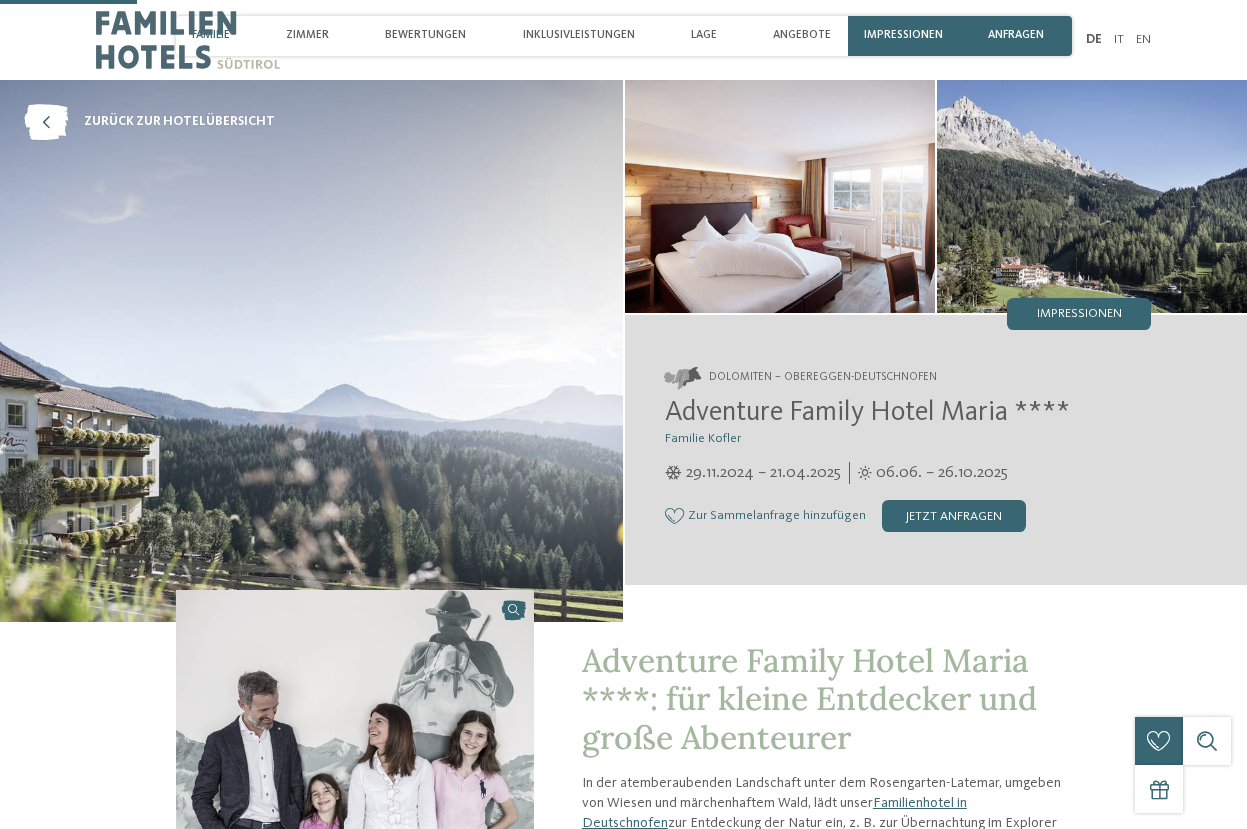 scroll, scrollTop: 700, scrollLeft: 0, axis: vertical 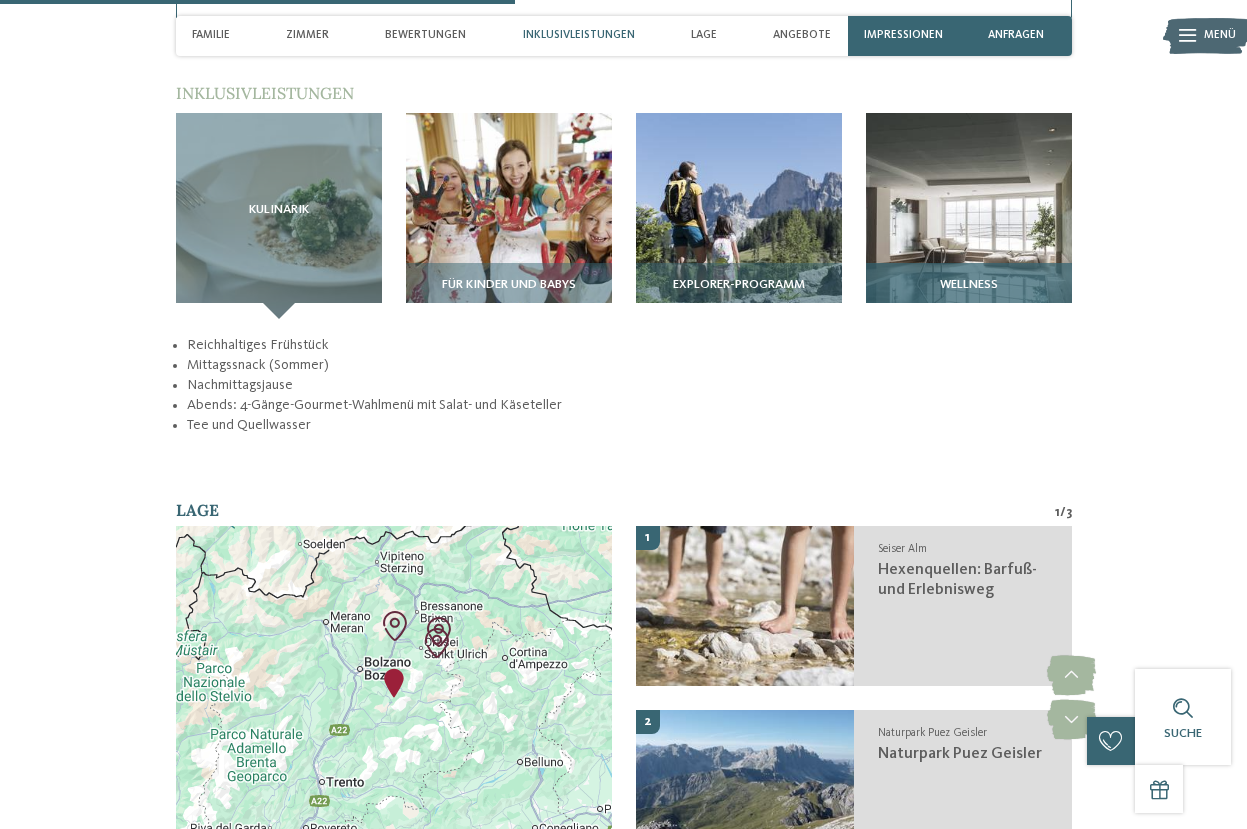click at bounding box center (969, 216) 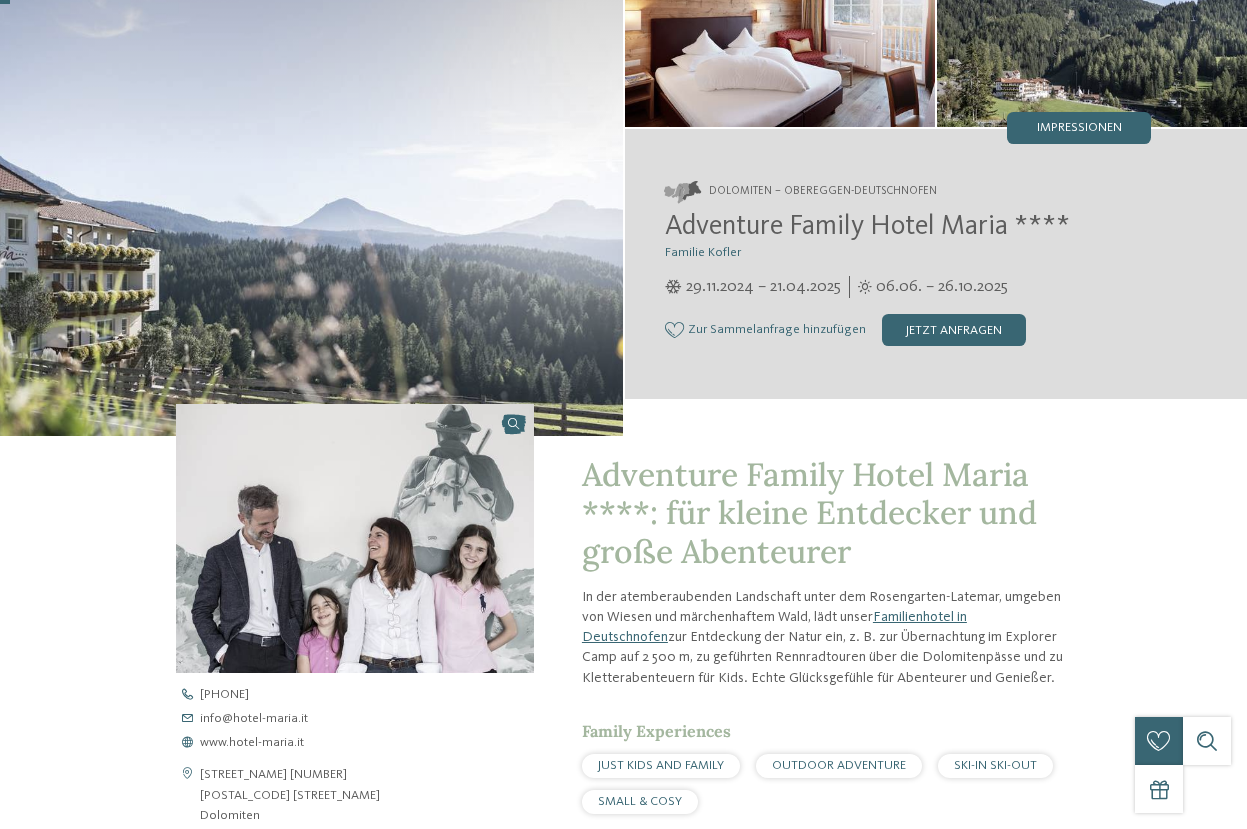 scroll, scrollTop: 0, scrollLeft: 0, axis: both 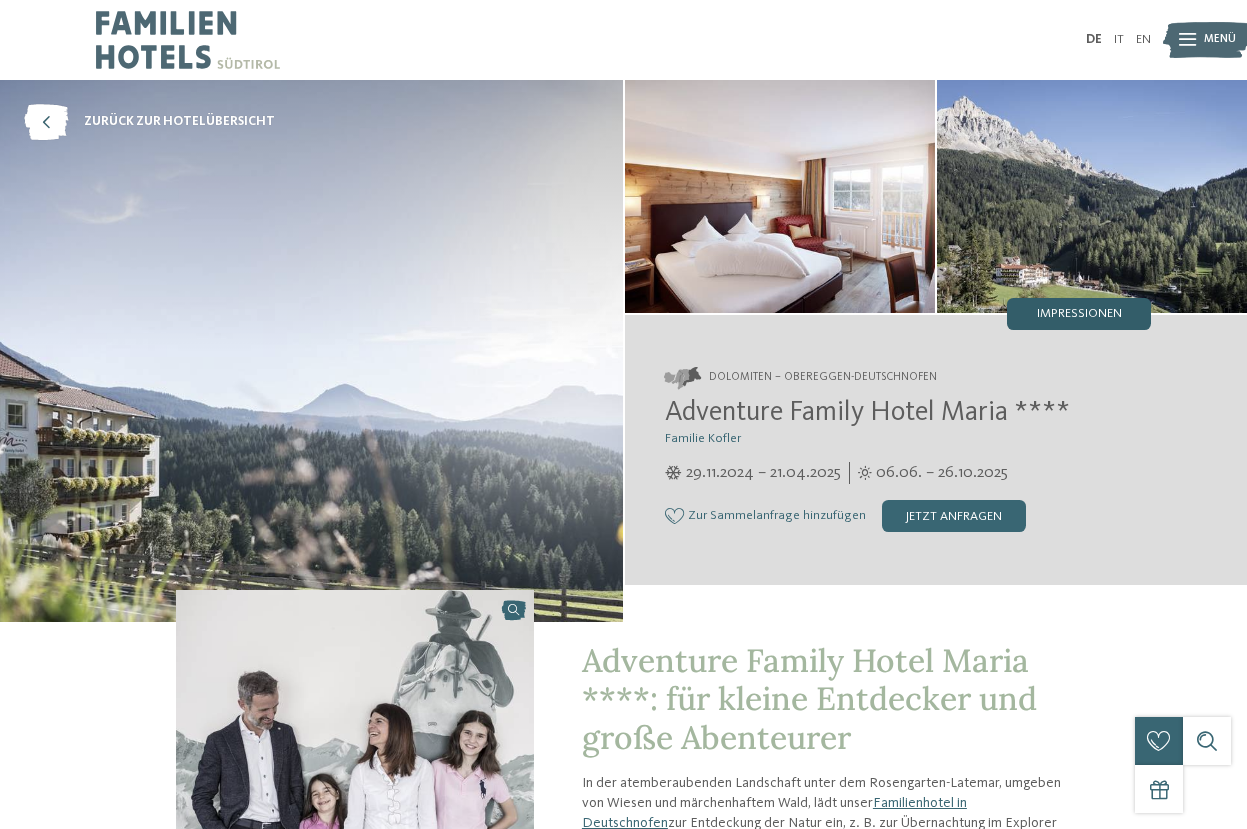 click on "Impressionen" at bounding box center (1079, 314) 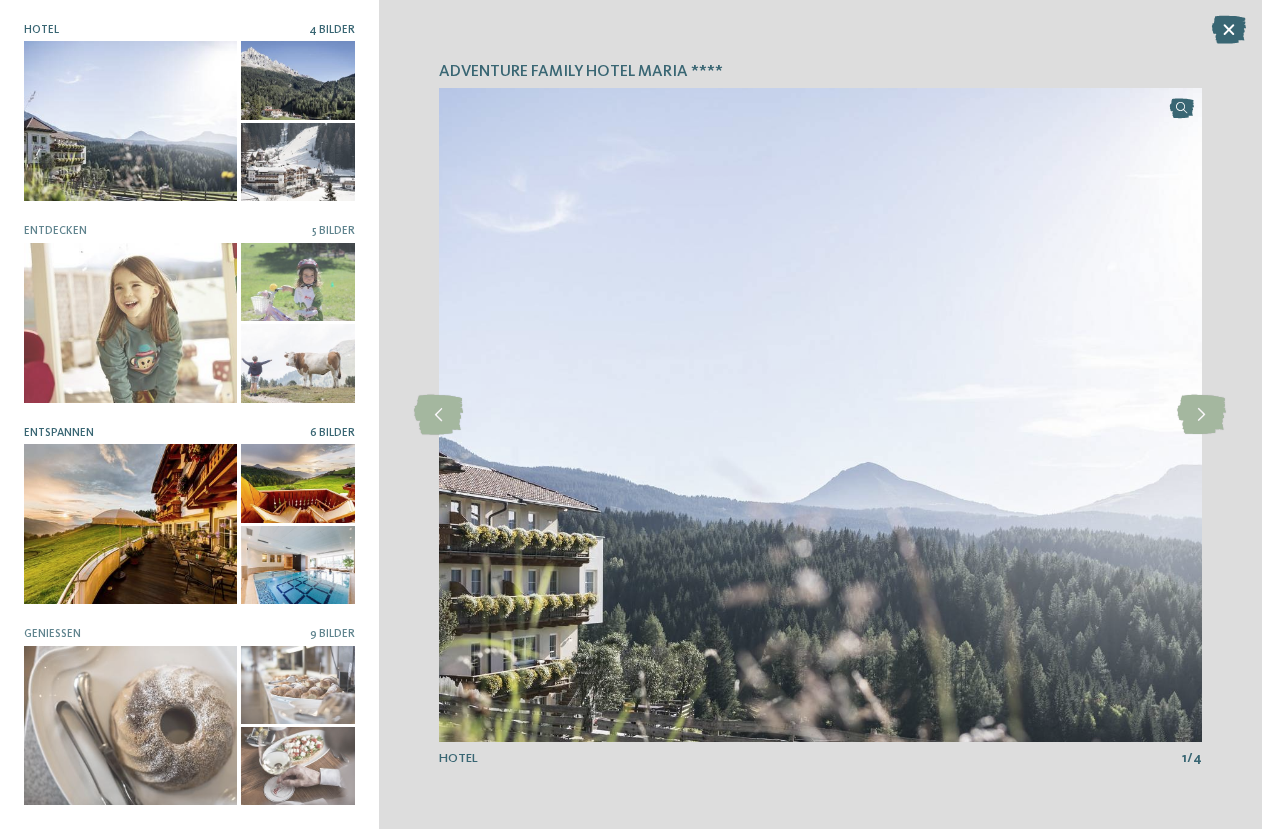 click at bounding box center [298, 565] 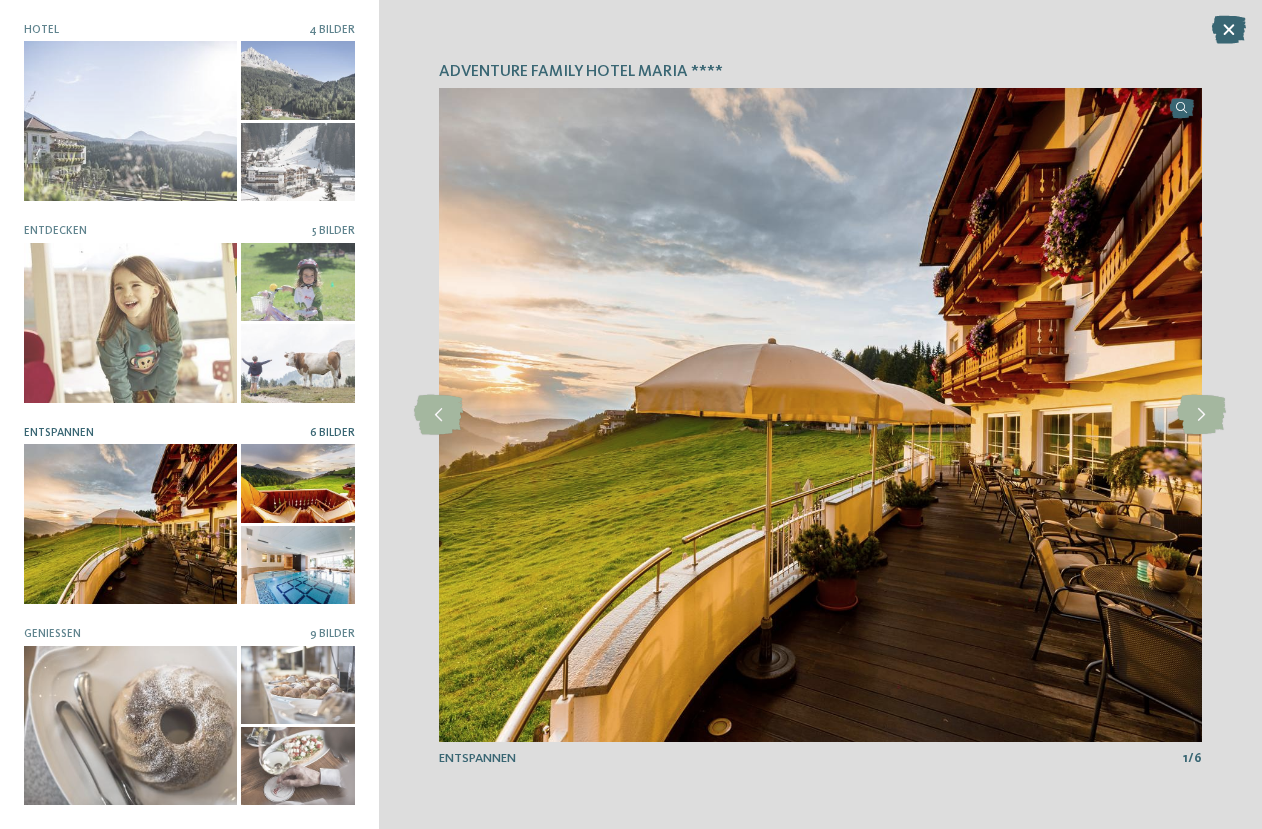 click at bounding box center [298, 565] 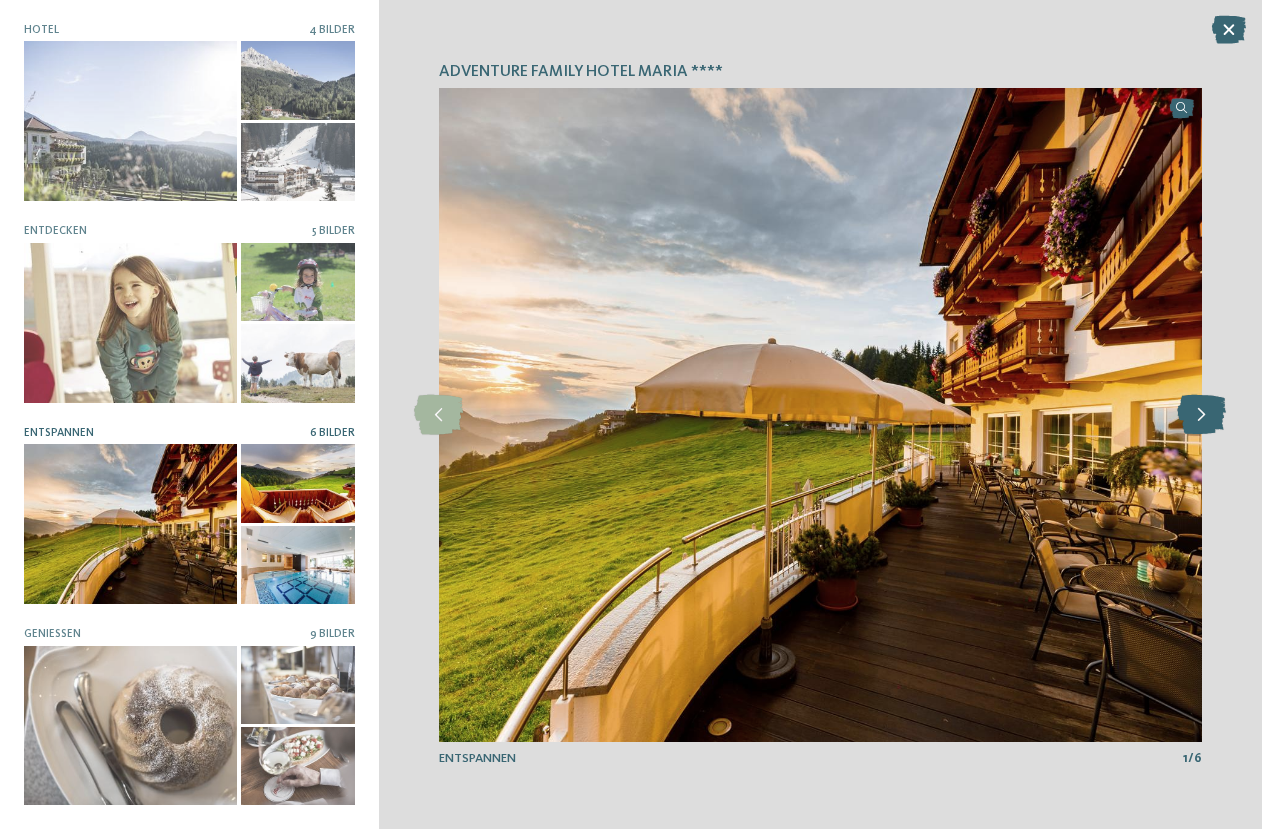 click at bounding box center [1201, 415] 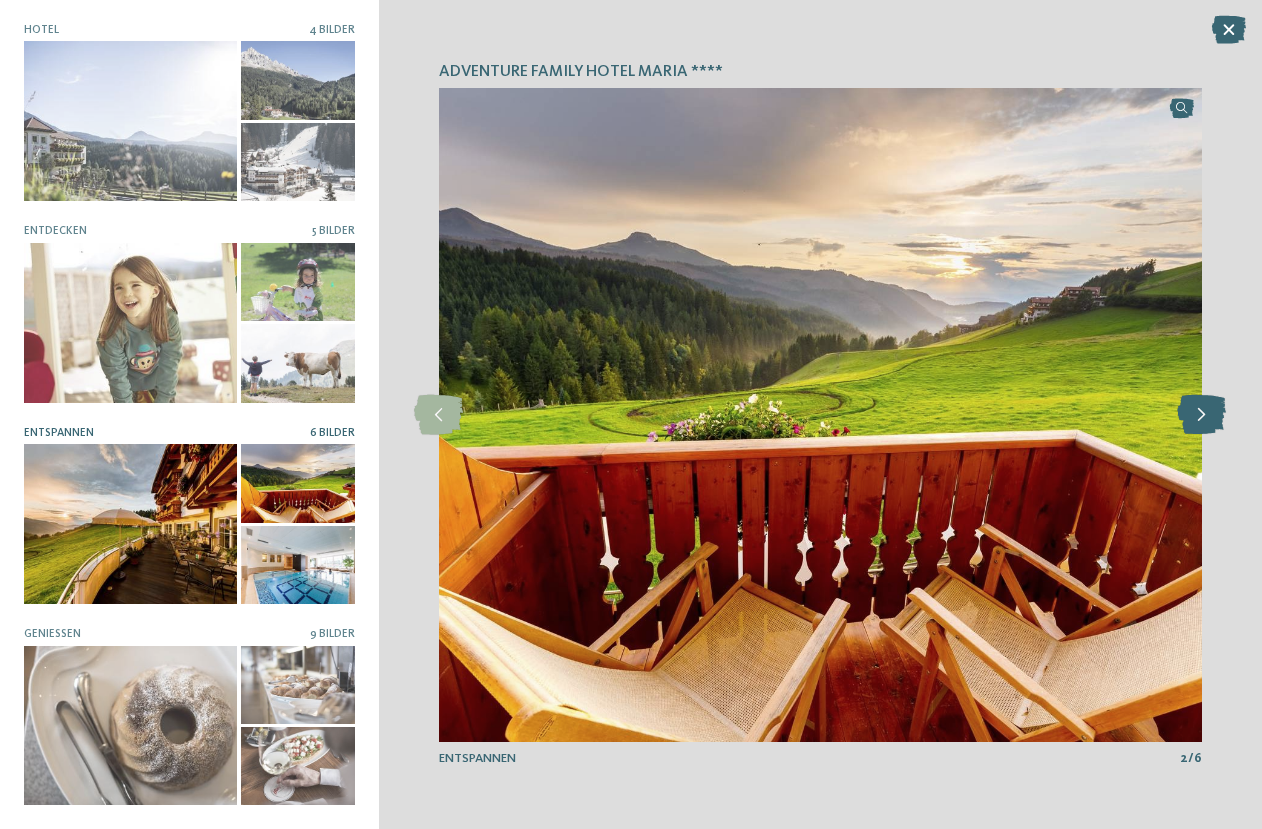 click at bounding box center [1201, 415] 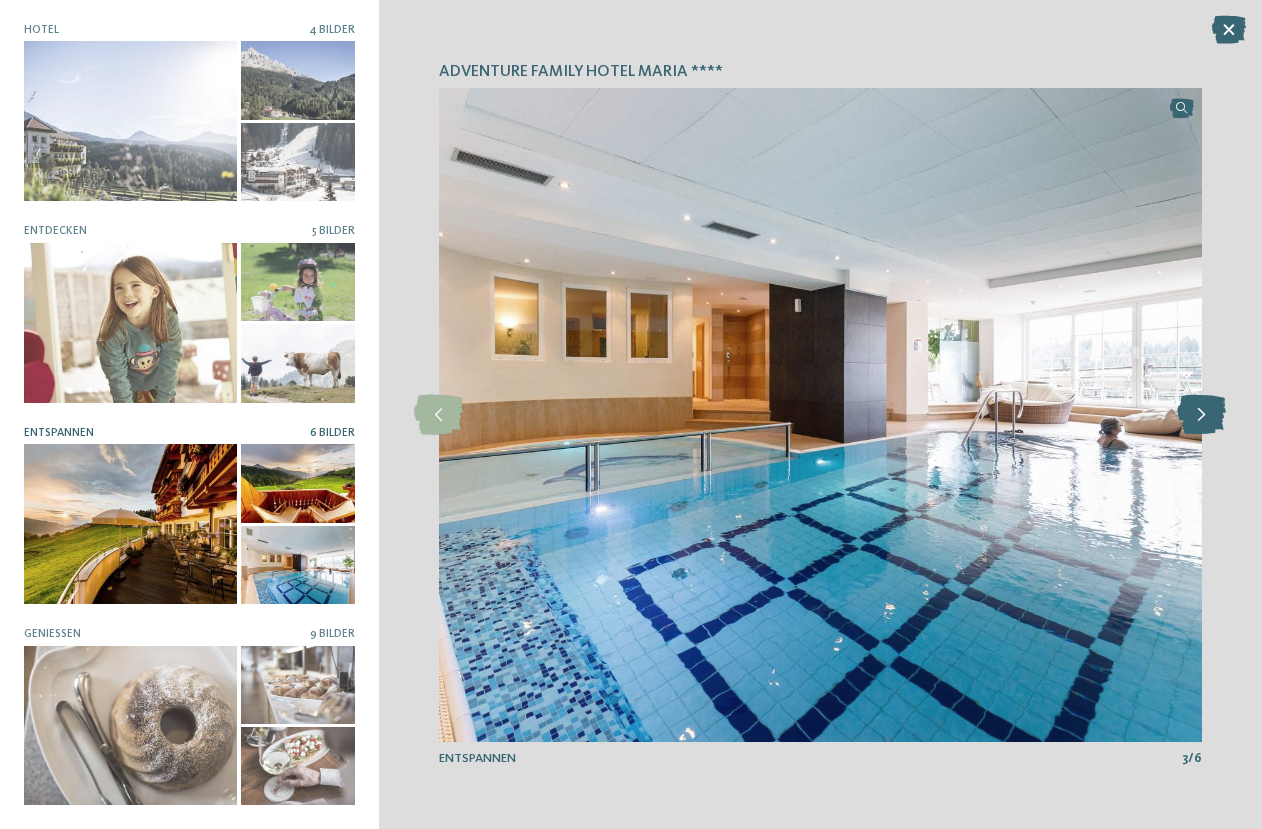 click at bounding box center [1201, 415] 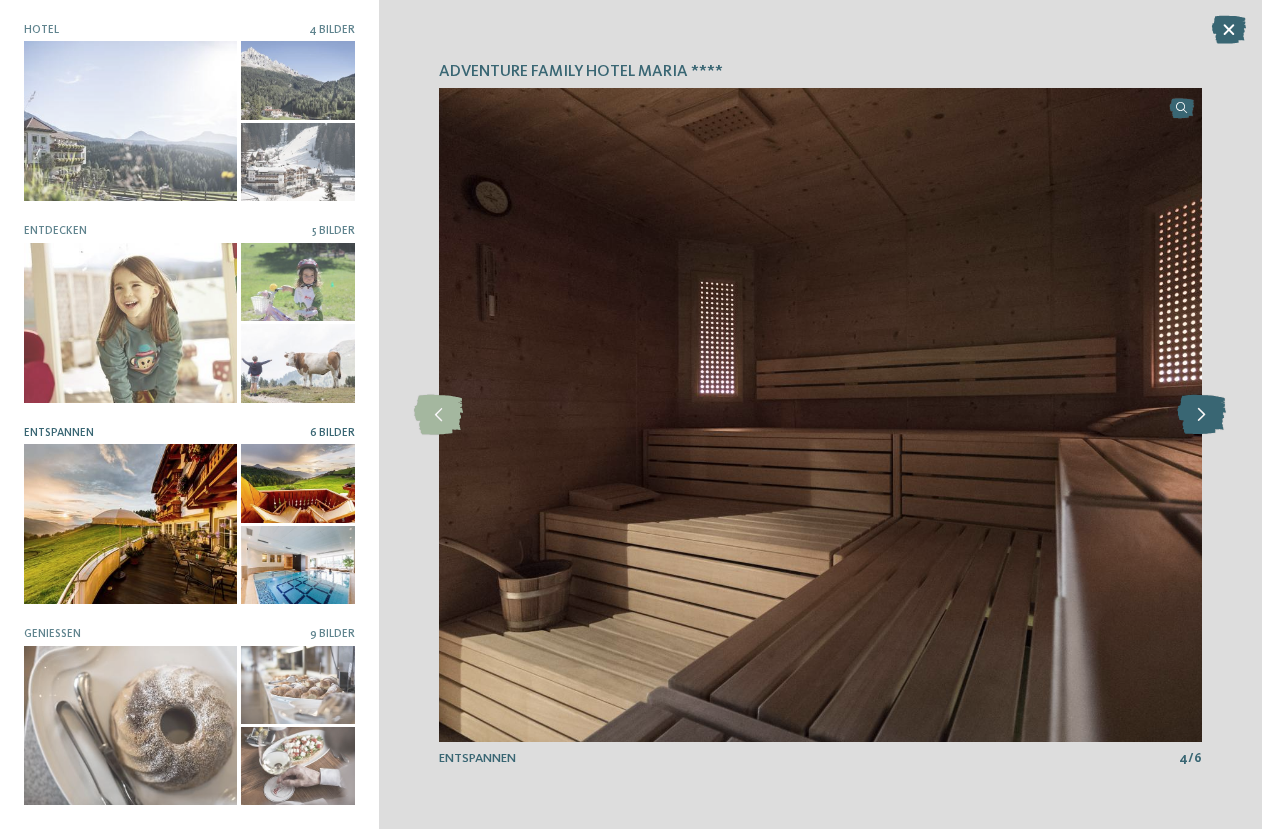 click at bounding box center (1201, 415) 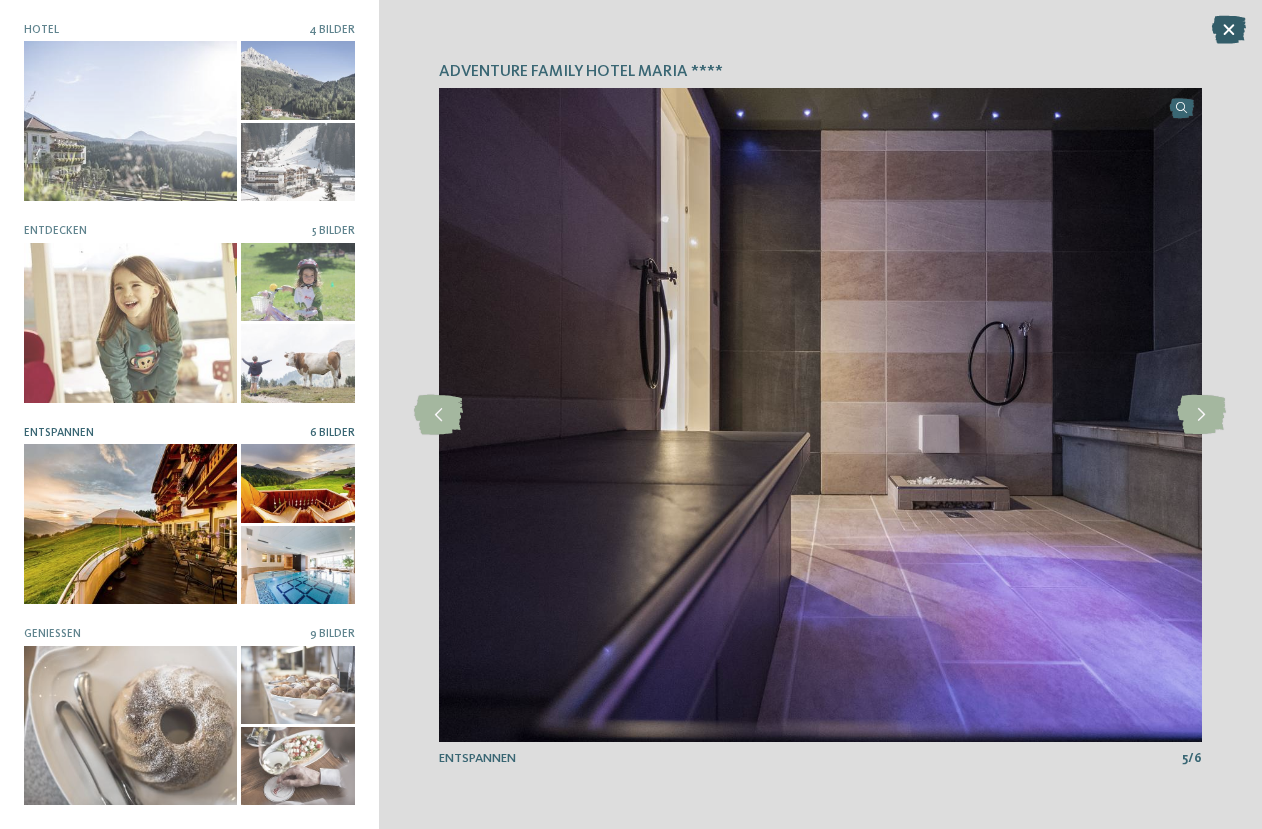 click at bounding box center [1229, 30] 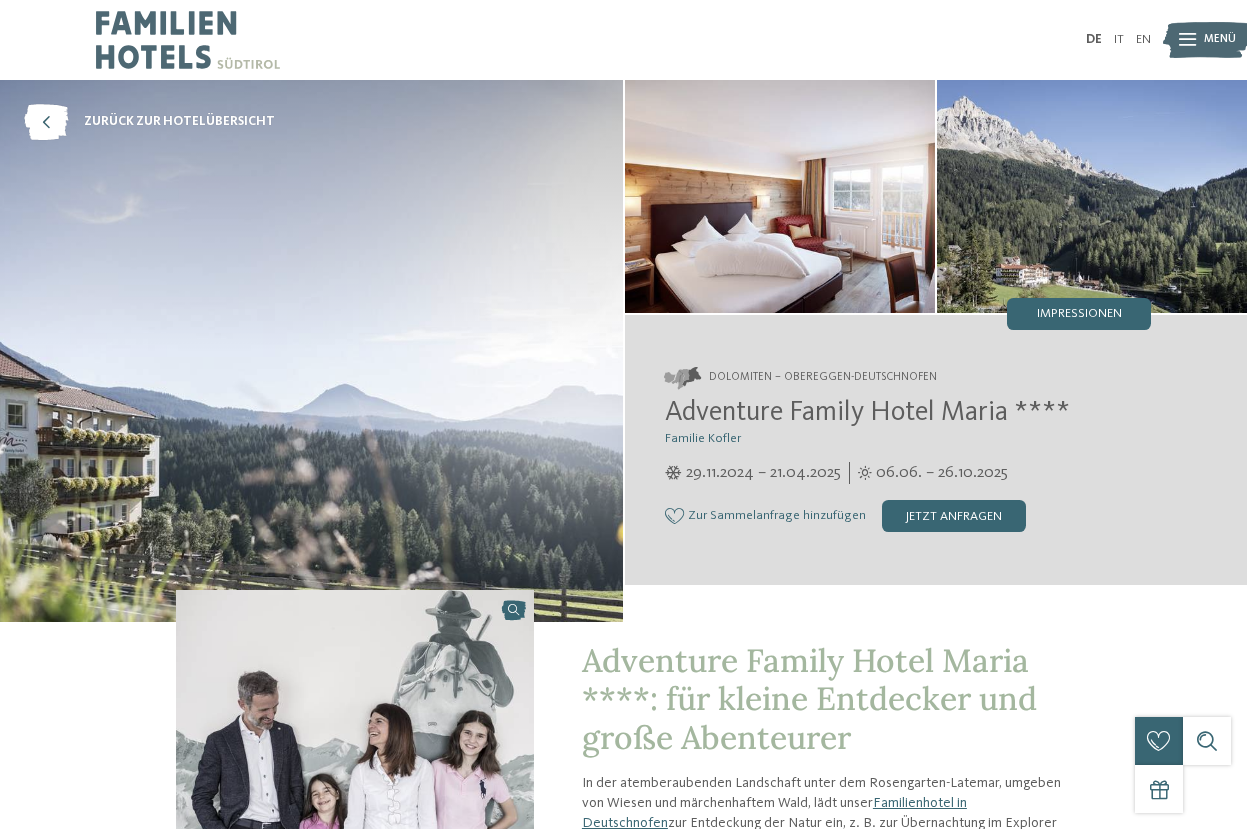 click at bounding box center [188, 40] 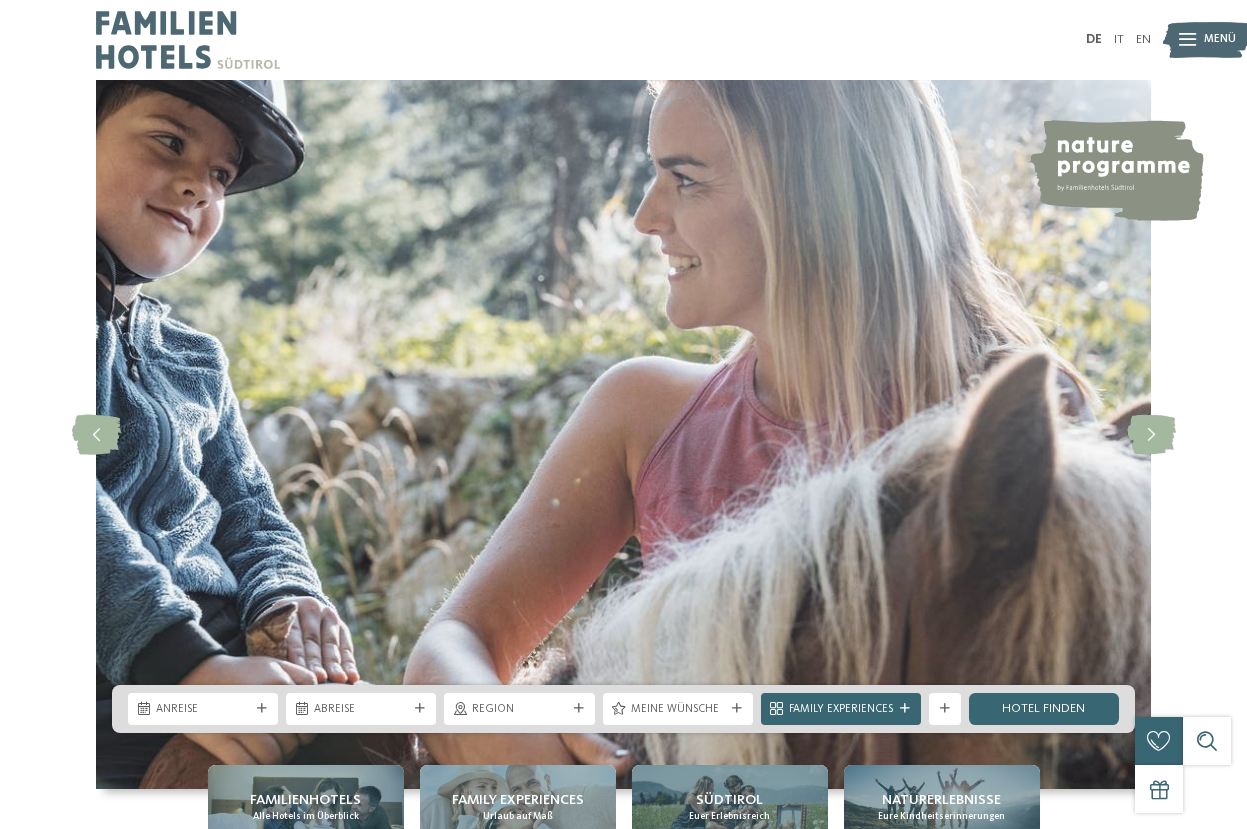 scroll, scrollTop: 0, scrollLeft: 0, axis: both 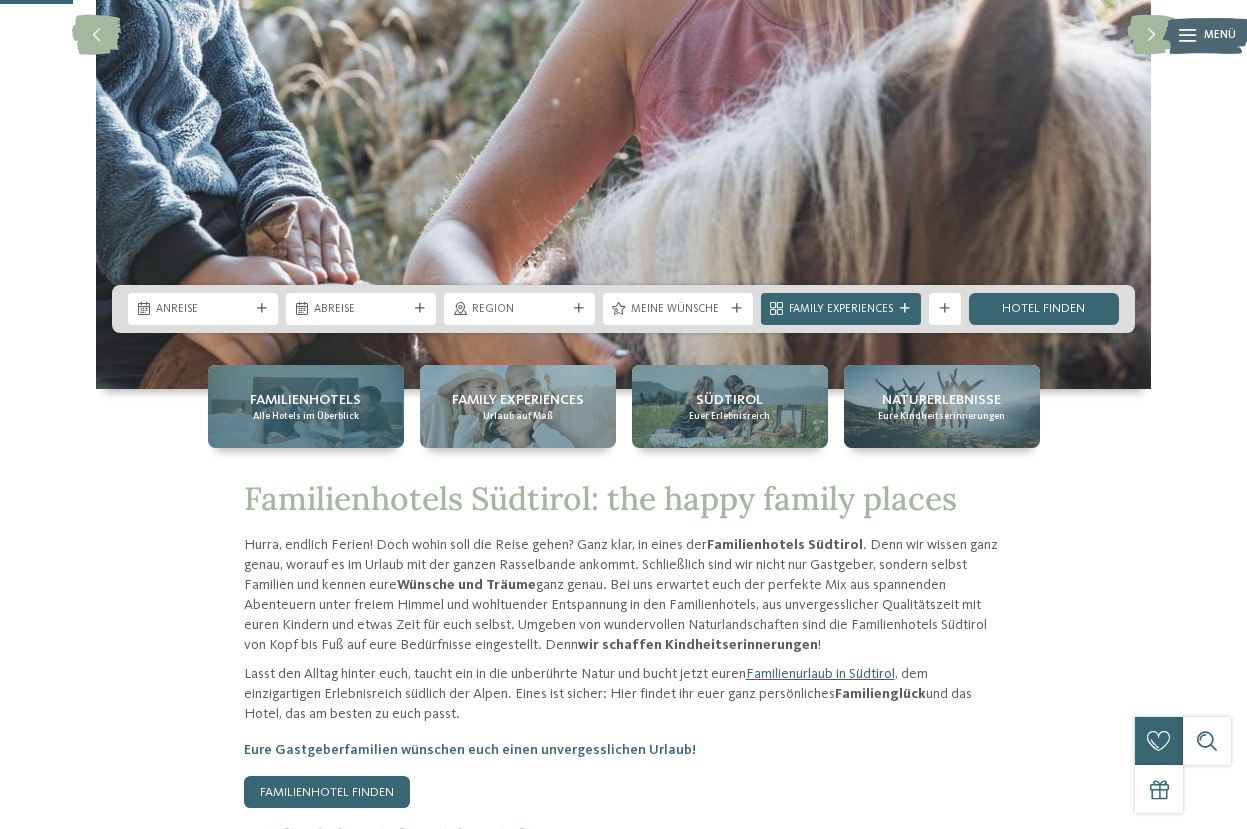 click on "Alle Hotels im Überblick" at bounding box center [306, 416] 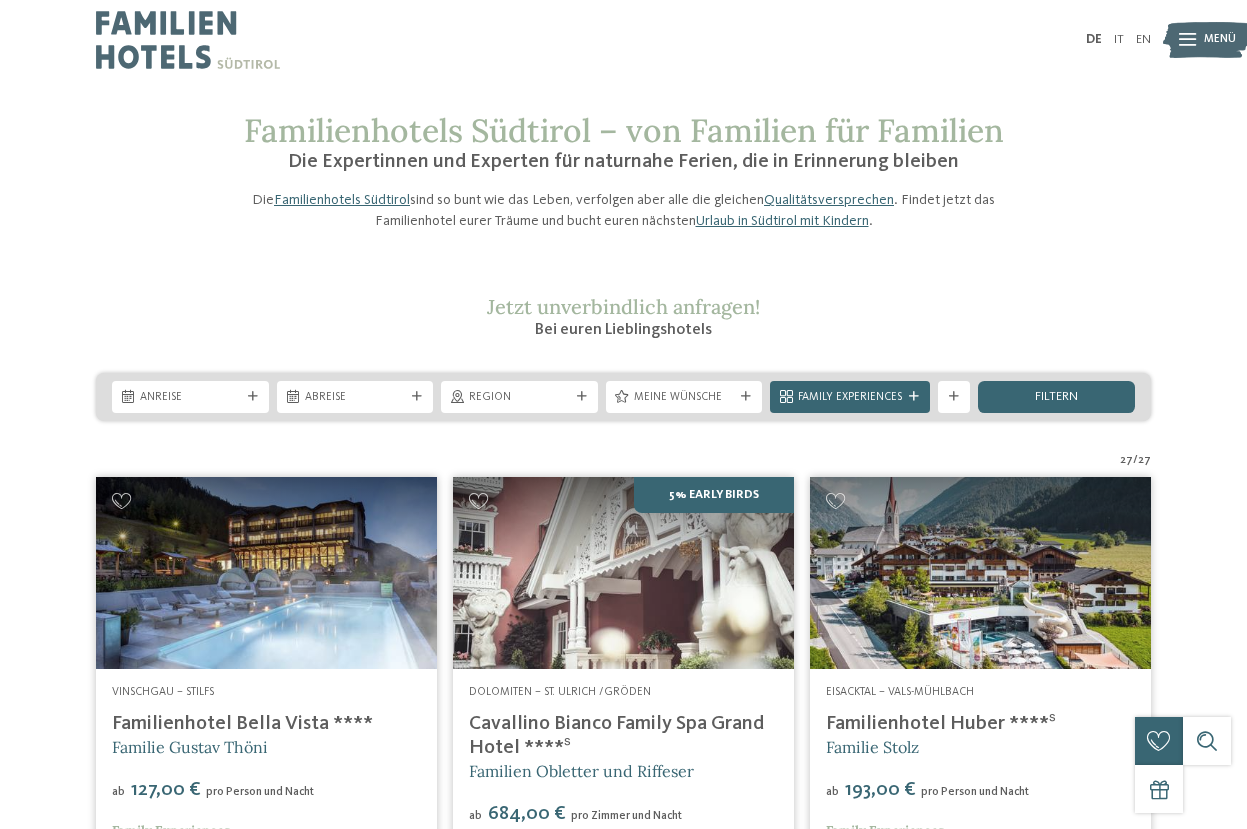 scroll, scrollTop: 0, scrollLeft: 0, axis: both 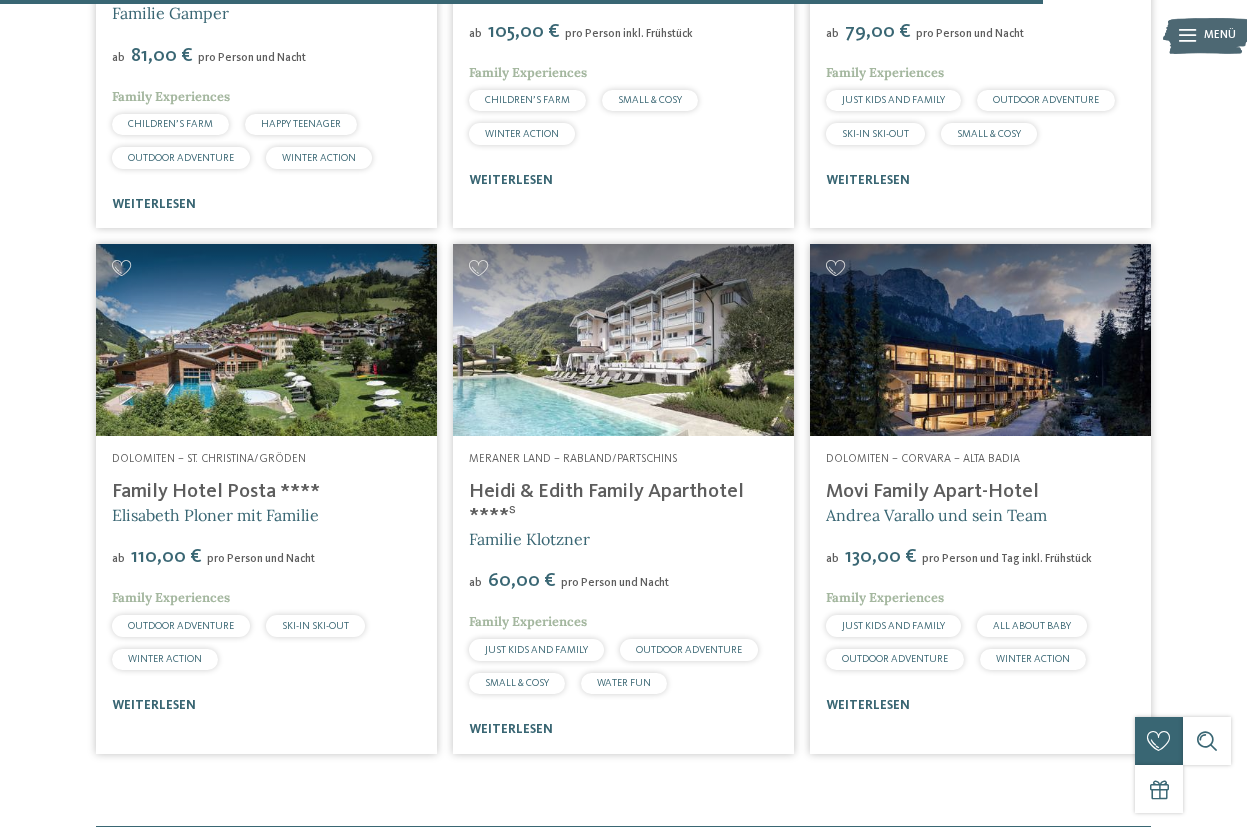 click on "Dolomiten – St. Christina/Gröden" at bounding box center [266, 460] 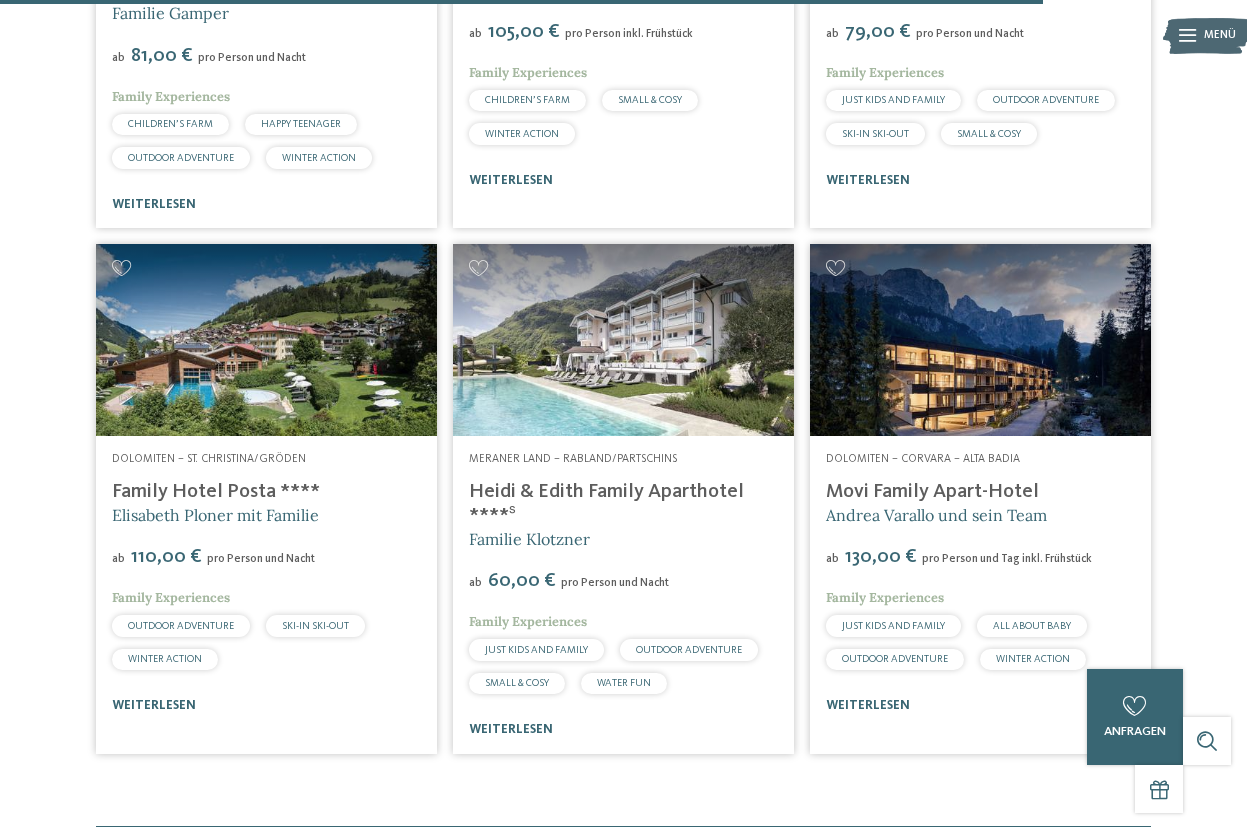 click on "Family Hotel Posta ****" at bounding box center [216, 492] 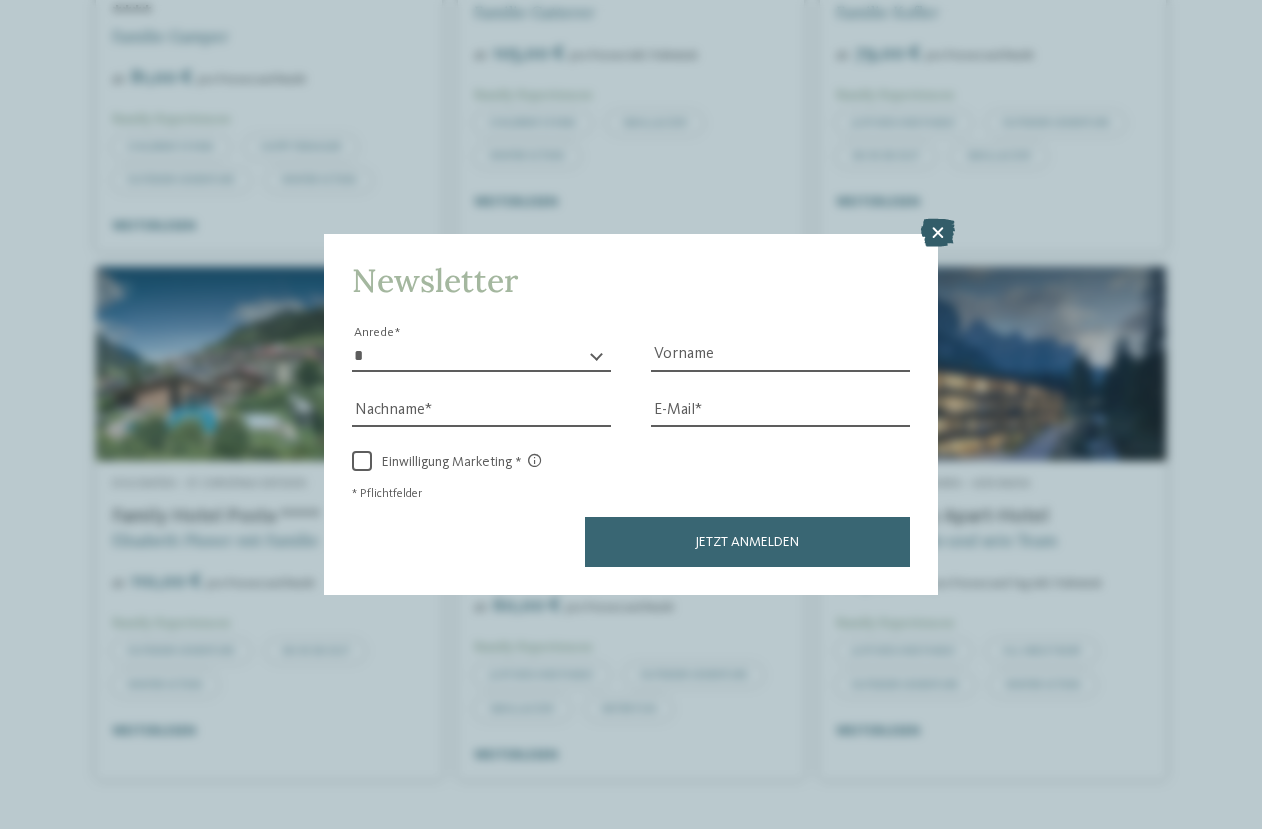 click at bounding box center [938, 233] 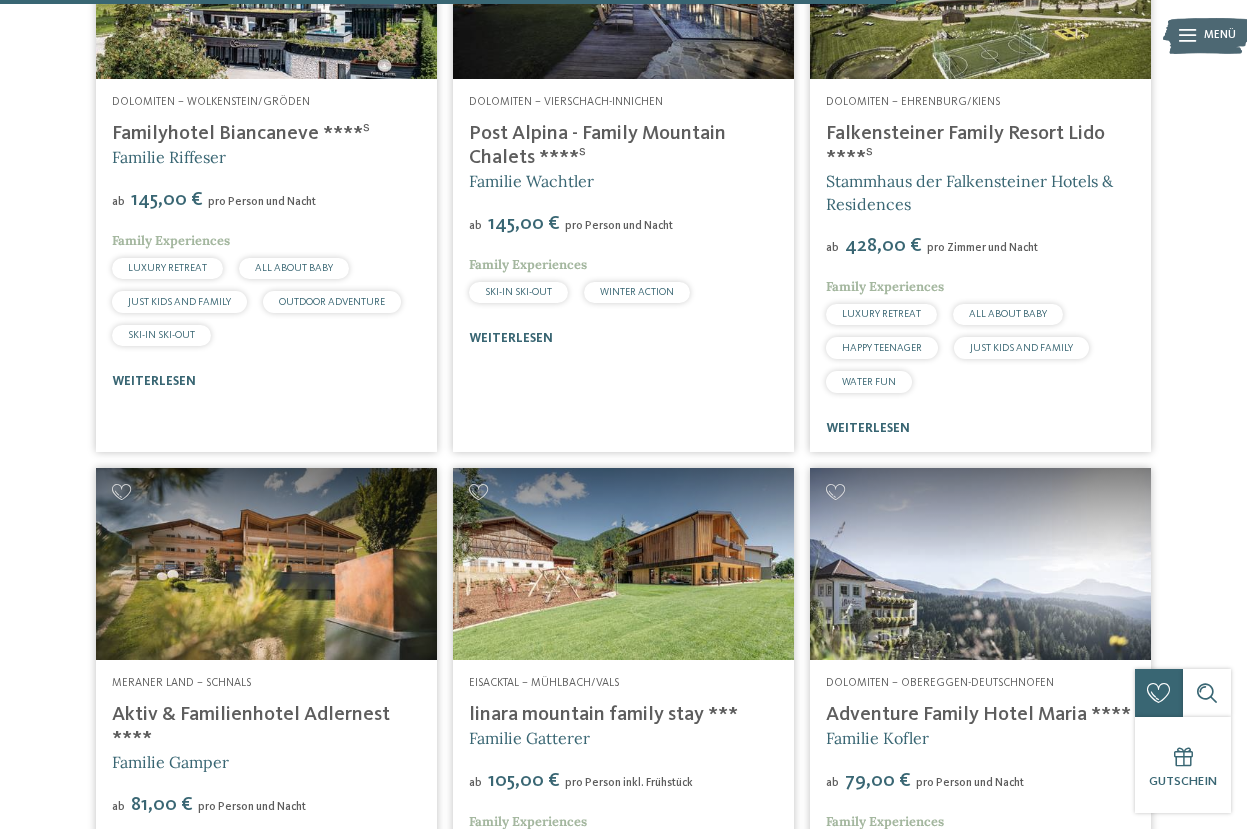 scroll, scrollTop: 3700, scrollLeft: 0, axis: vertical 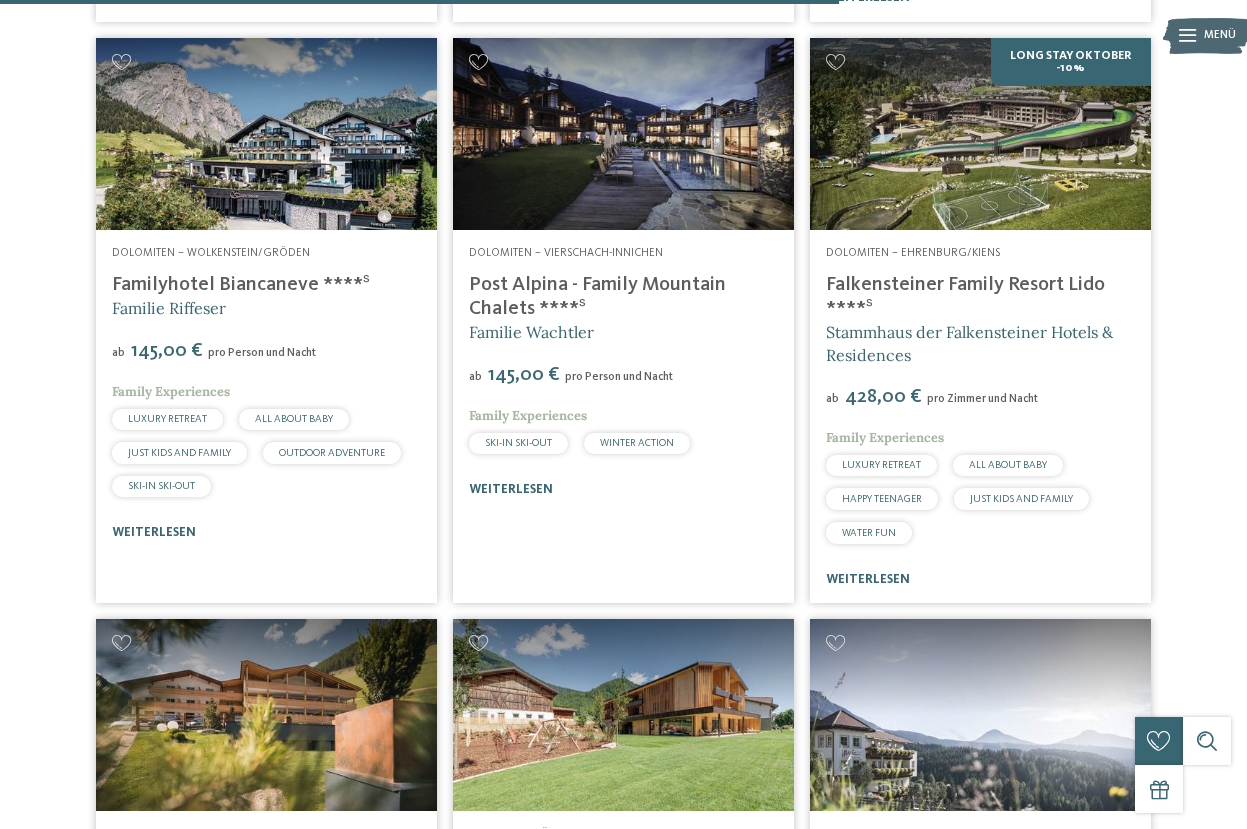 click on "Familyhotel Biancaneve ****ˢ" at bounding box center (241, 285) 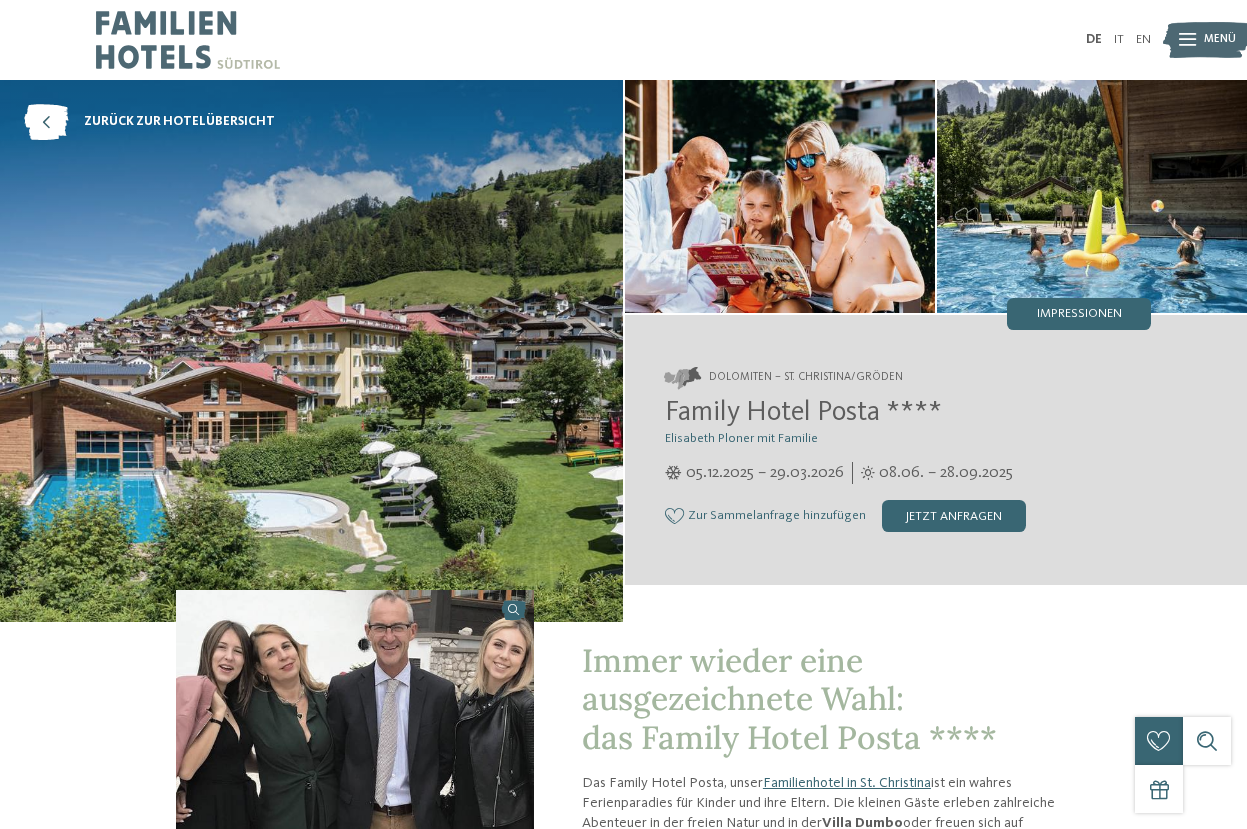 scroll, scrollTop: 0, scrollLeft: 0, axis: both 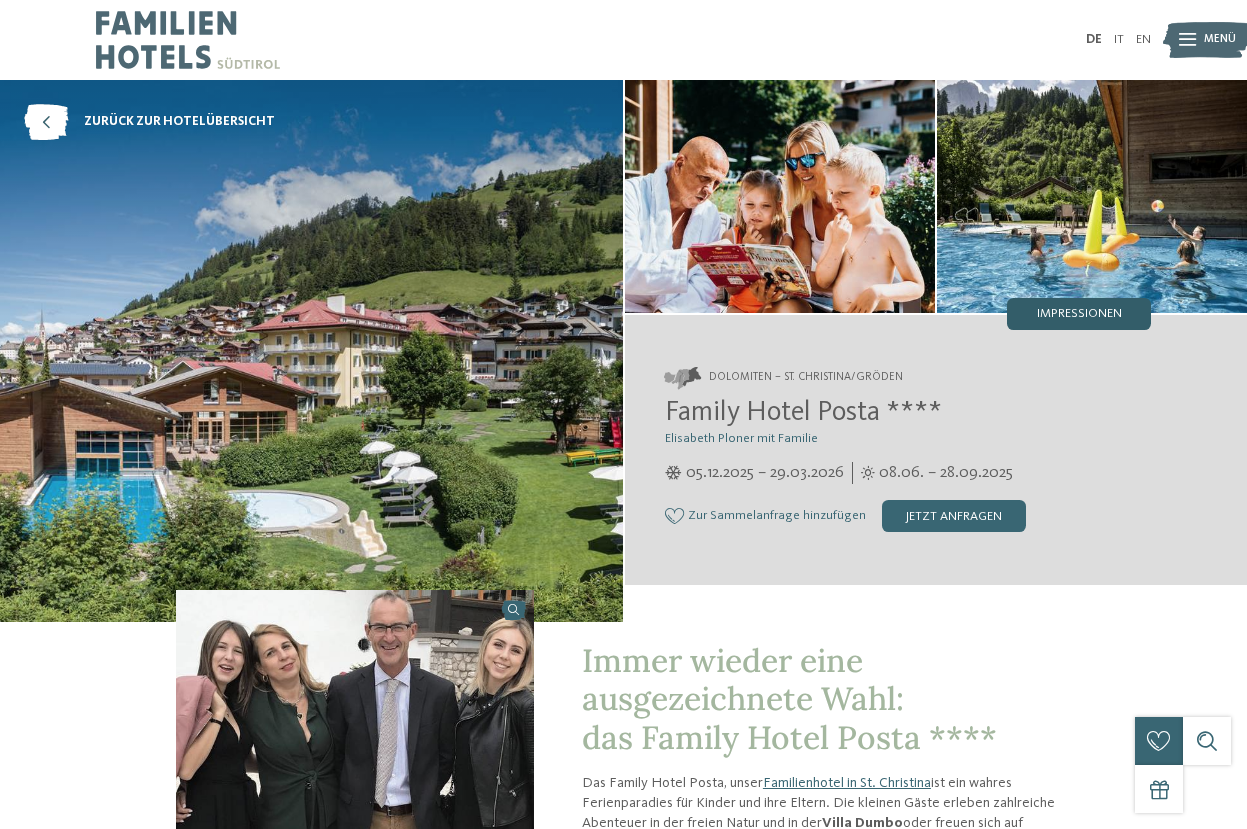 click on "Impressionen" at bounding box center [1079, 314] 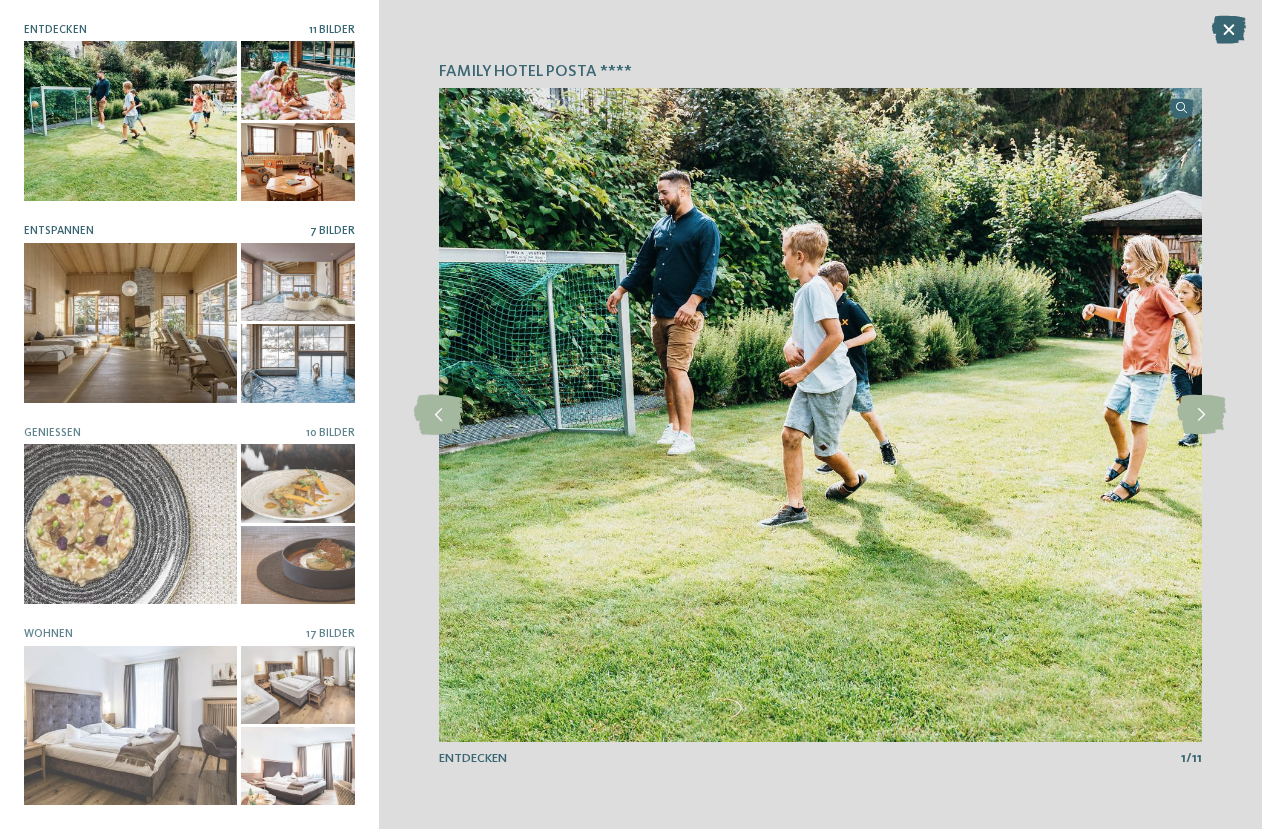 click at bounding box center (130, 323) 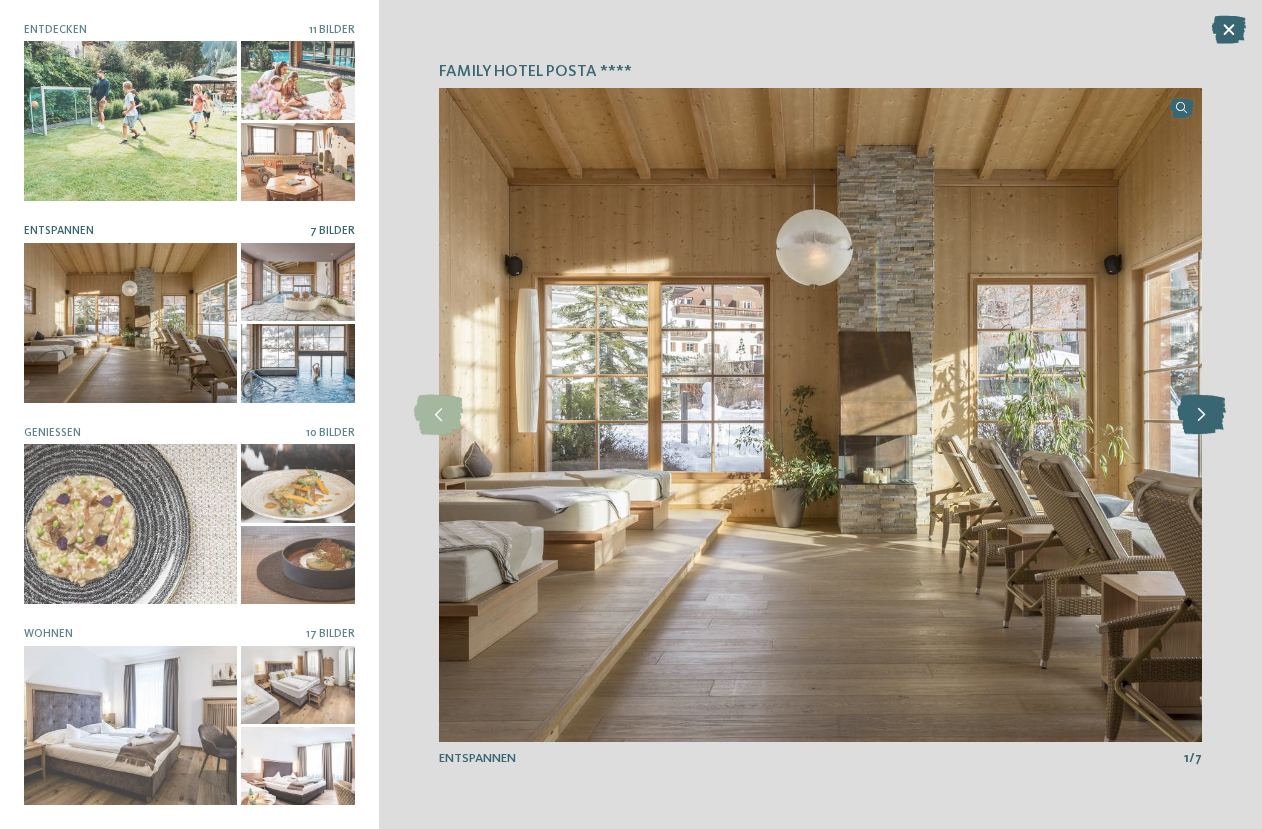 click at bounding box center [1201, 415] 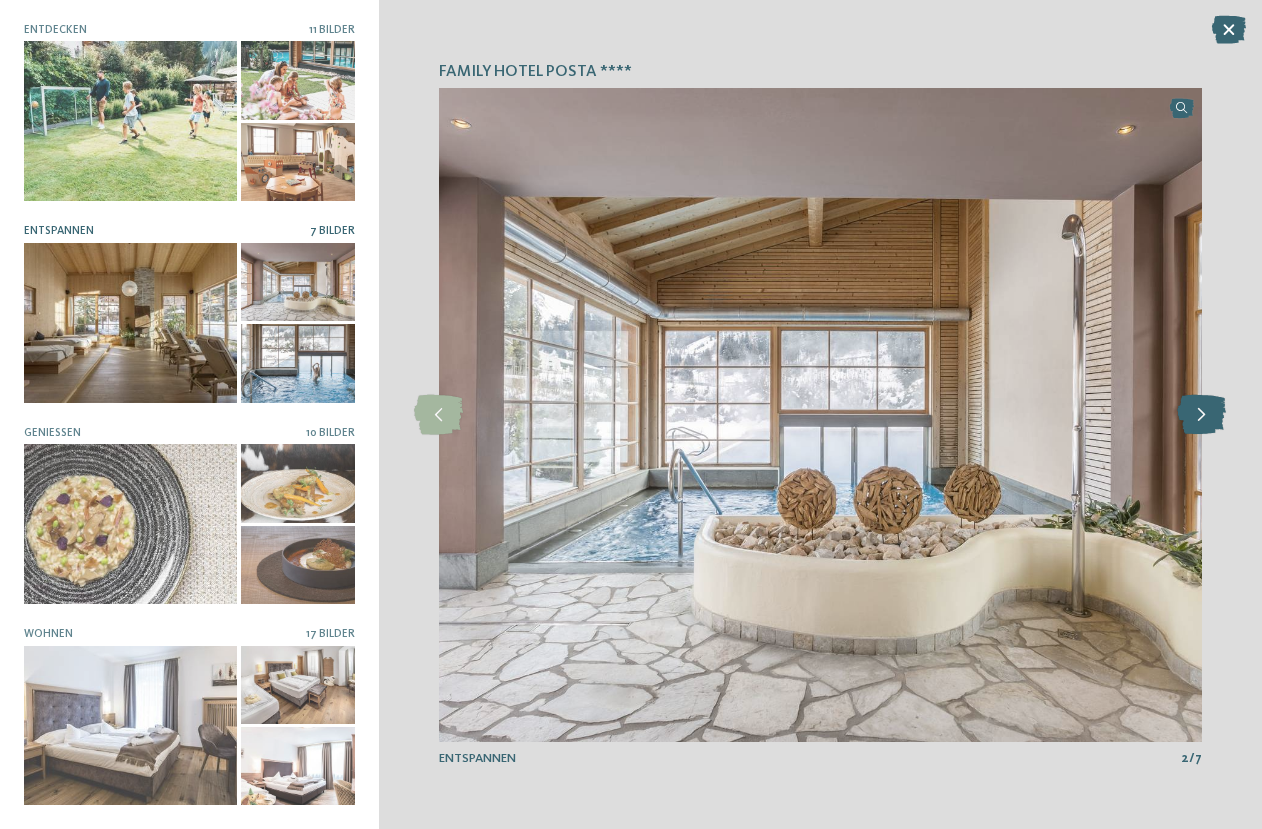 click at bounding box center [1201, 415] 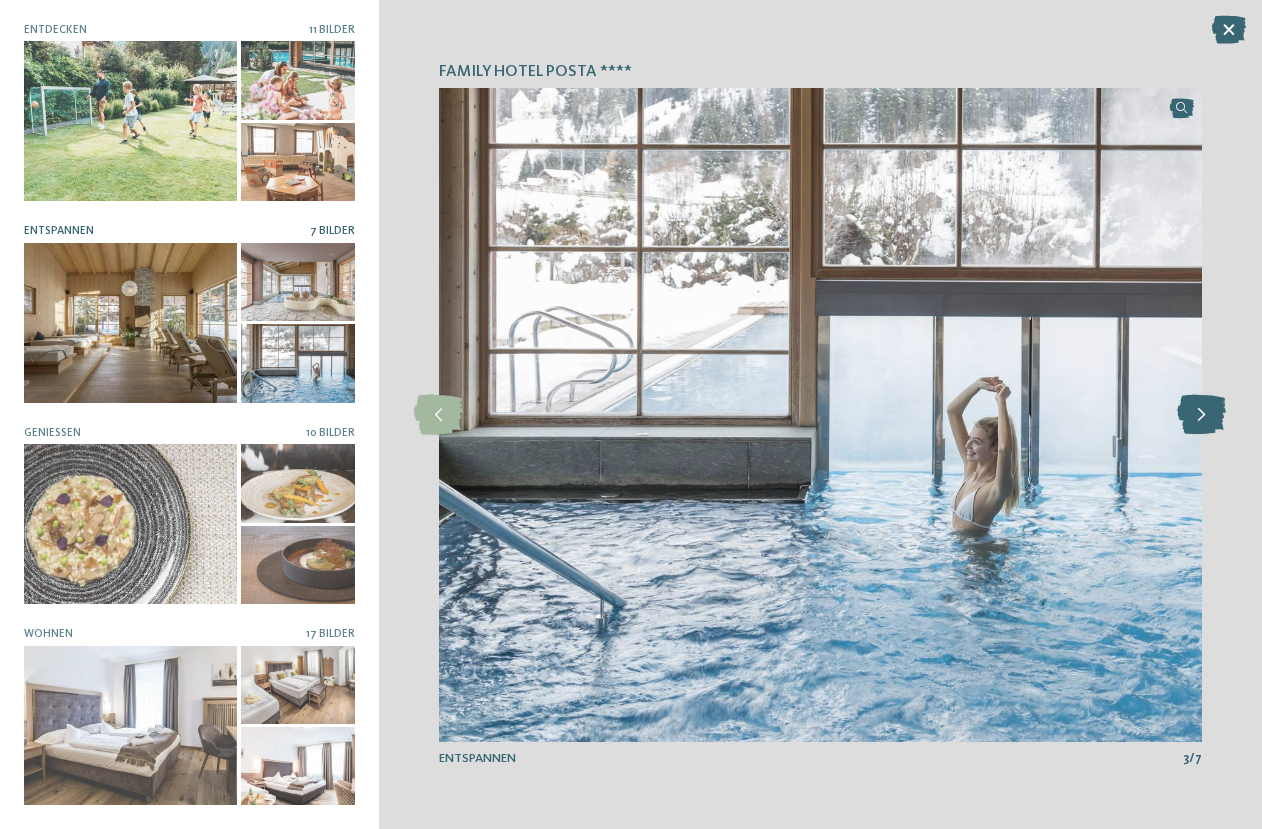 click at bounding box center [1201, 415] 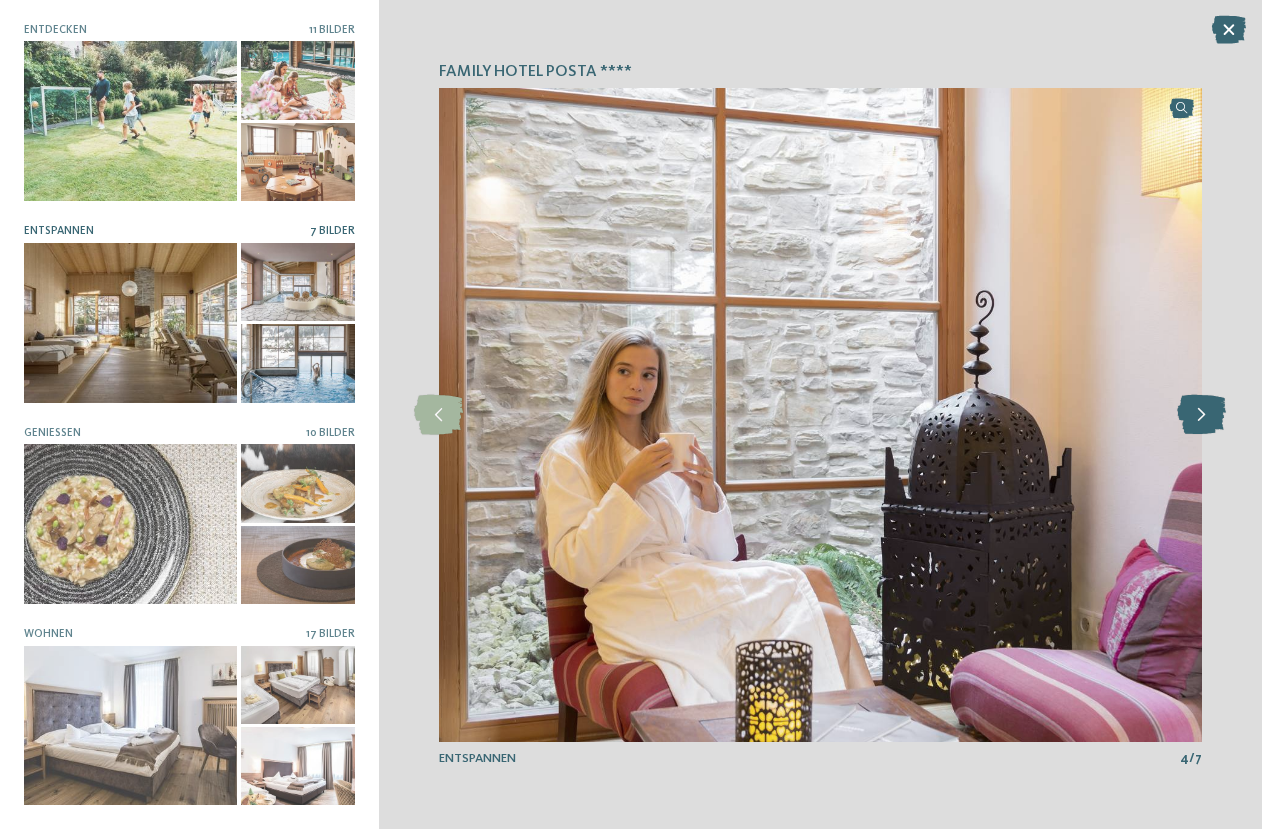 click at bounding box center [1201, 415] 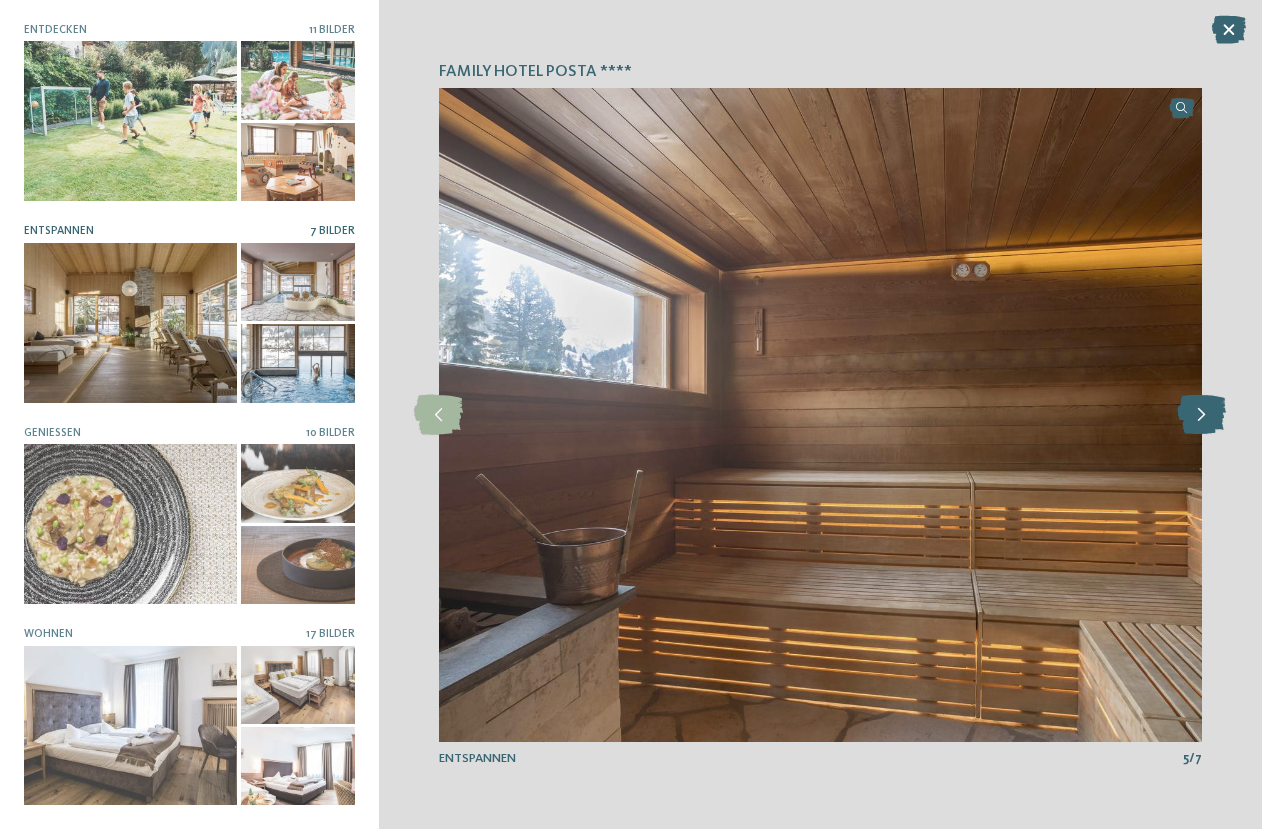 click at bounding box center [1201, 415] 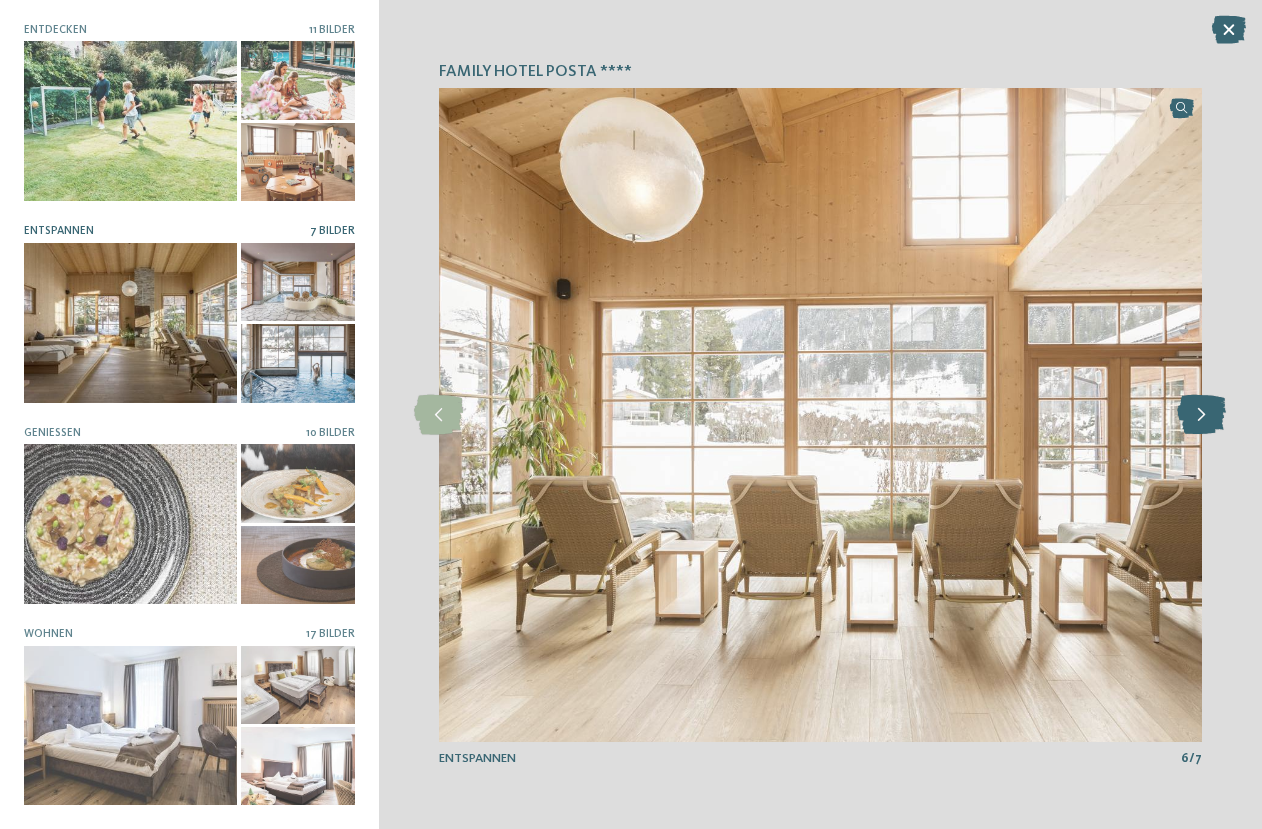 click at bounding box center (1201, 415) 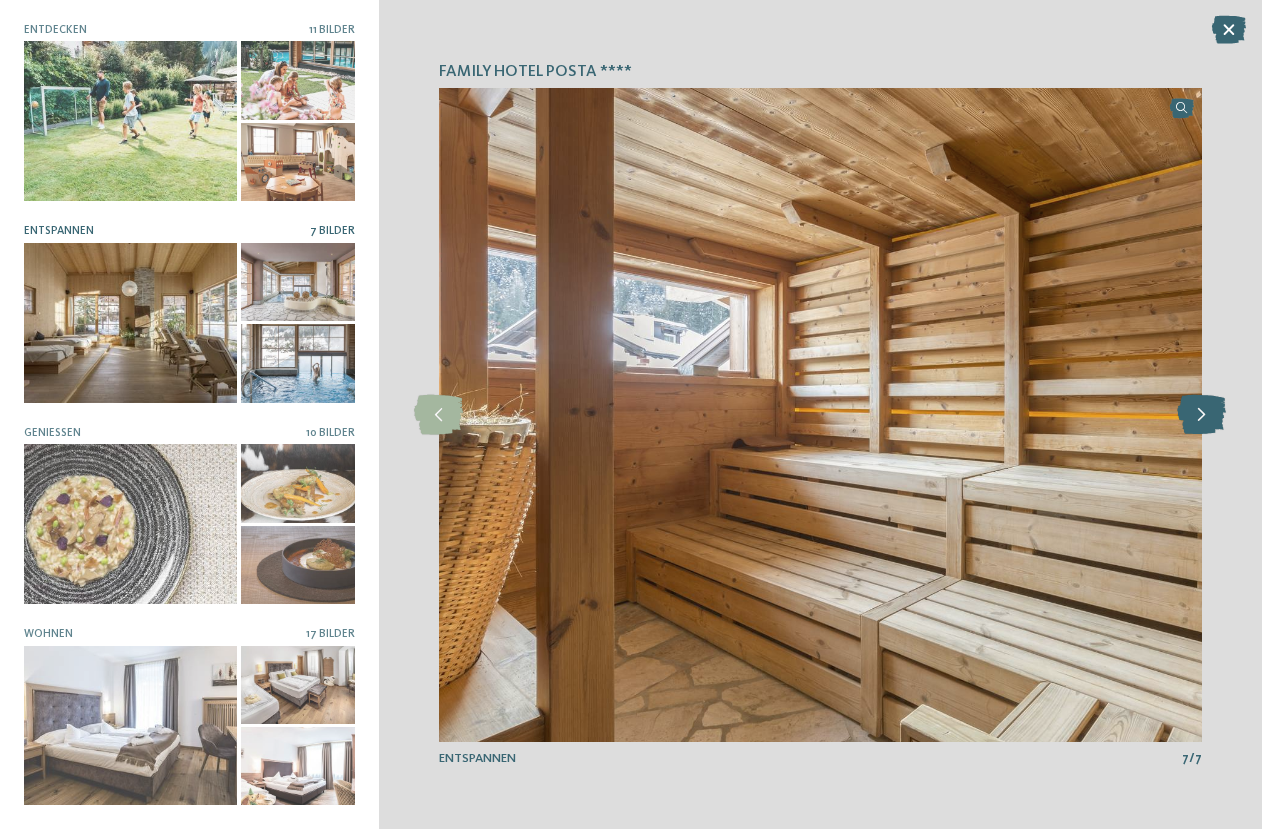 click at bounding box center [1201, 415] 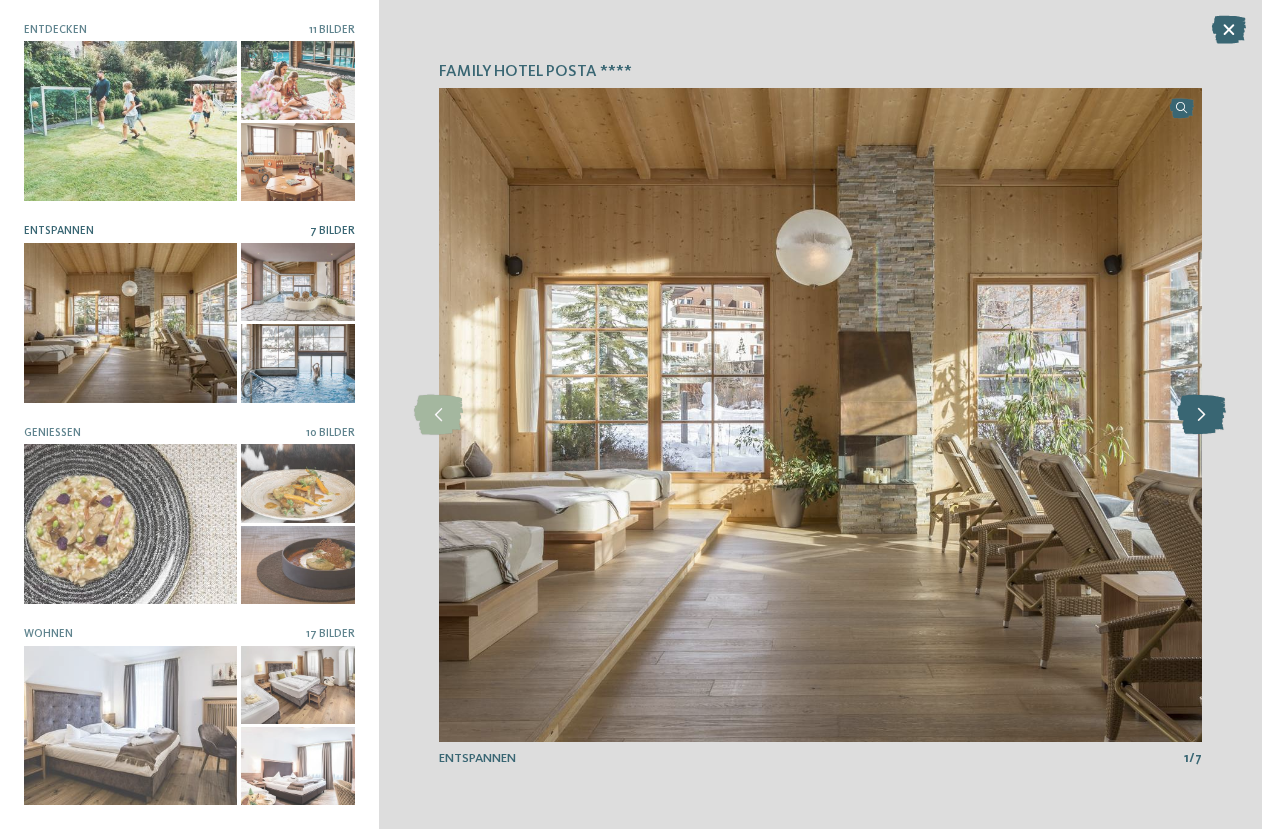 click at bounding box center [1201, 415] 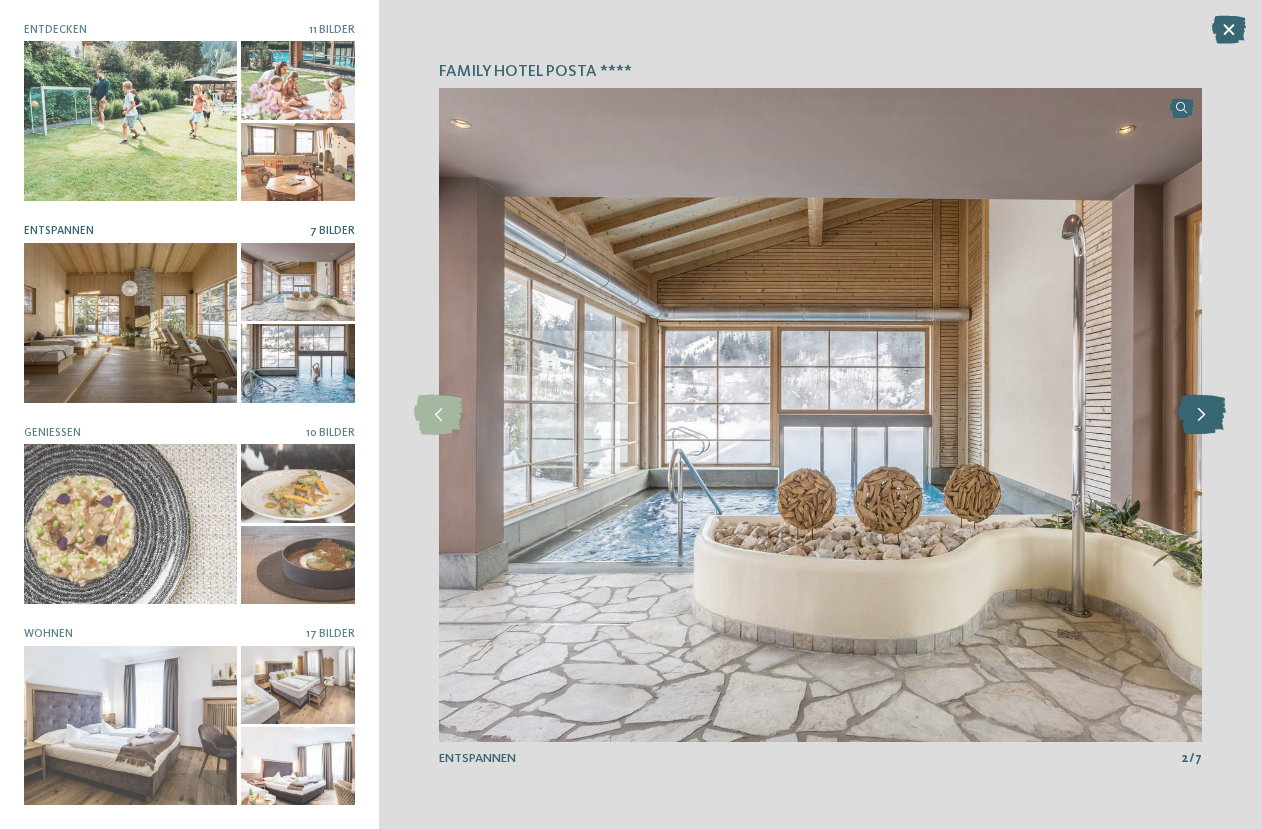 click at bounding box center [1201, 415] 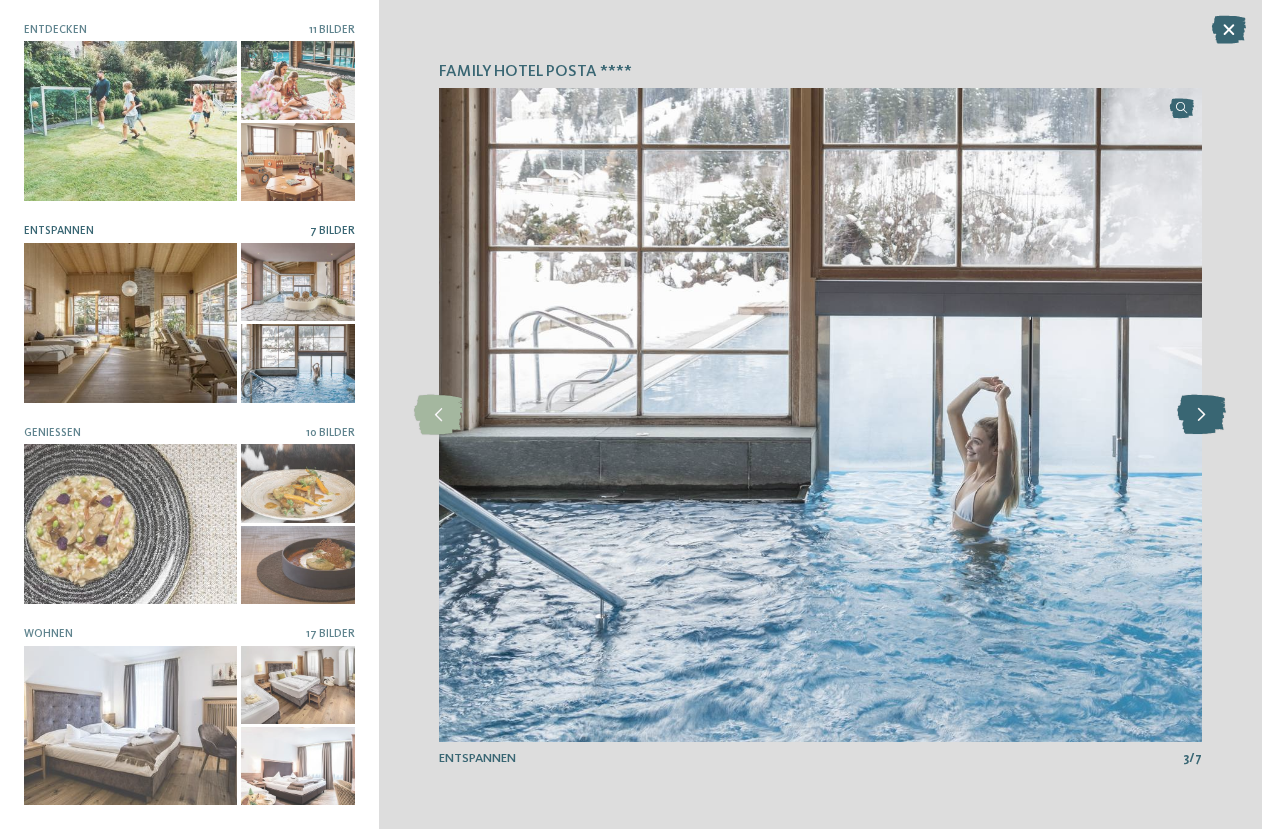 click at bounding box center [1201, 415] 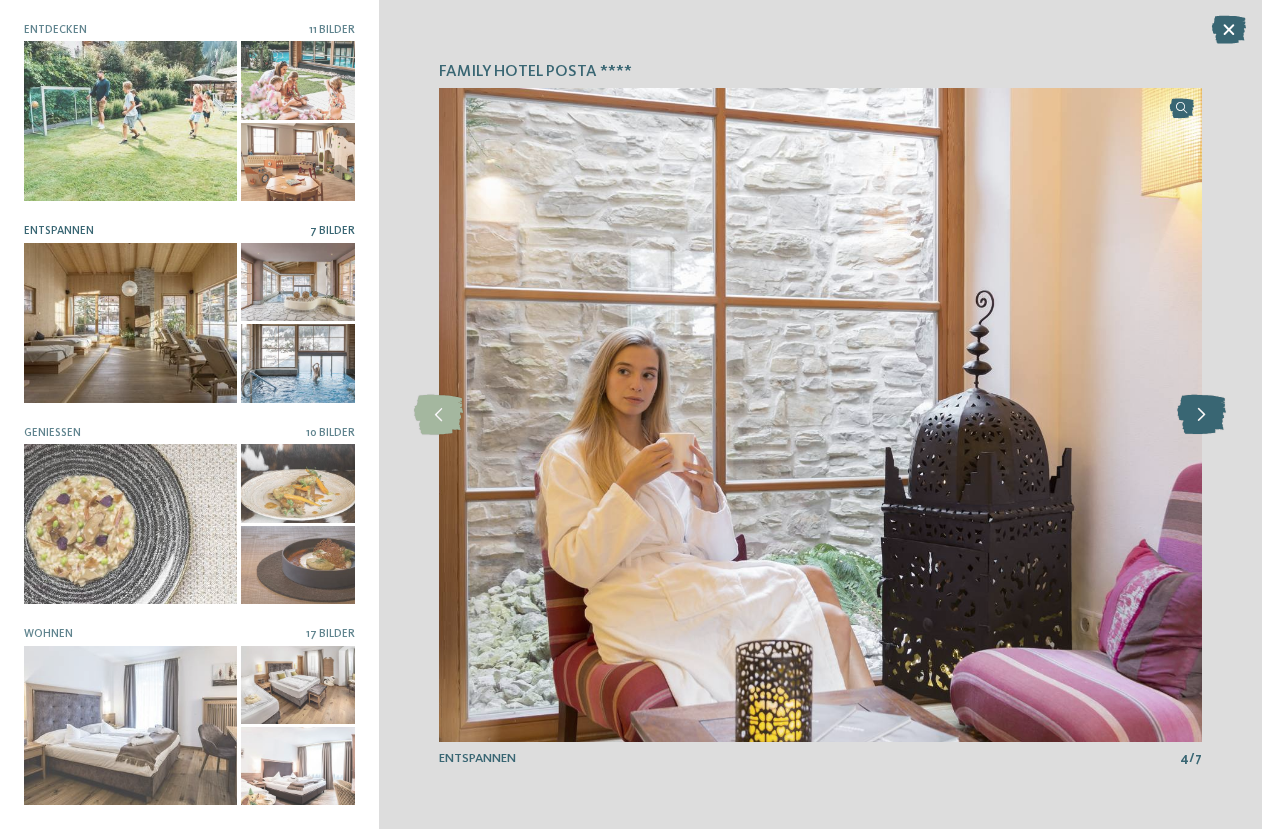 click at bounding box center (1201, 415) 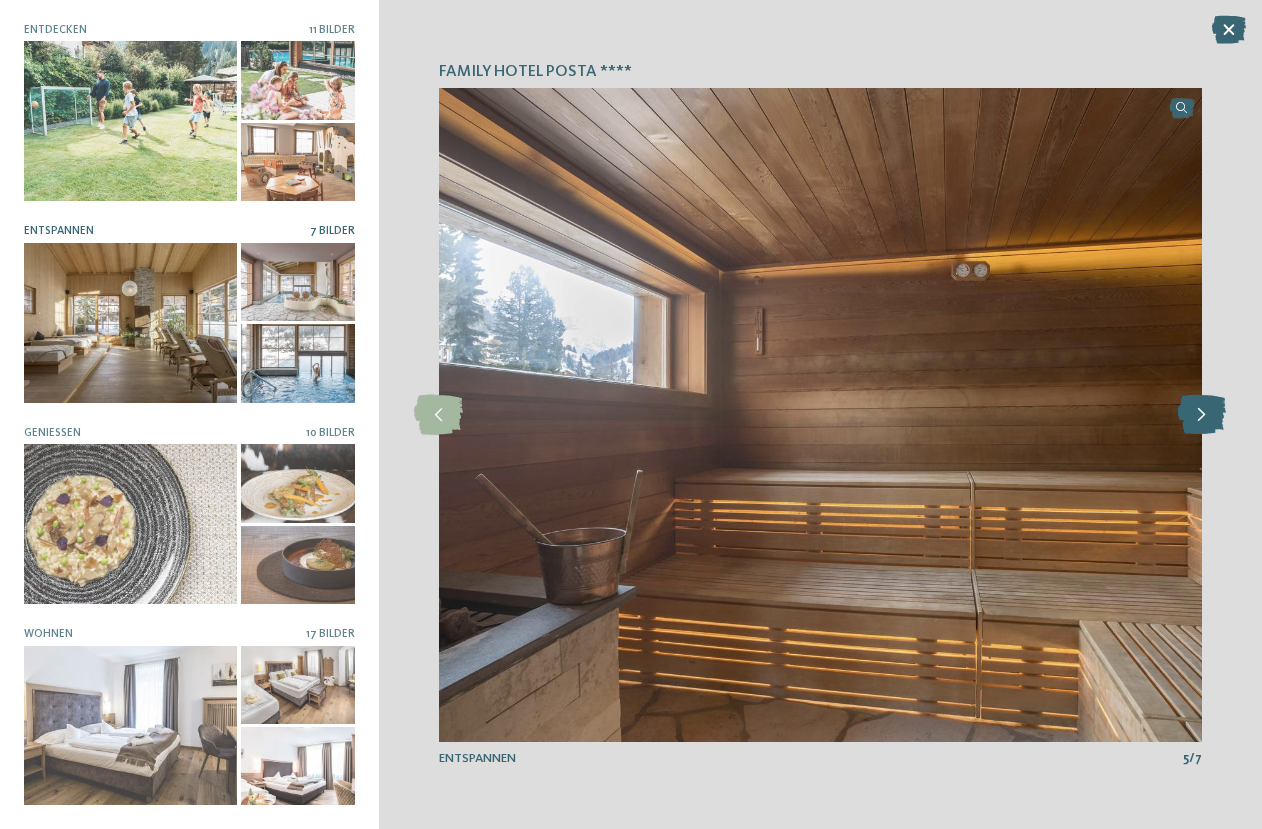 click at bounding box center [1201, 415] 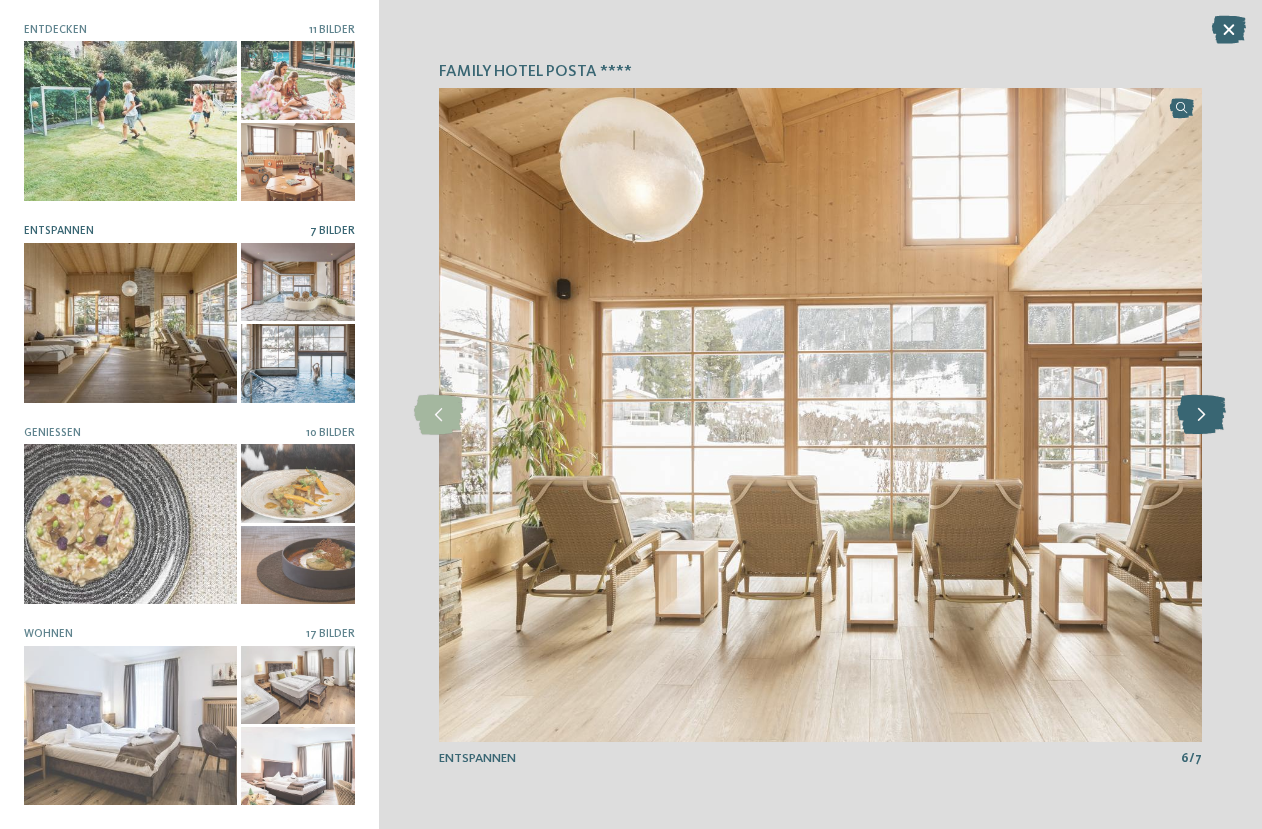 click at bounding box center [1201, 415] 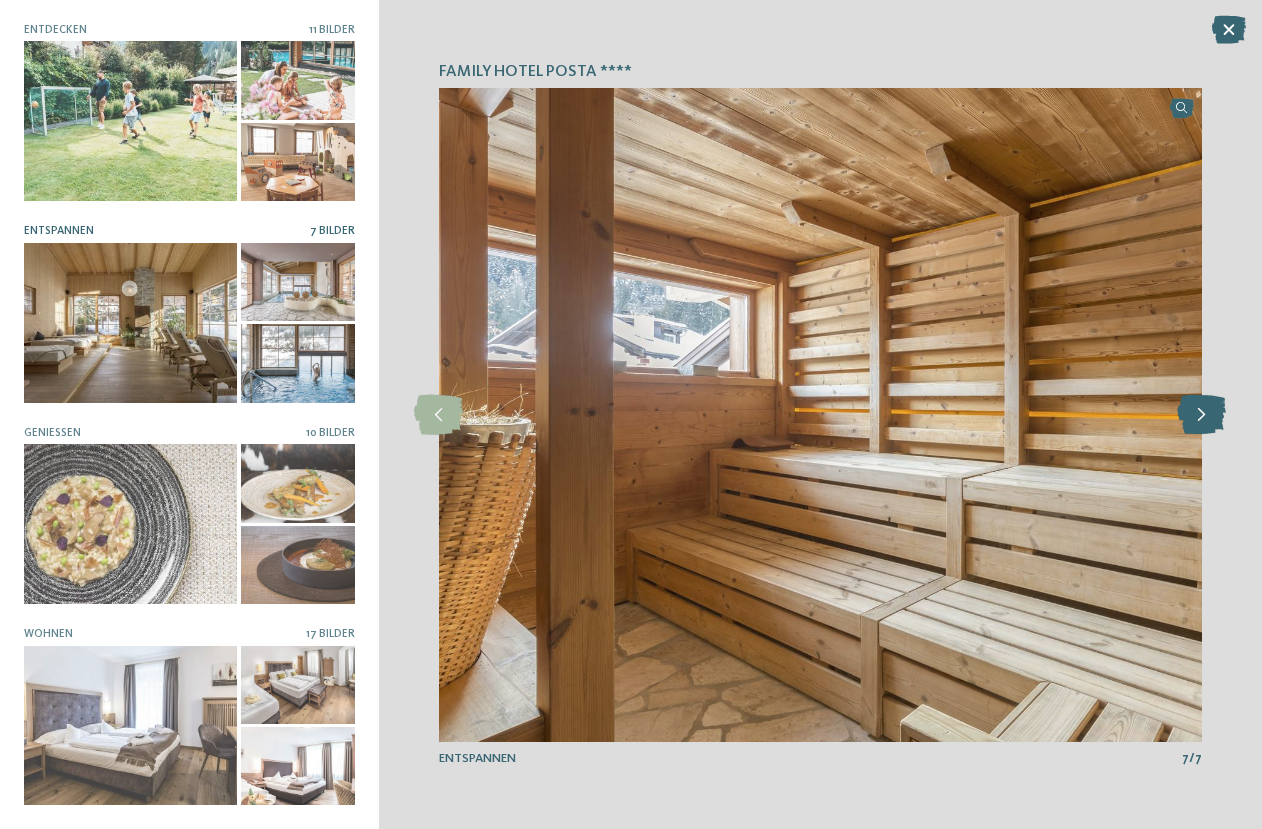 click at bounding box center [1201, 415] 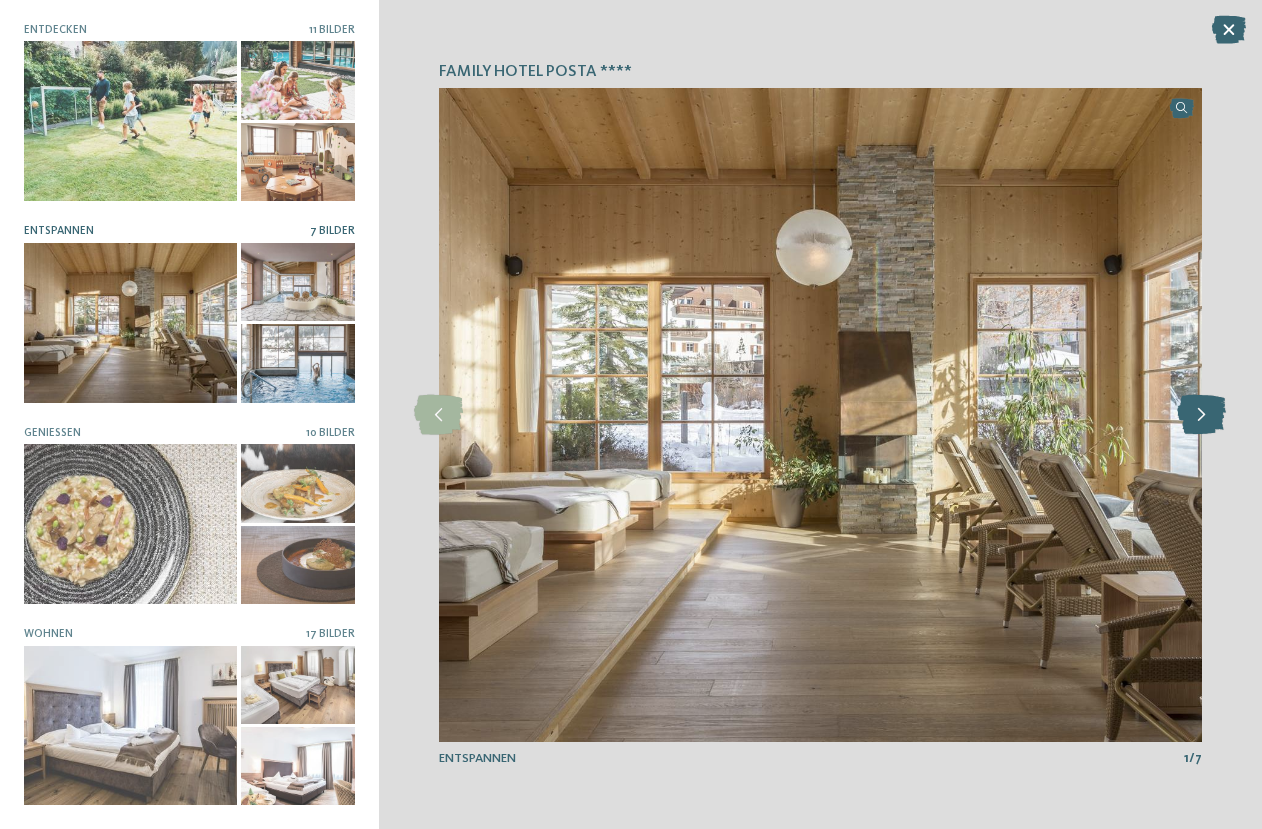 click at bounding box center [1201, 415] 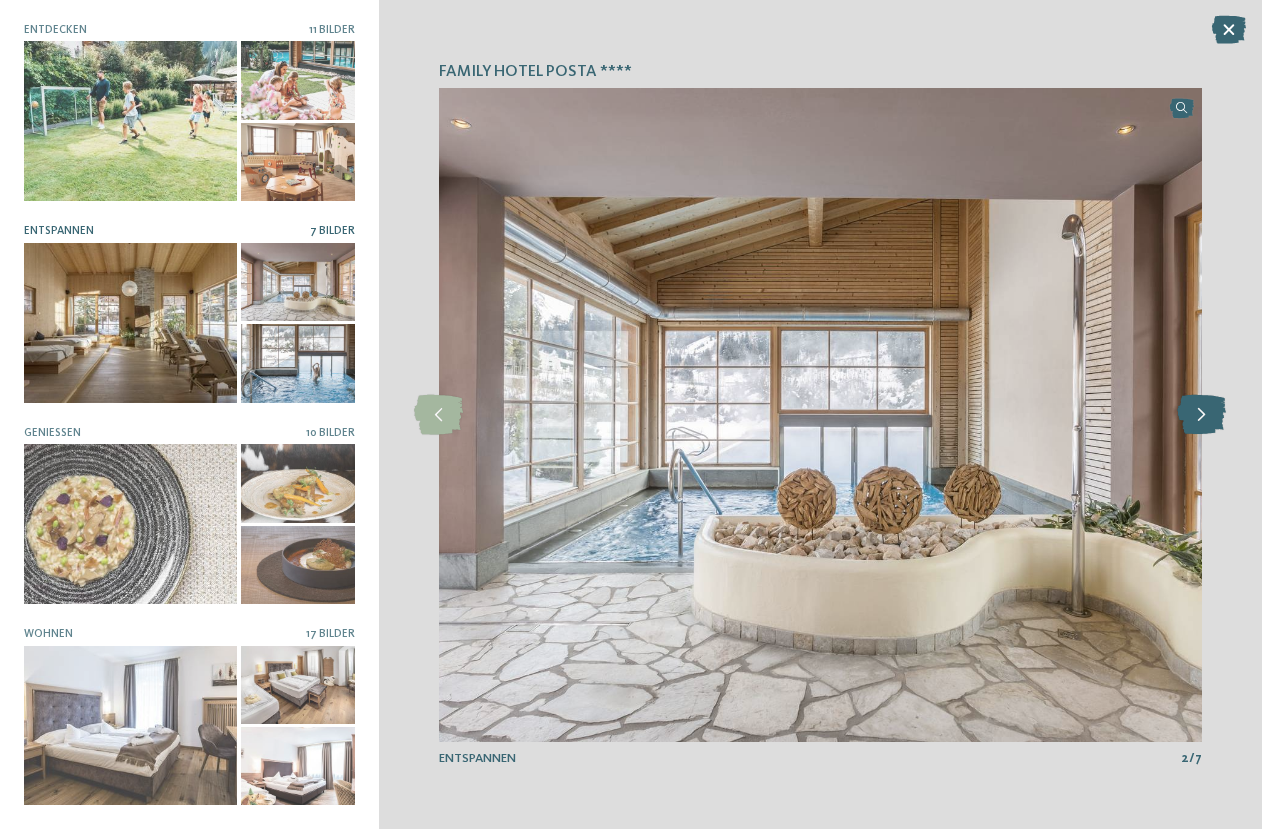 click at bounding box center (1201, 415) 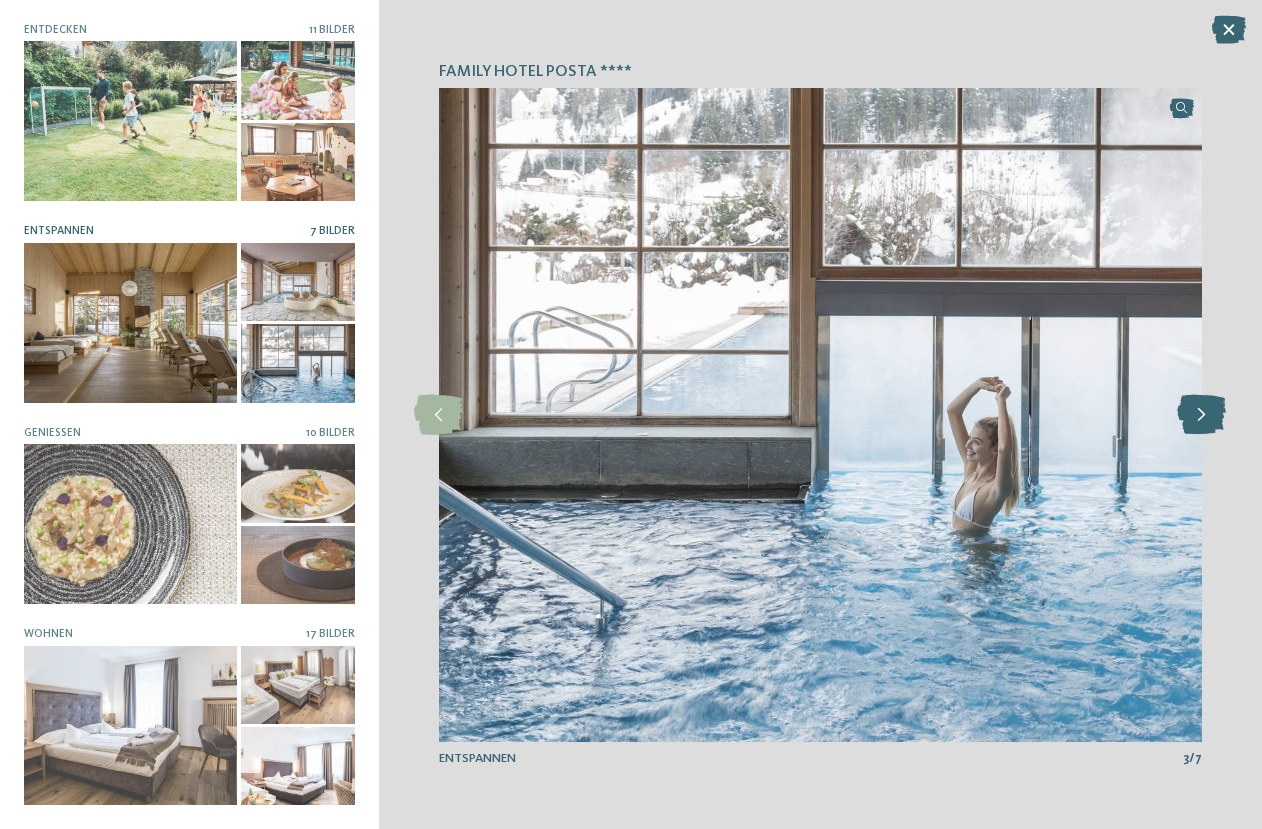 click at bounding box center (1201, 415) 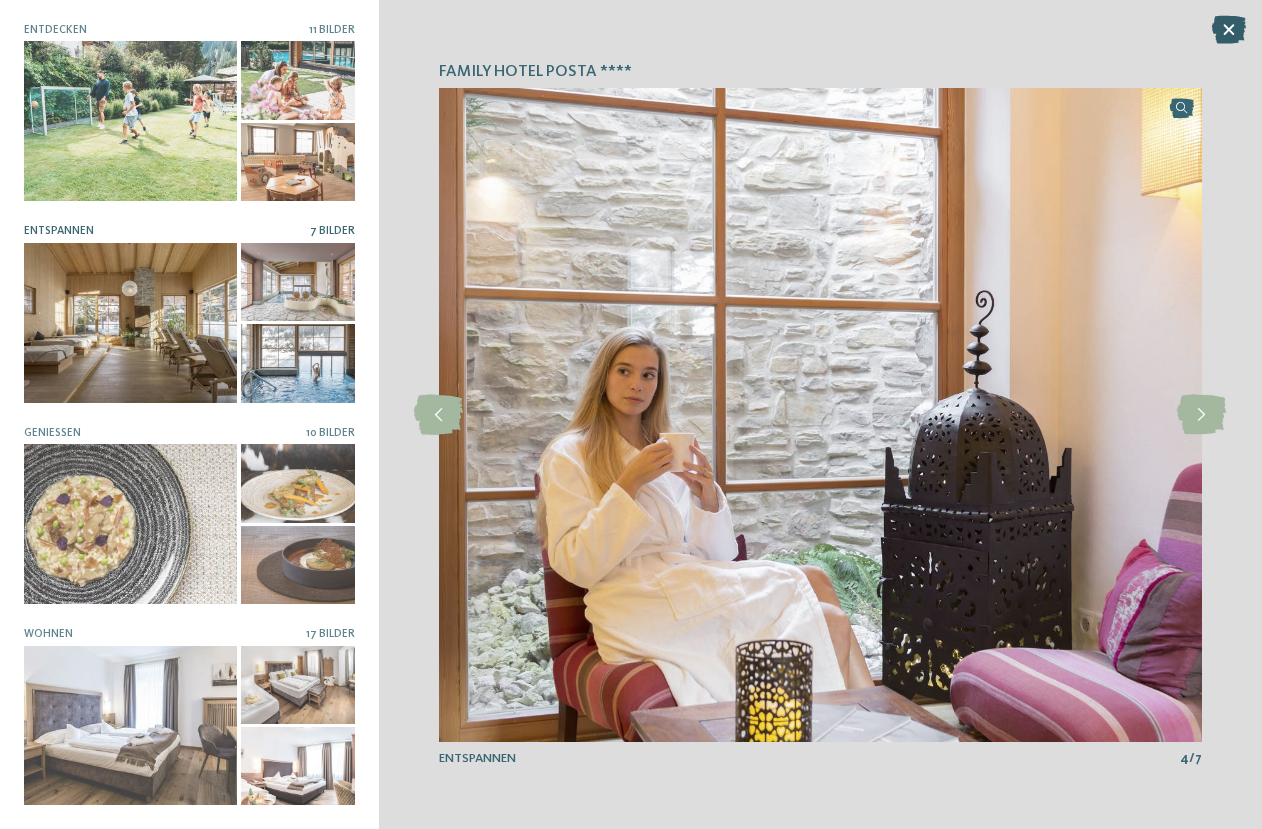 click at bounding box center (1229, 30) 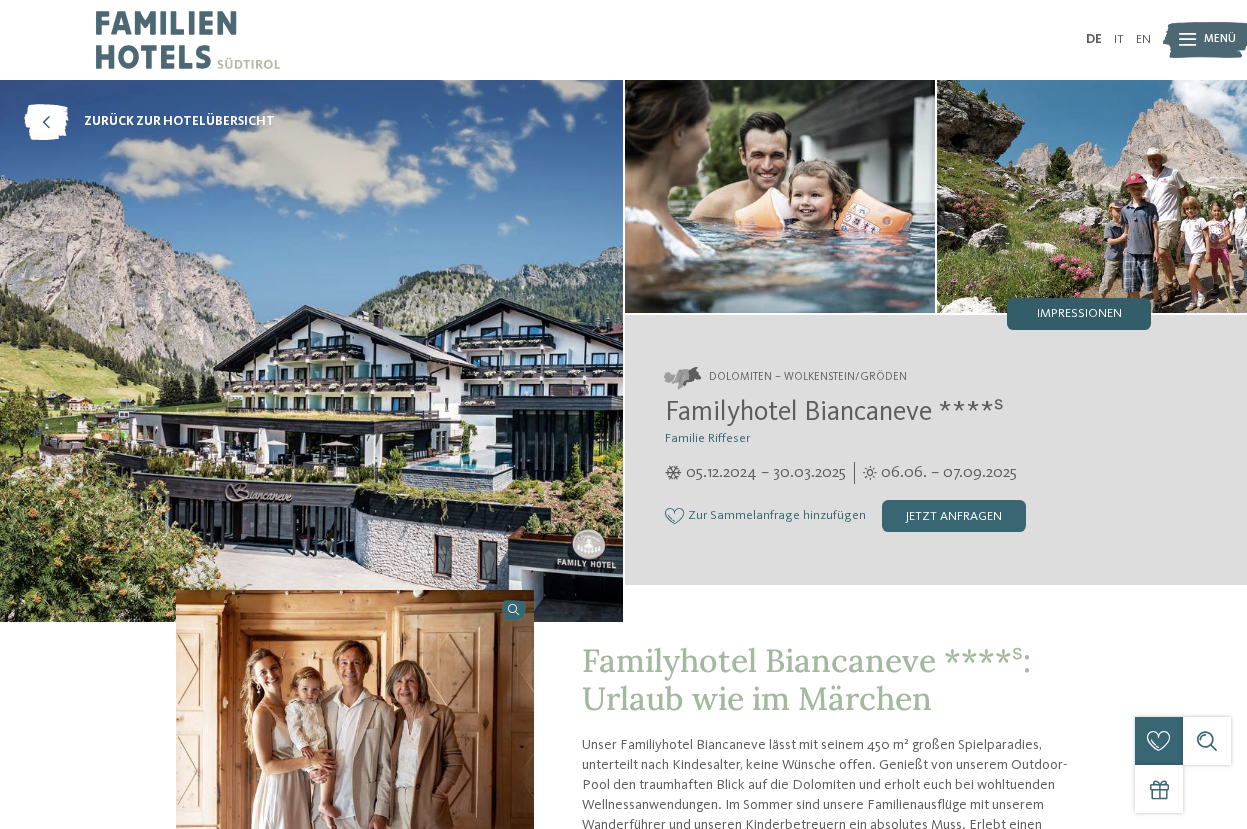 scroll, scrollTop: 0, scrollLeft: 0, axis: both 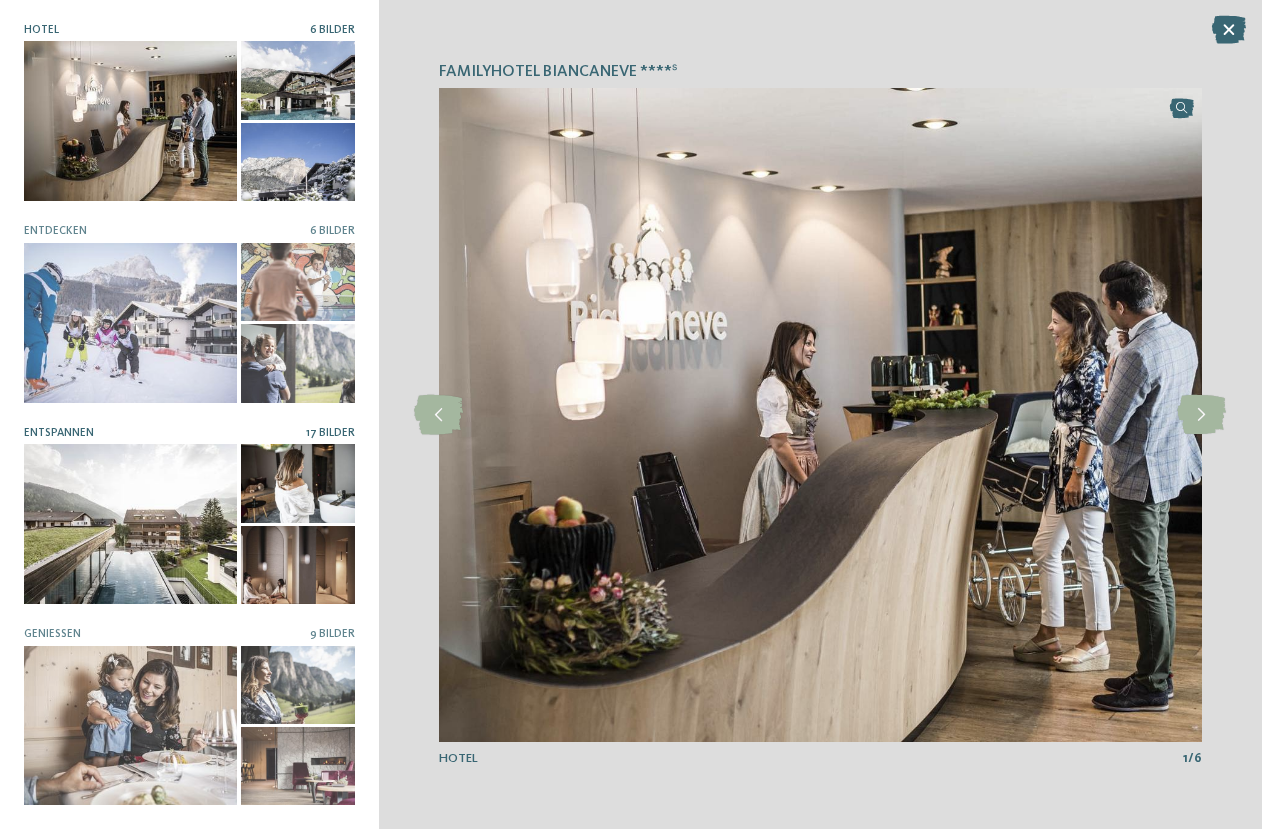 click at bounding box center [130, 524] 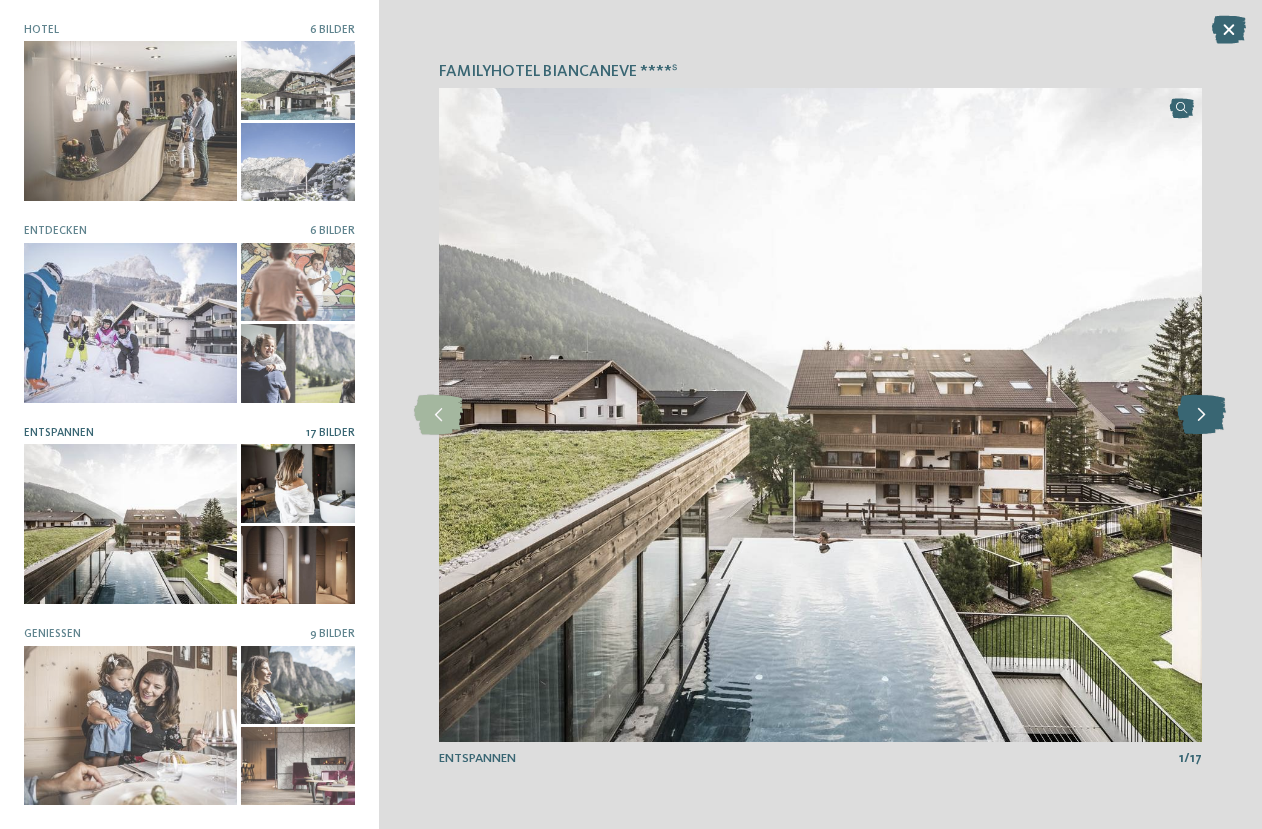 click at bounding box center [1201, 415] 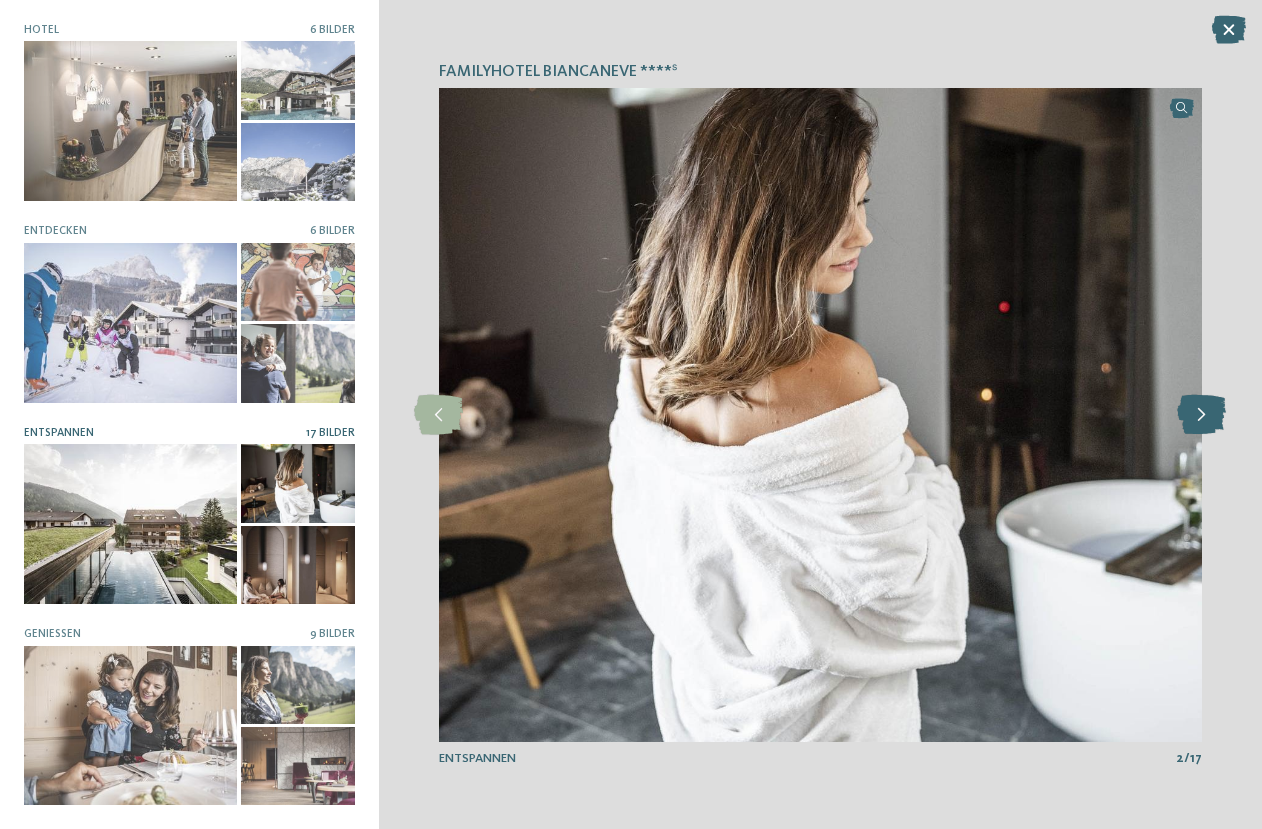click at bounding box center (1201, 415) 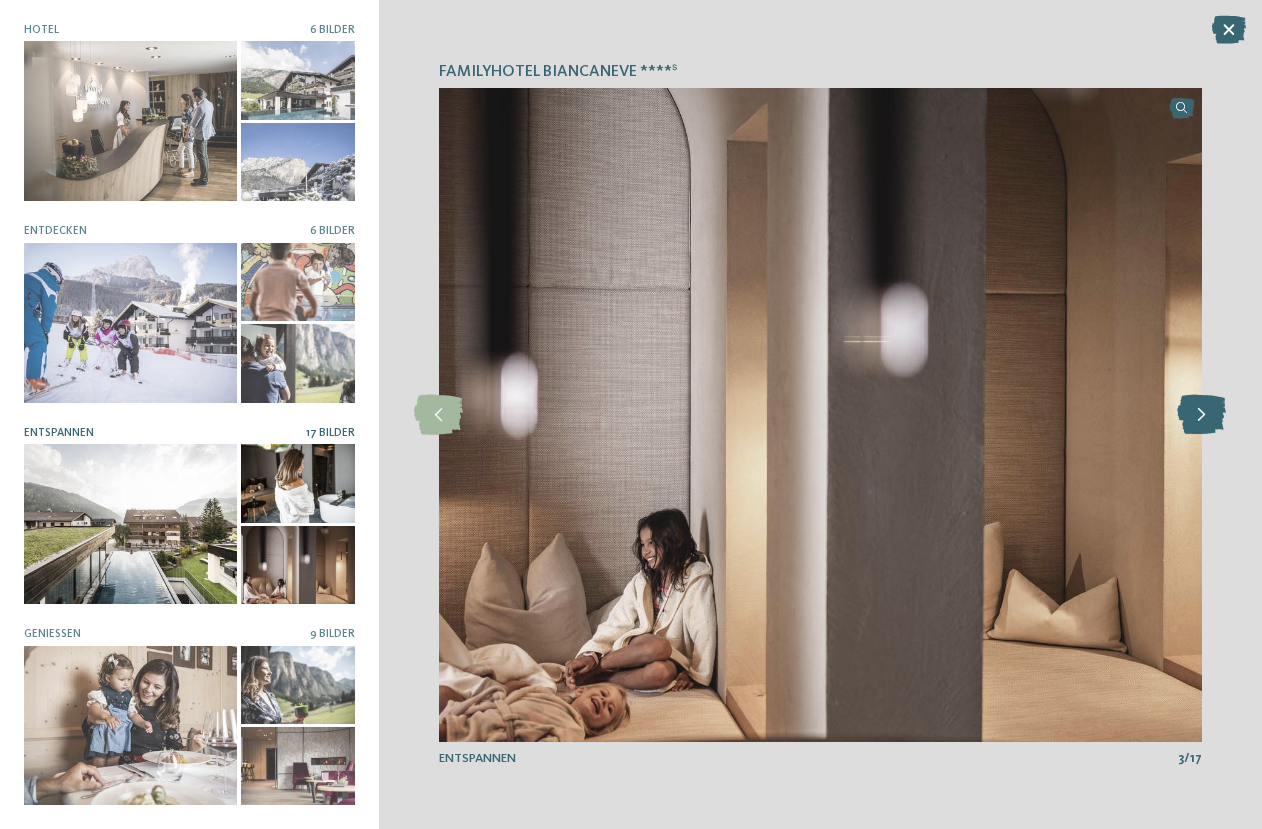 click at bounding box center [1201, 415] 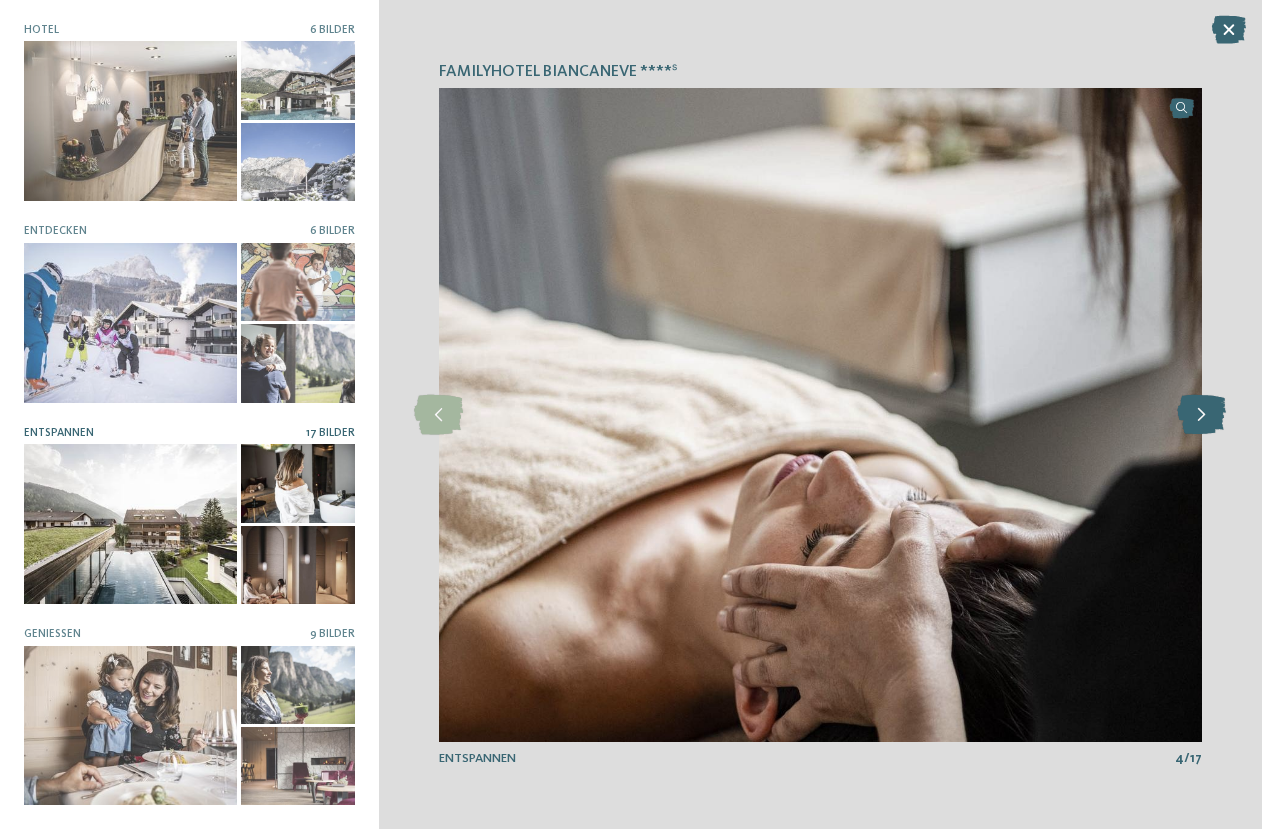 click at bounding box center (1201, 415) 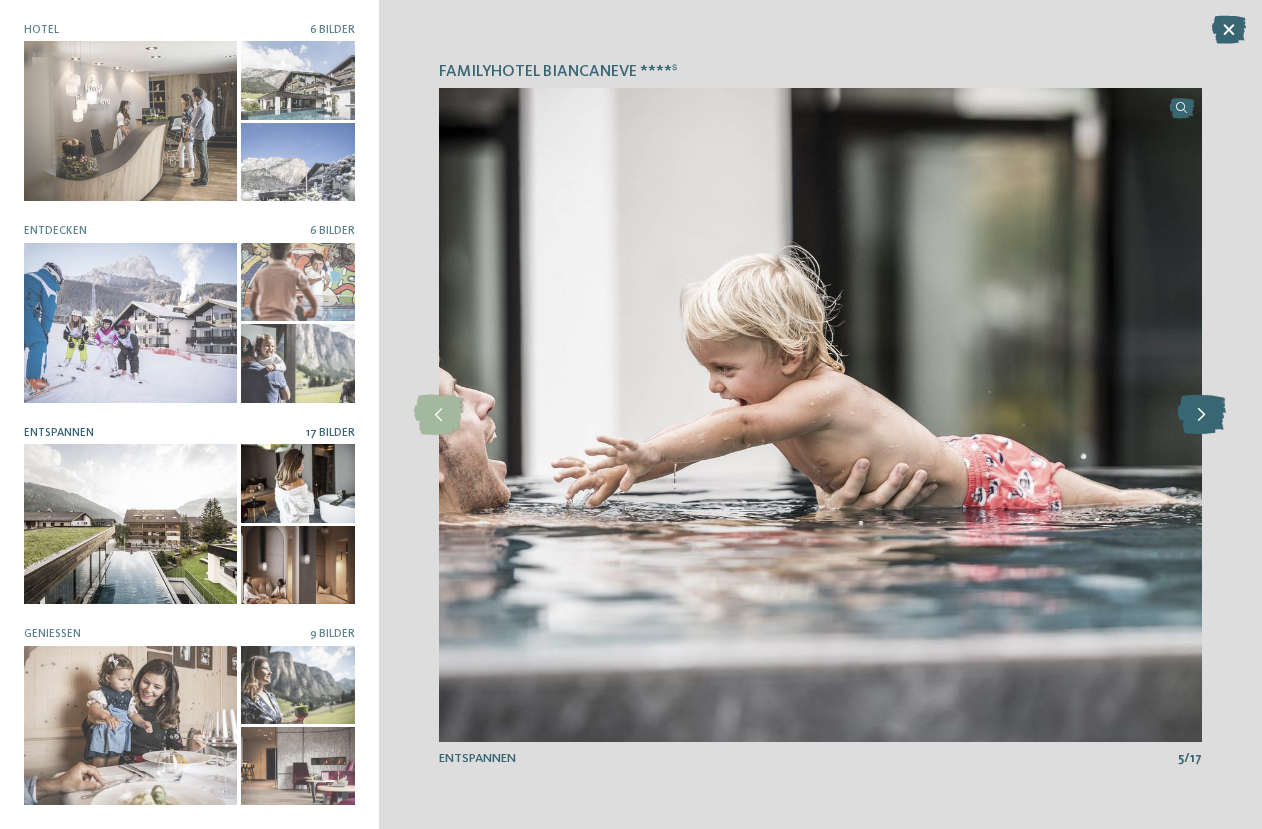 click at bounding box center [1201, 415] 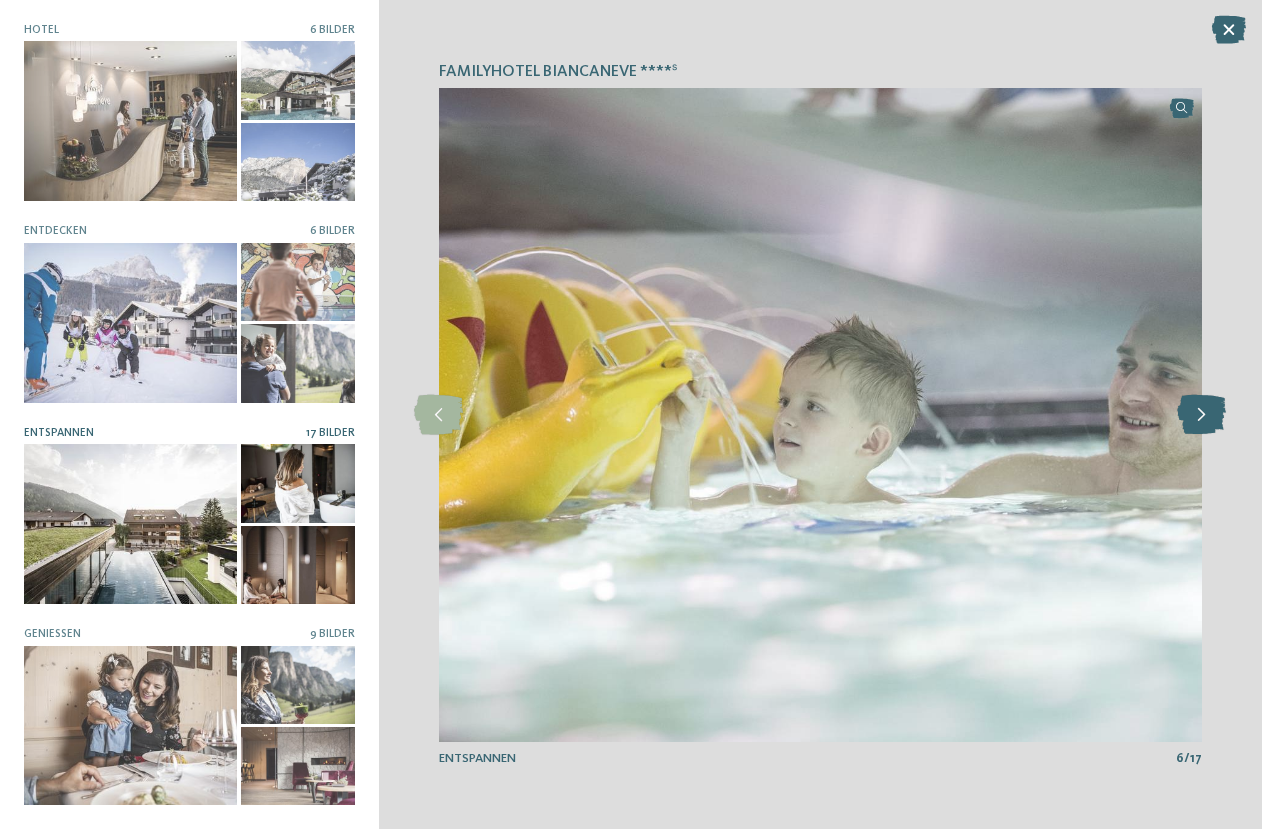 click at bounding box center (1201, 415) 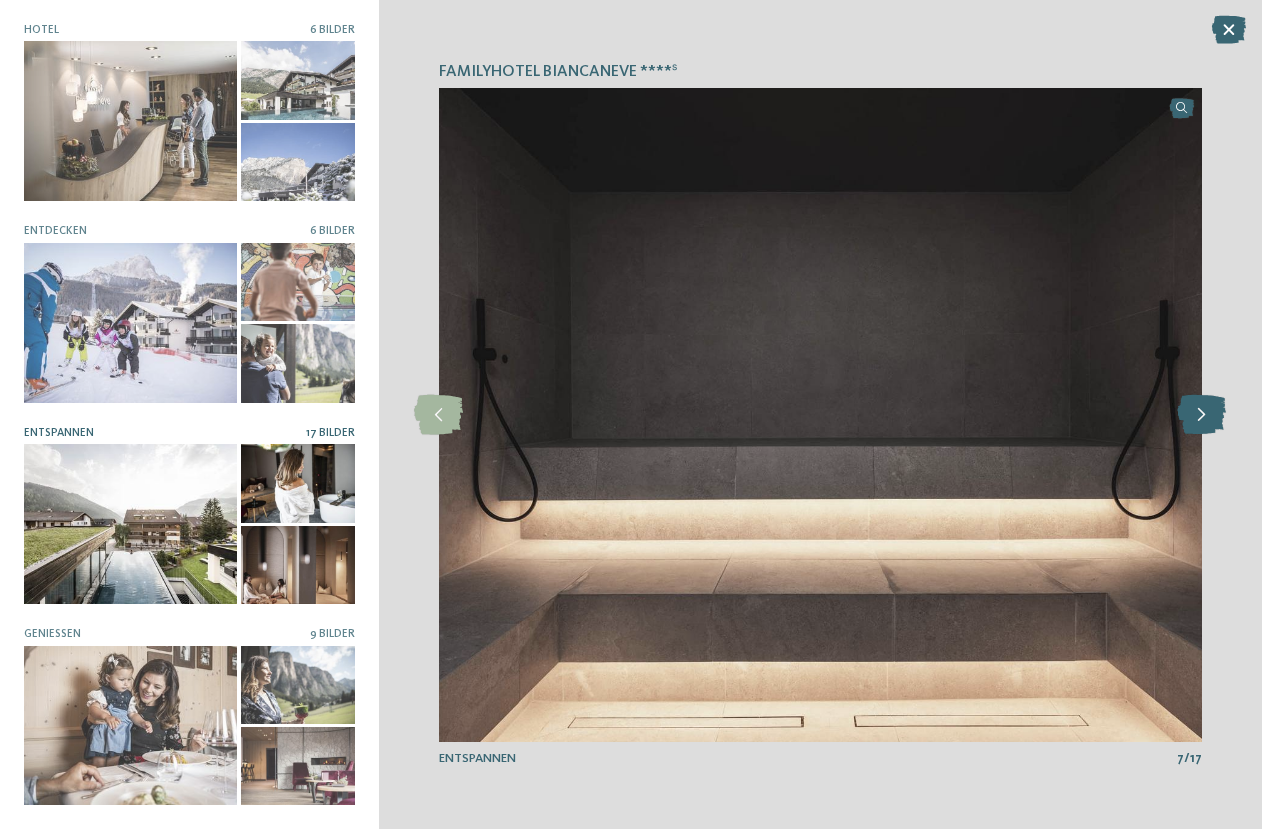 click at bounding box center (1201, 415) 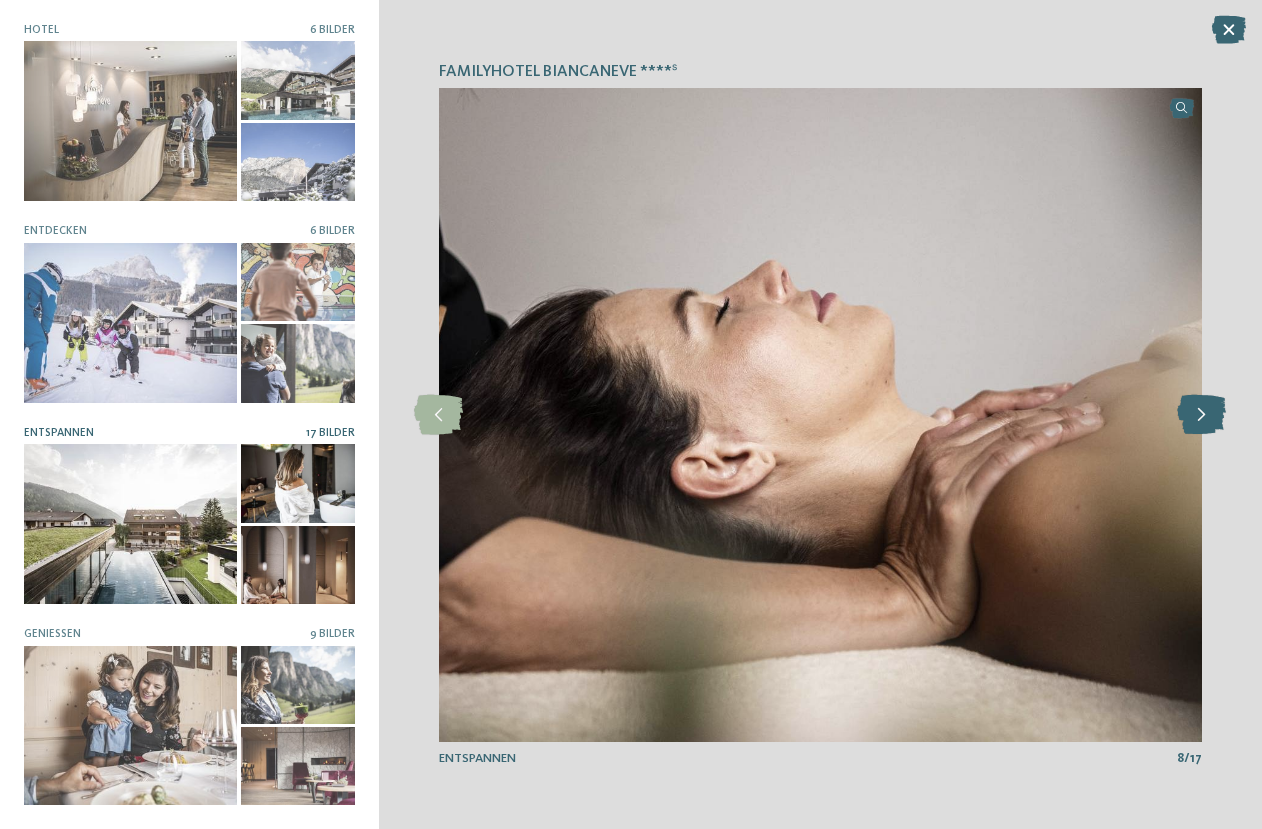 click at bounding box center (1201, 415) 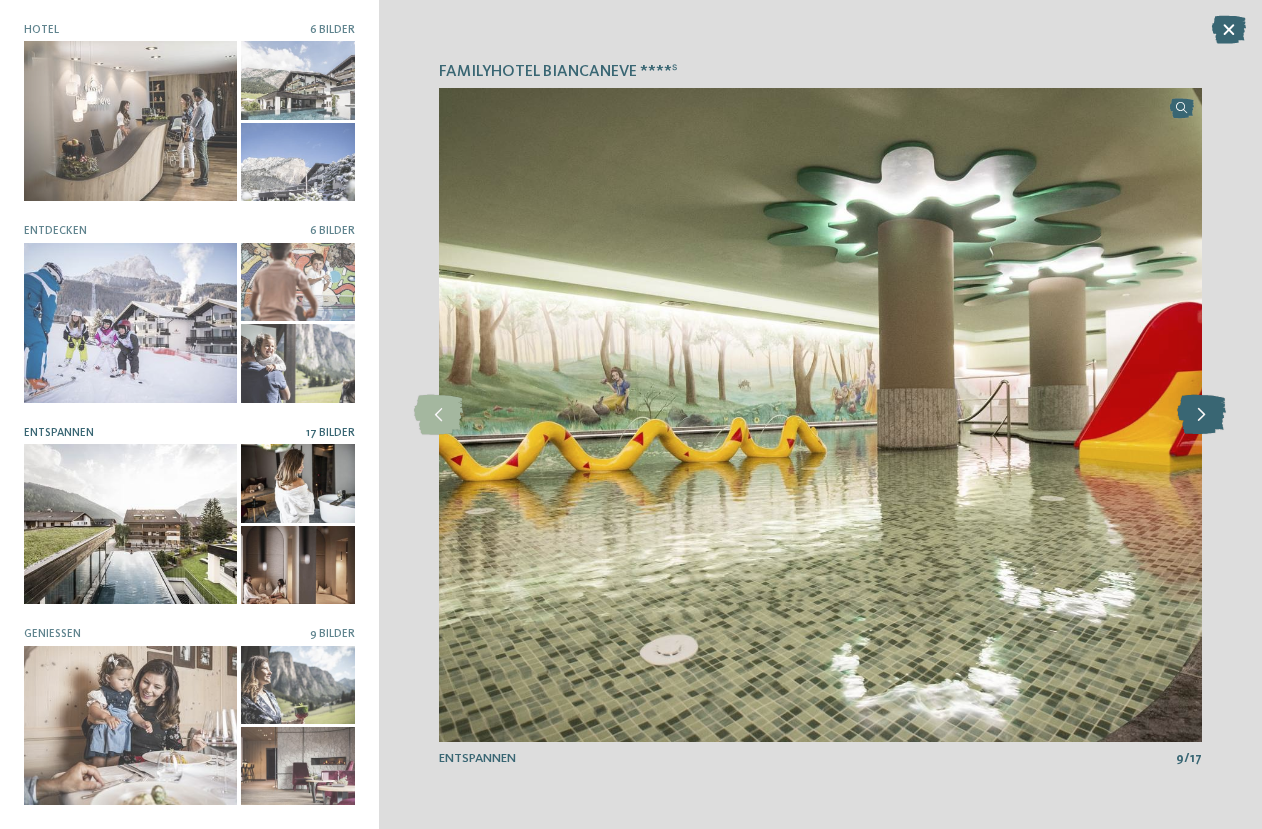click at bounding box center (1201, 415) 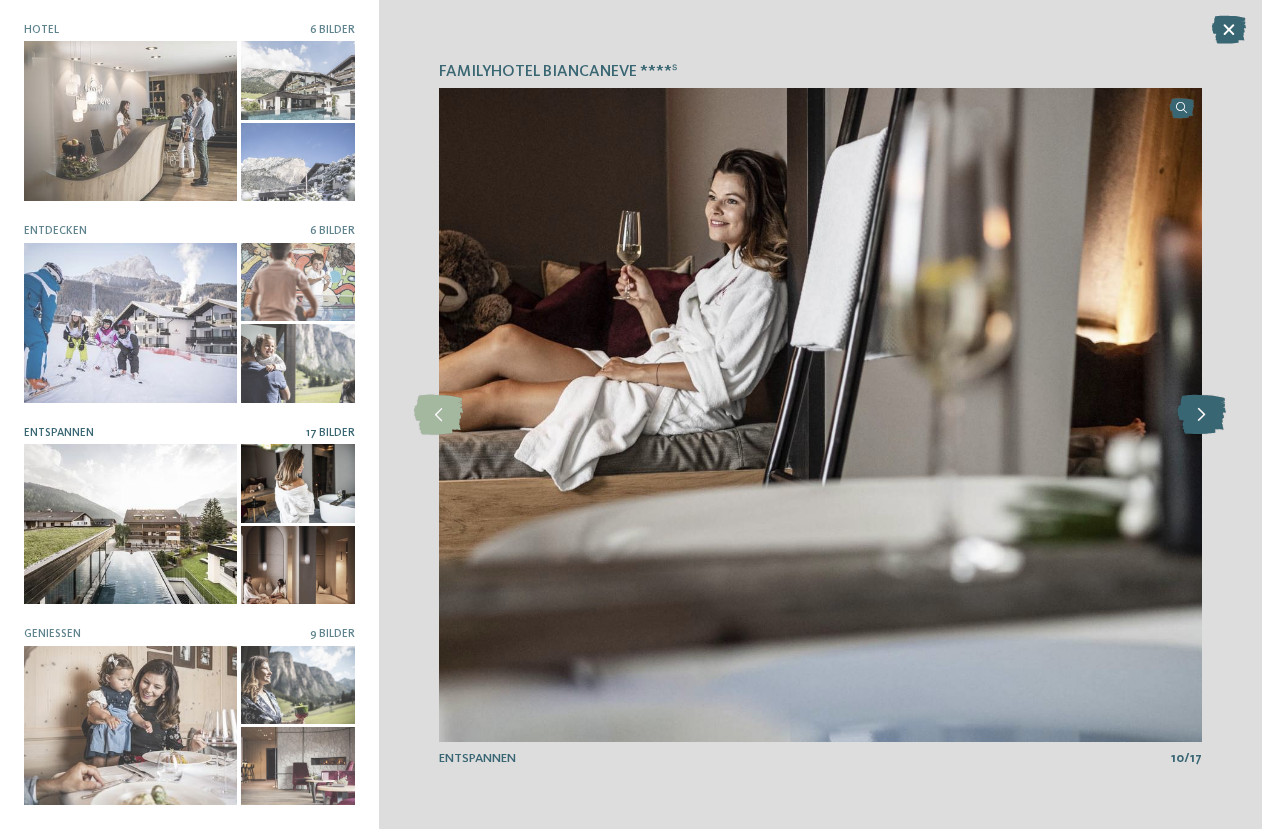 click at bounding box center [1201, 415] 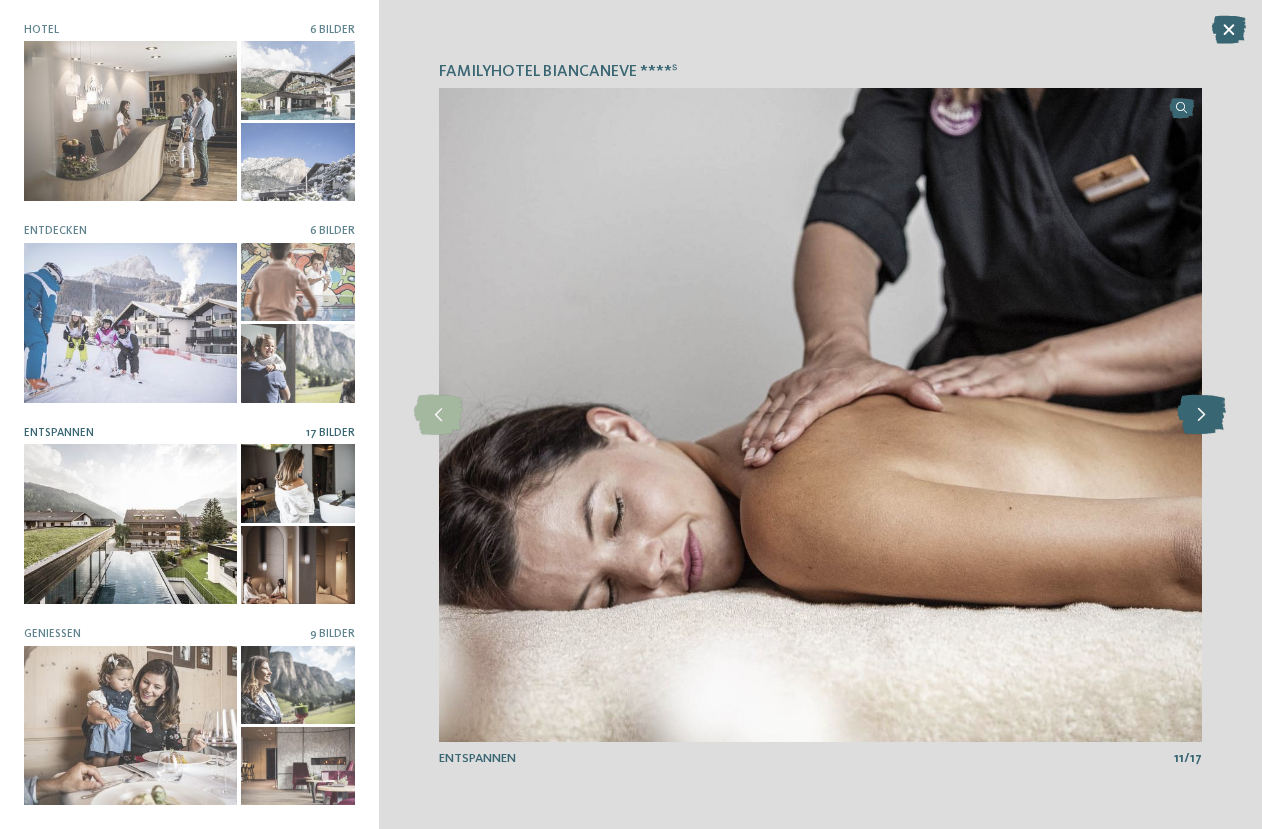 click at bounding box center [1201, 415] 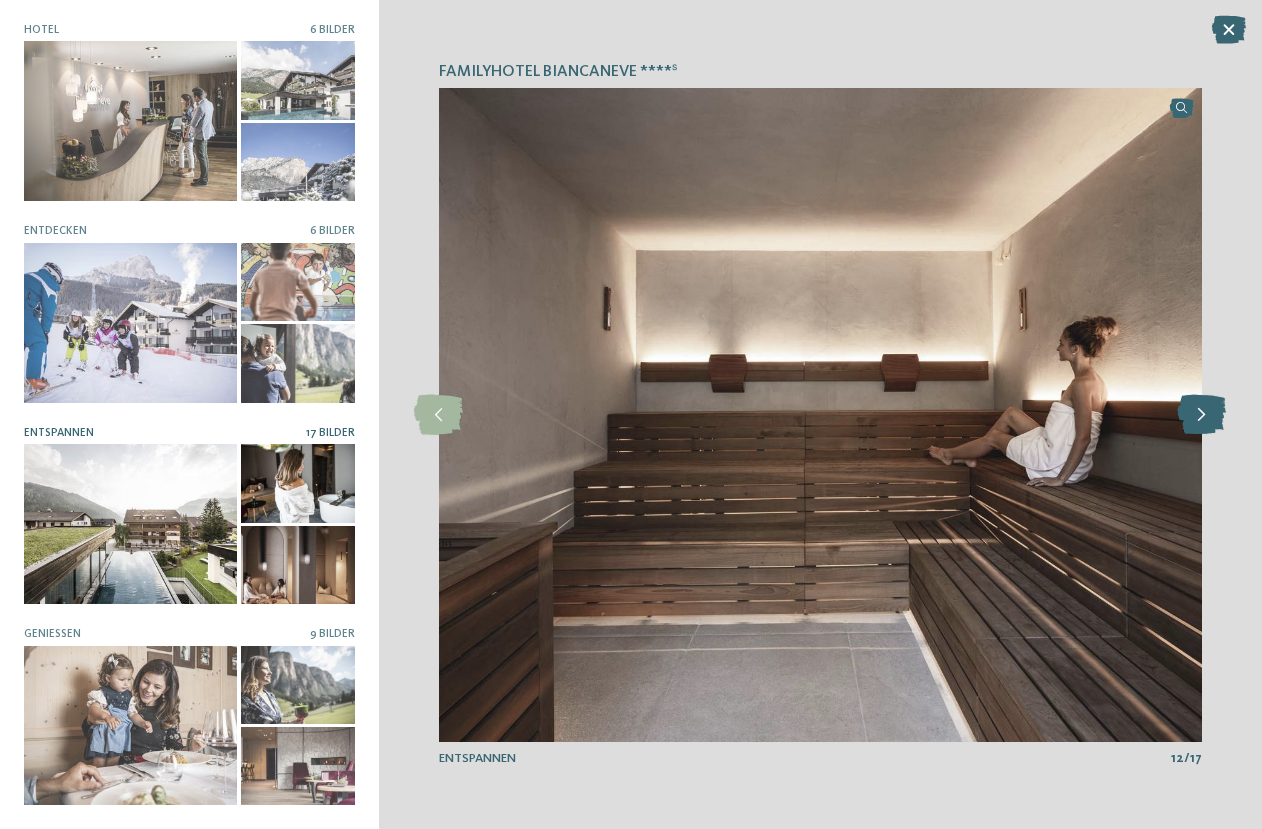 click at bounding box center (1201, 415) 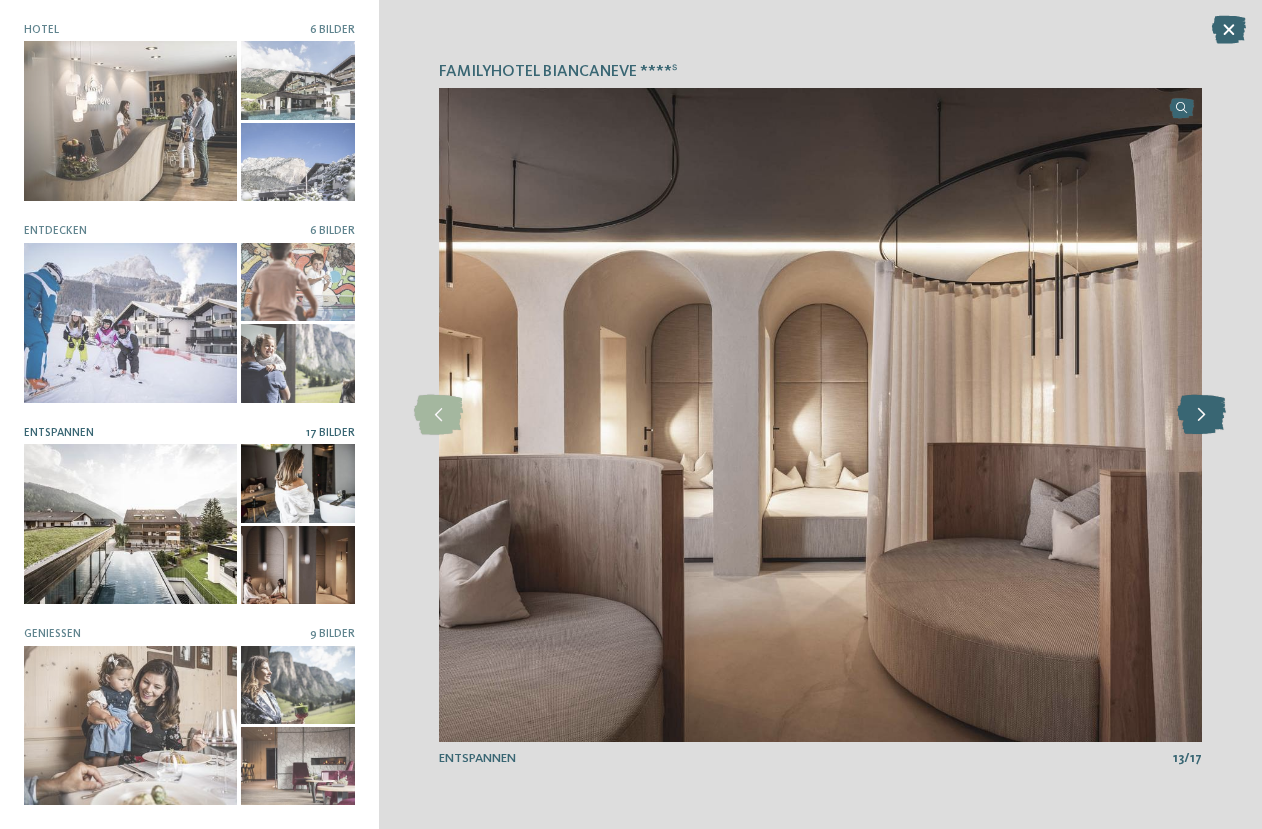 click at bounding box center [1201, 415] 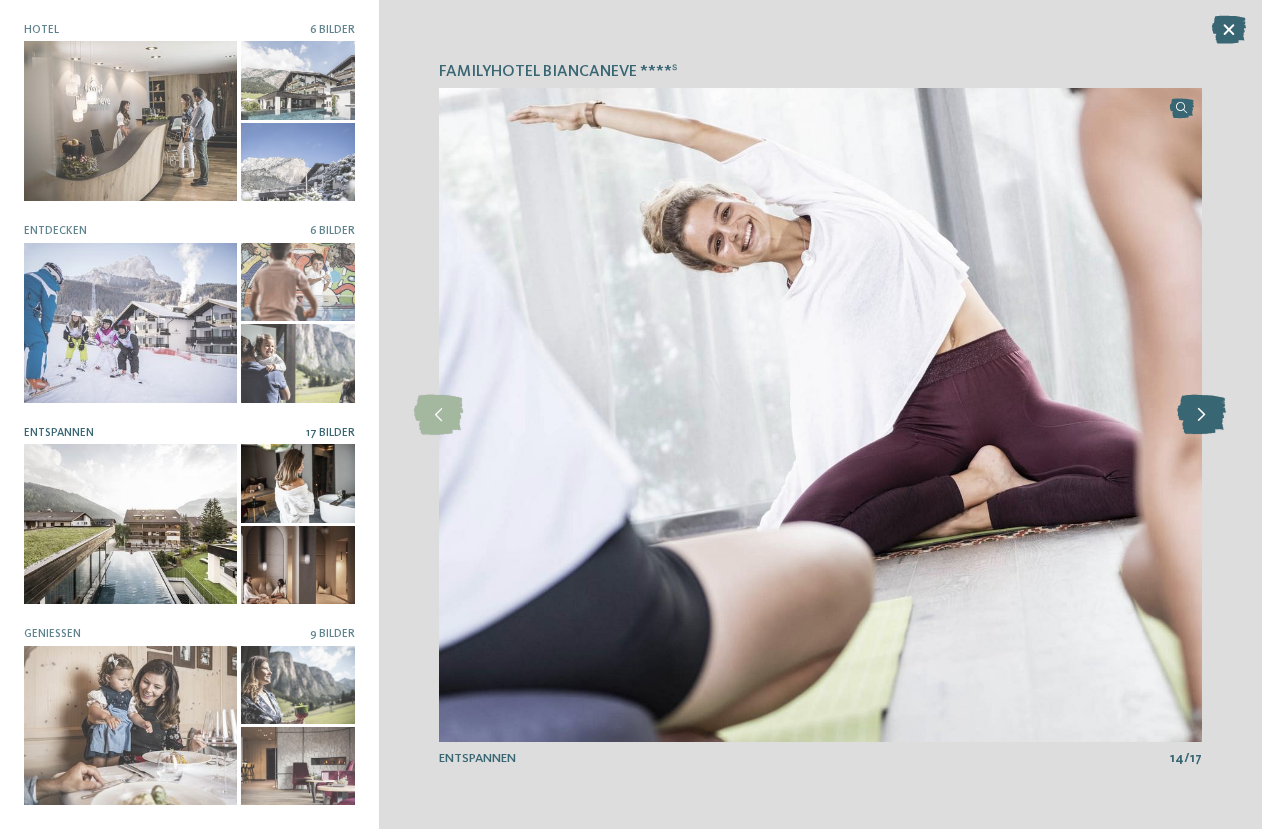 click at bounding box center (1201, 415) 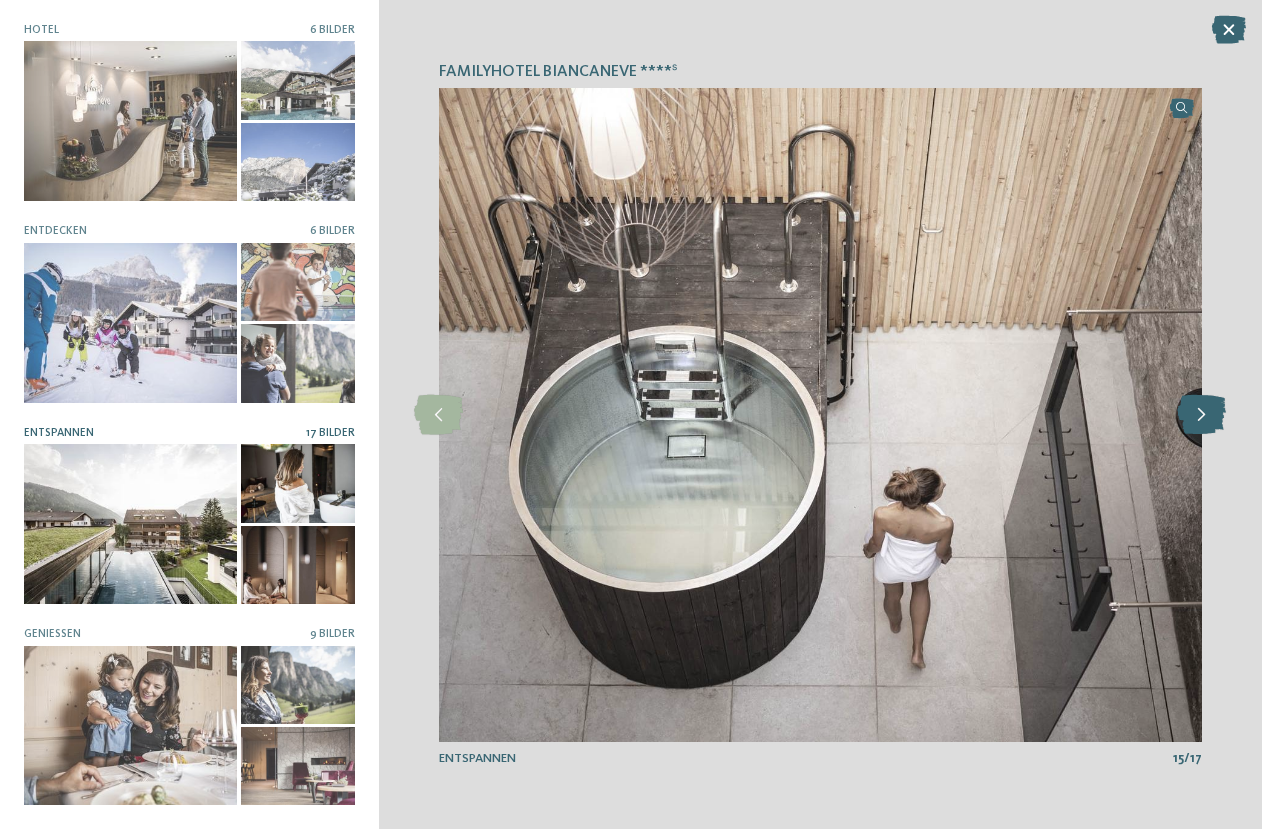 click at bounding box center [1201, 415] 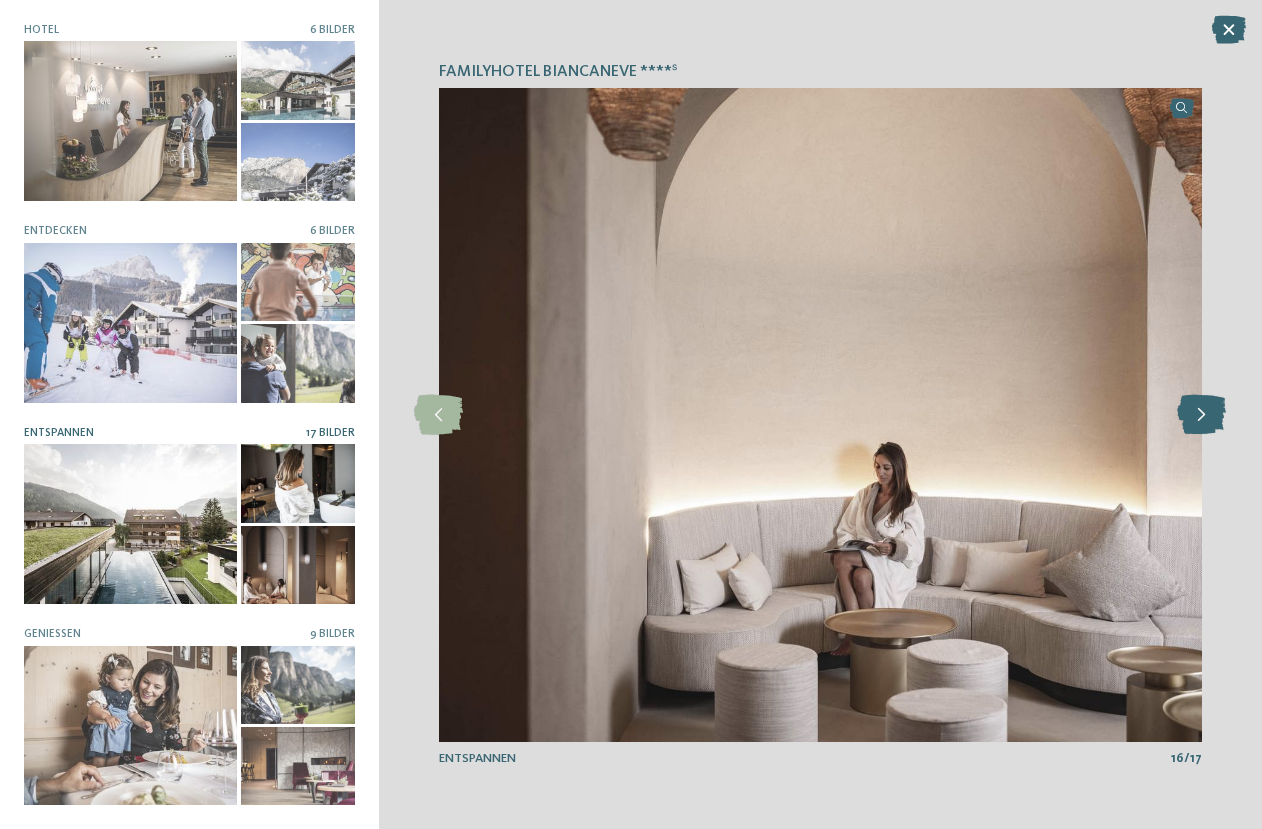 click at bounding box center [1201, 415] 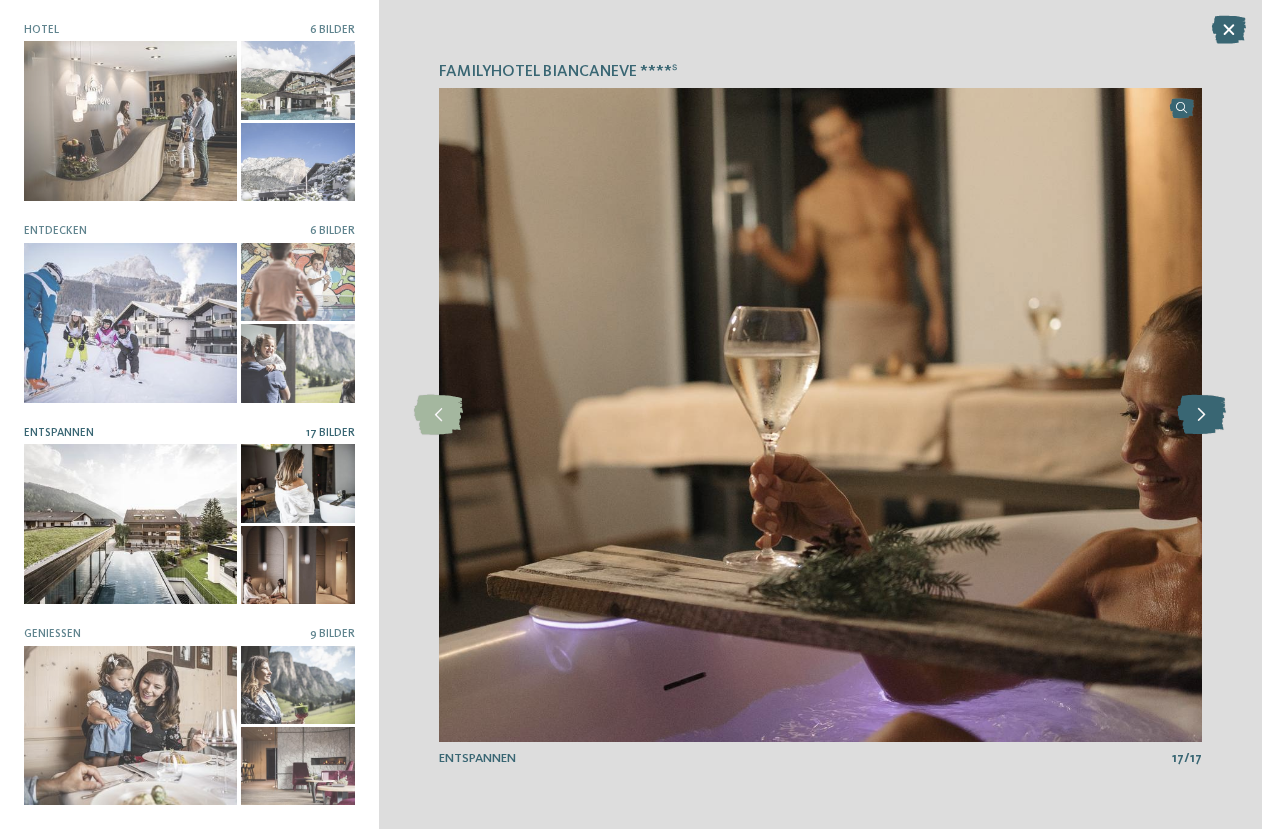 click at bounding box center (1201, 415) 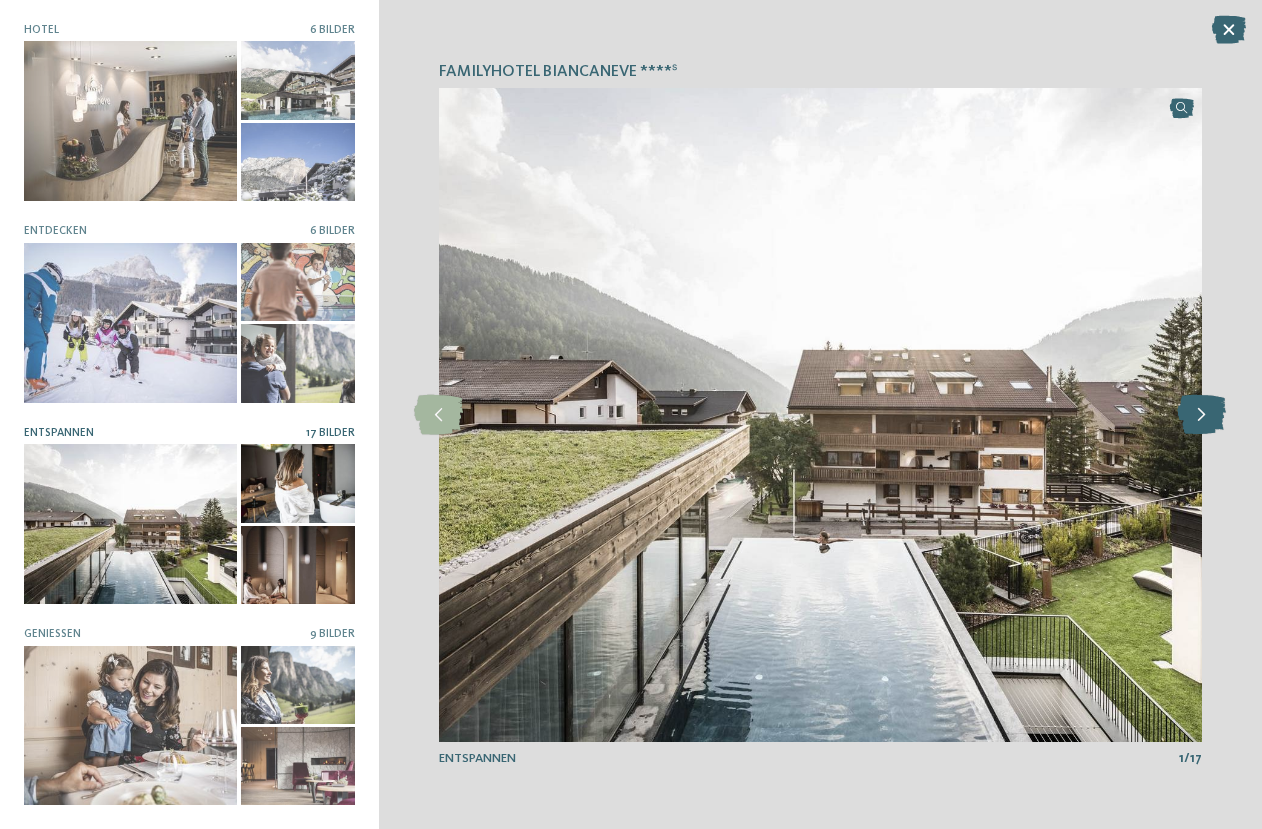 click at bounding box center [1201, 415] 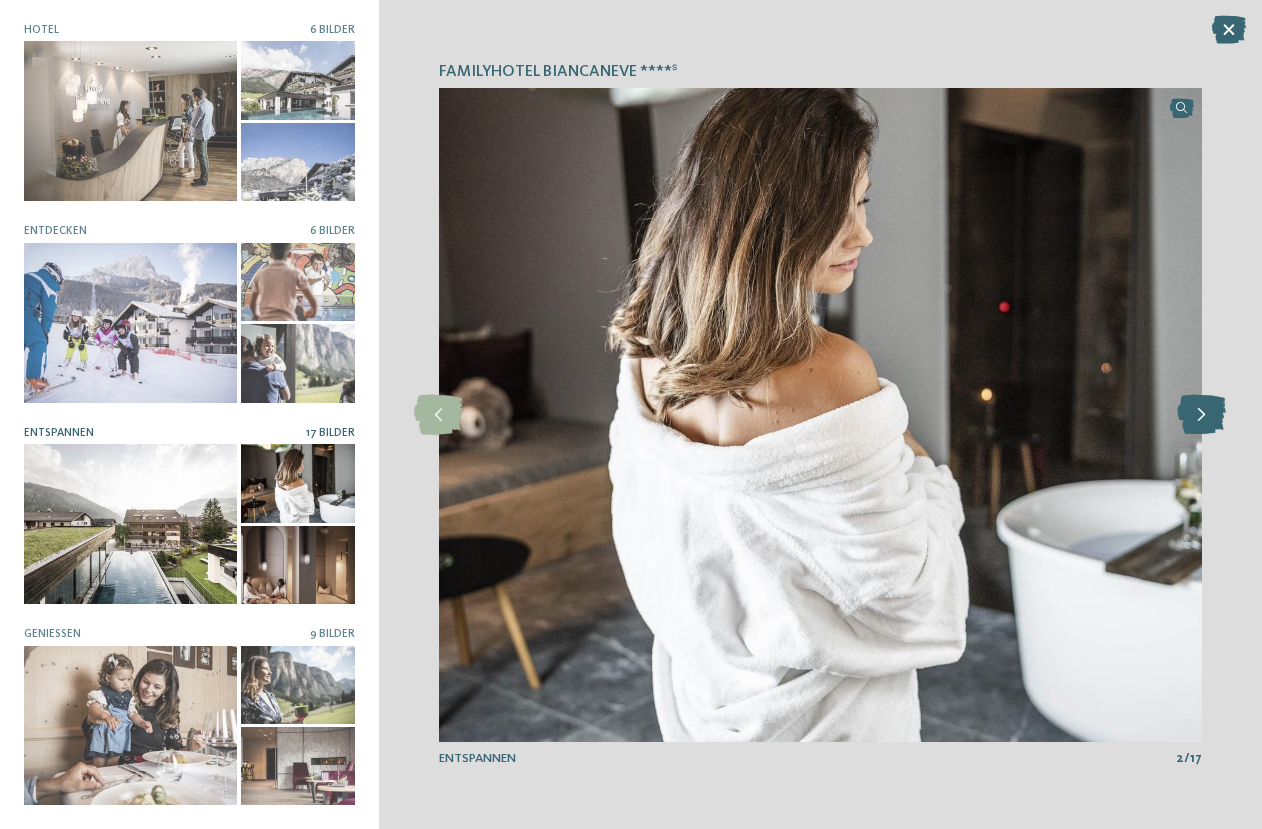 click at bounding box center [1201, 415] 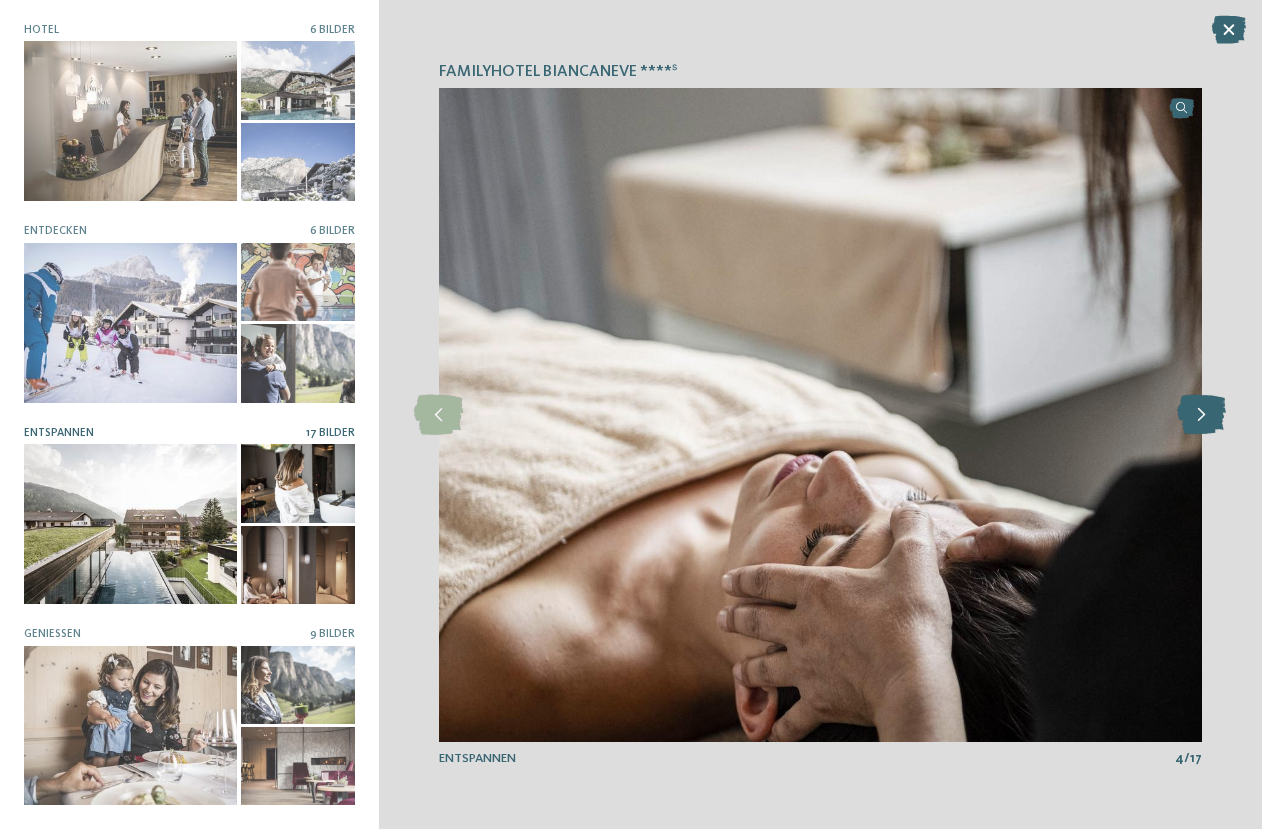 click at bounding box center (1201, 415) 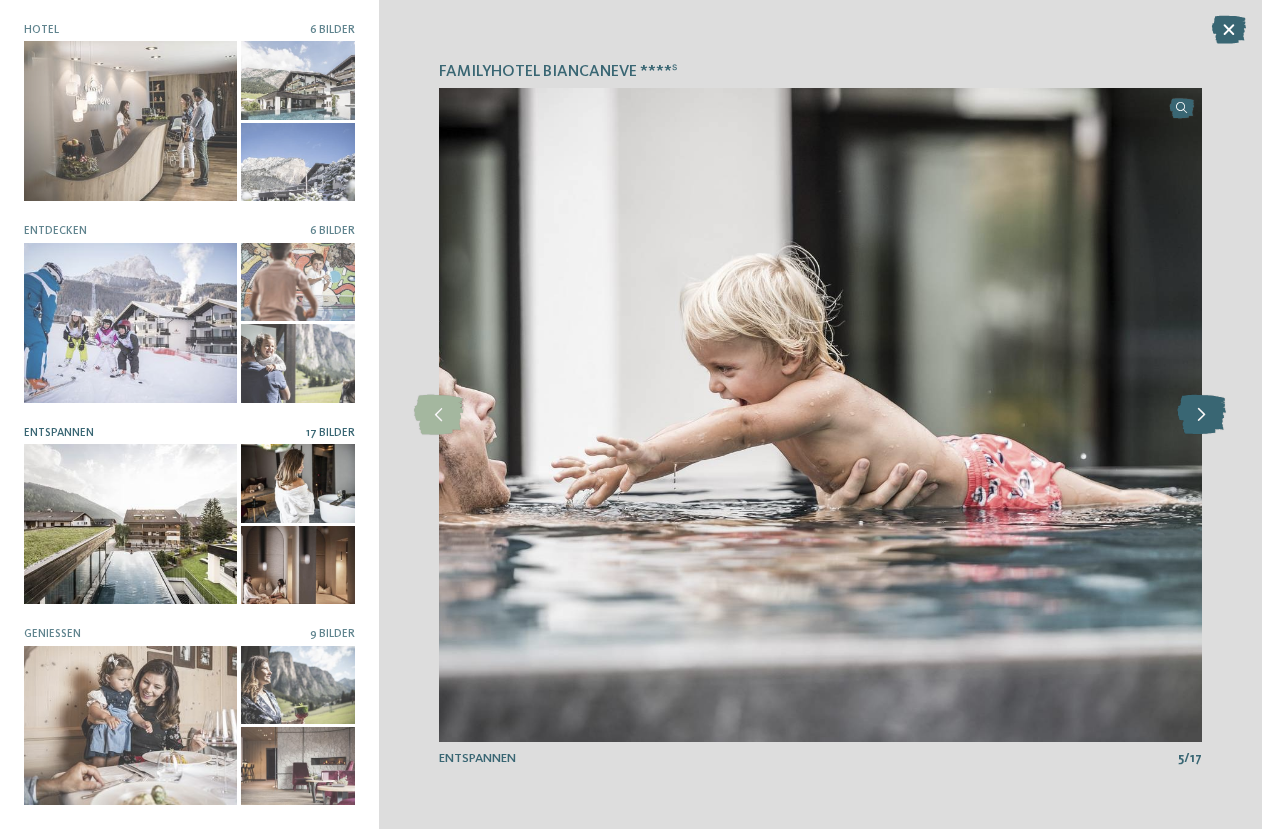 click at bounding box center [1201, 415] 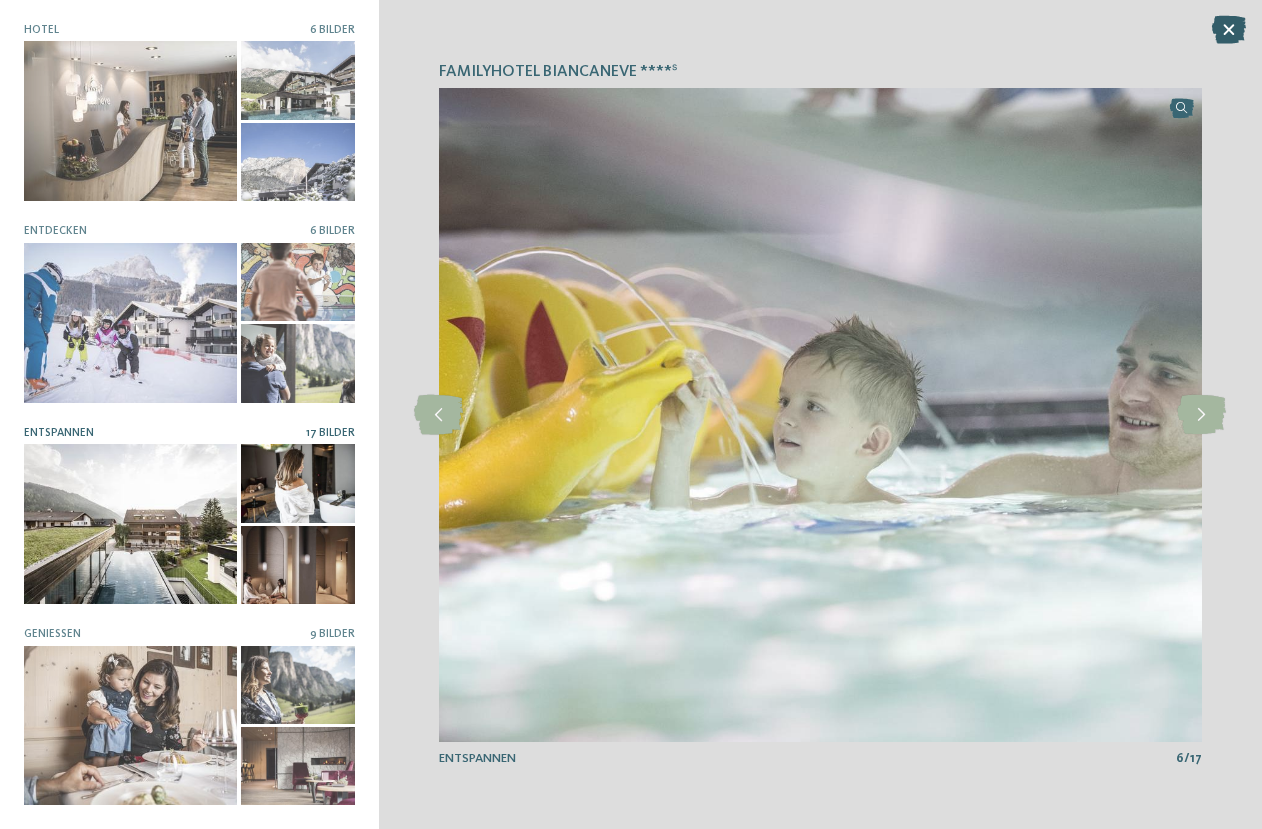 click at bounding box center (1229, 30) 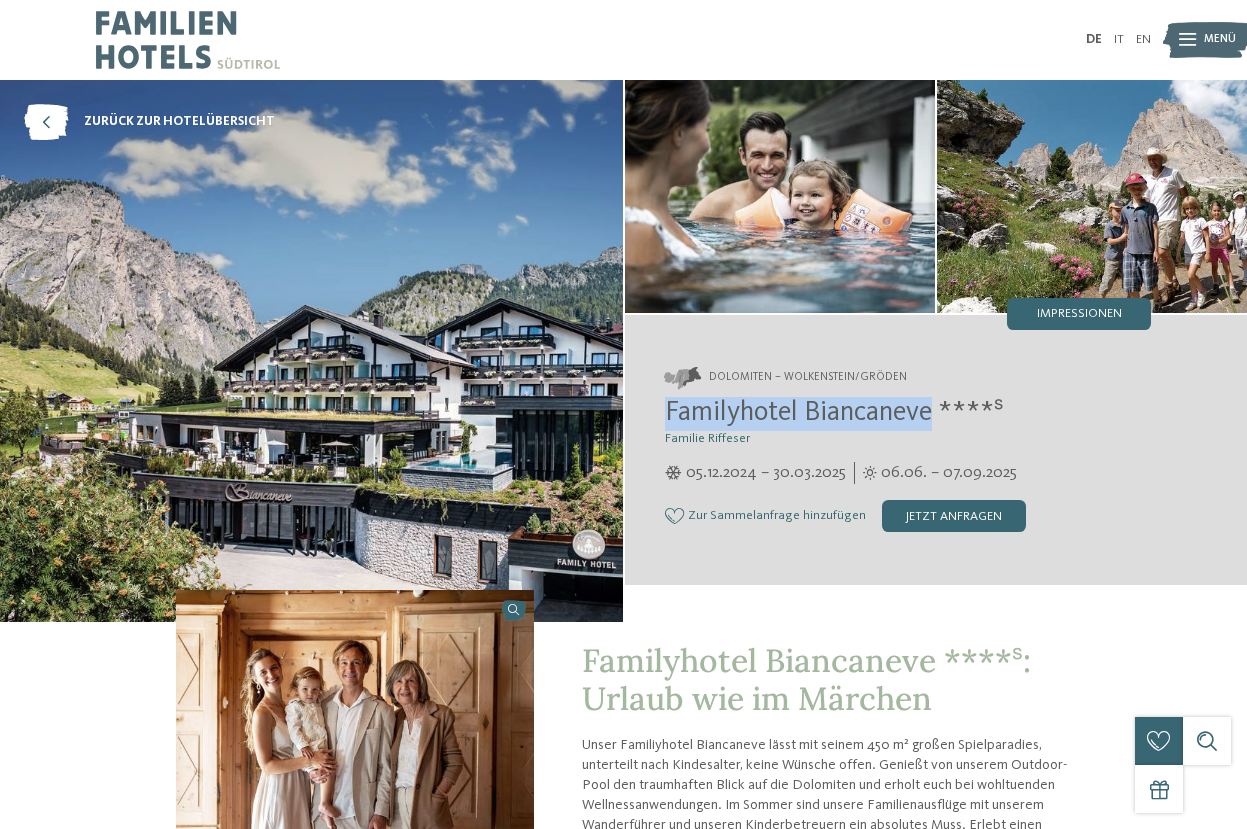 drag, startPoint x: 663, startPoint y: 406, endPoint x: 933, endPoint y: 417, distance: 270.22397 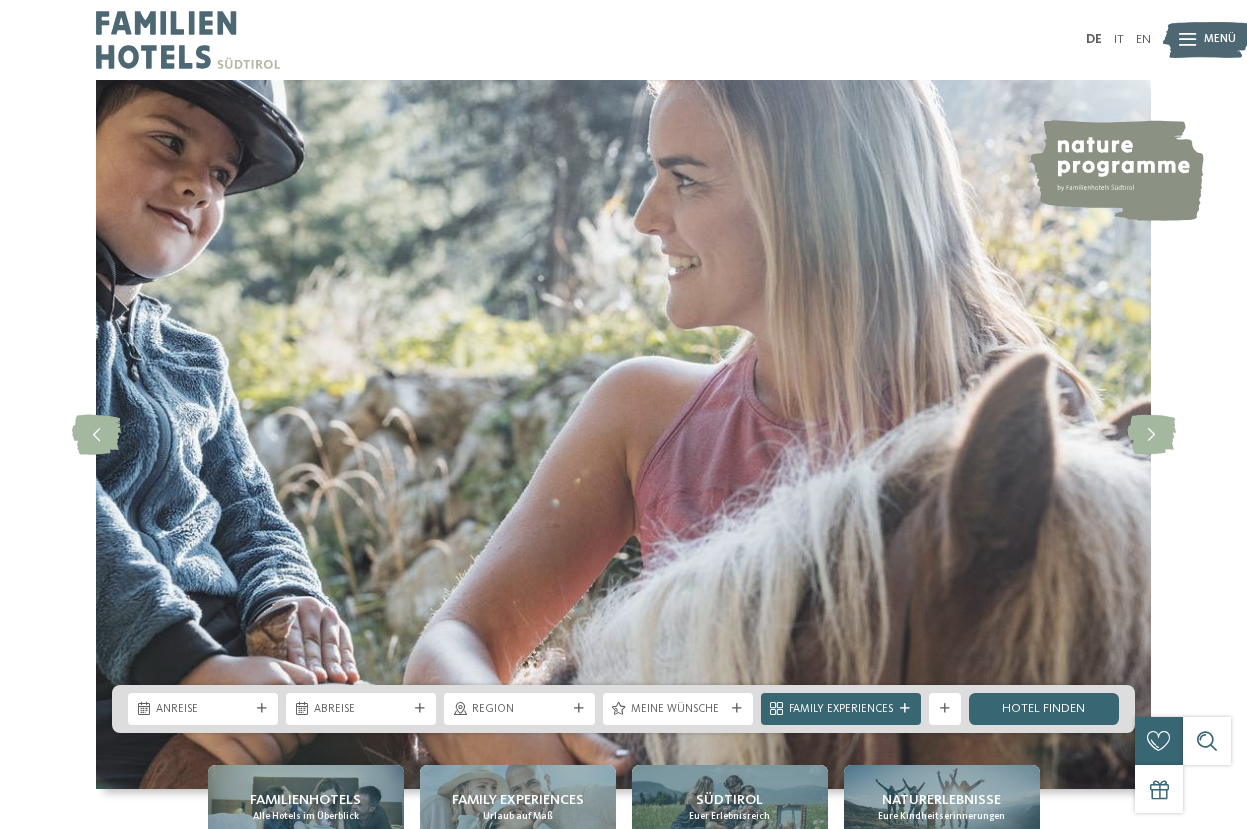 scroll, scrollTop: 0, scrollLeft: 0, axis: both 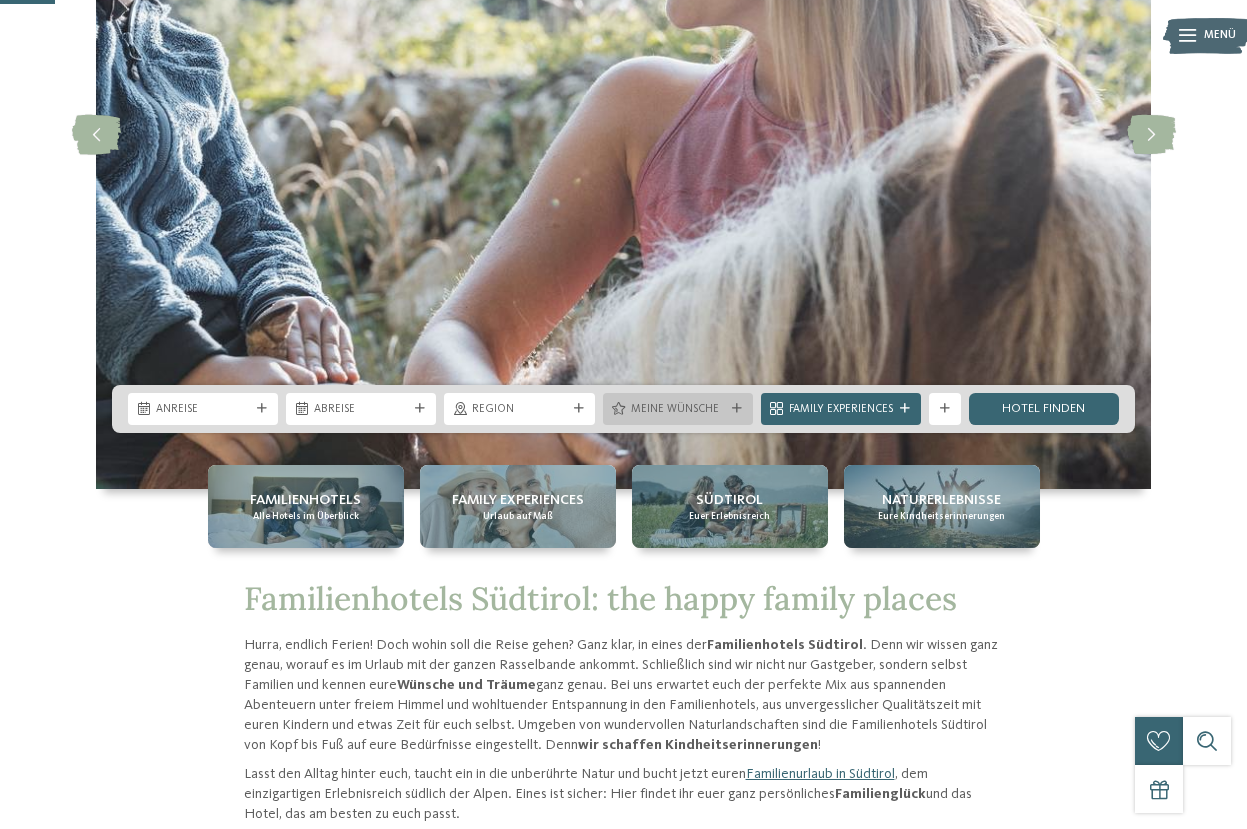 click on "Meine Wünsche" at bounding box center [678, 410] 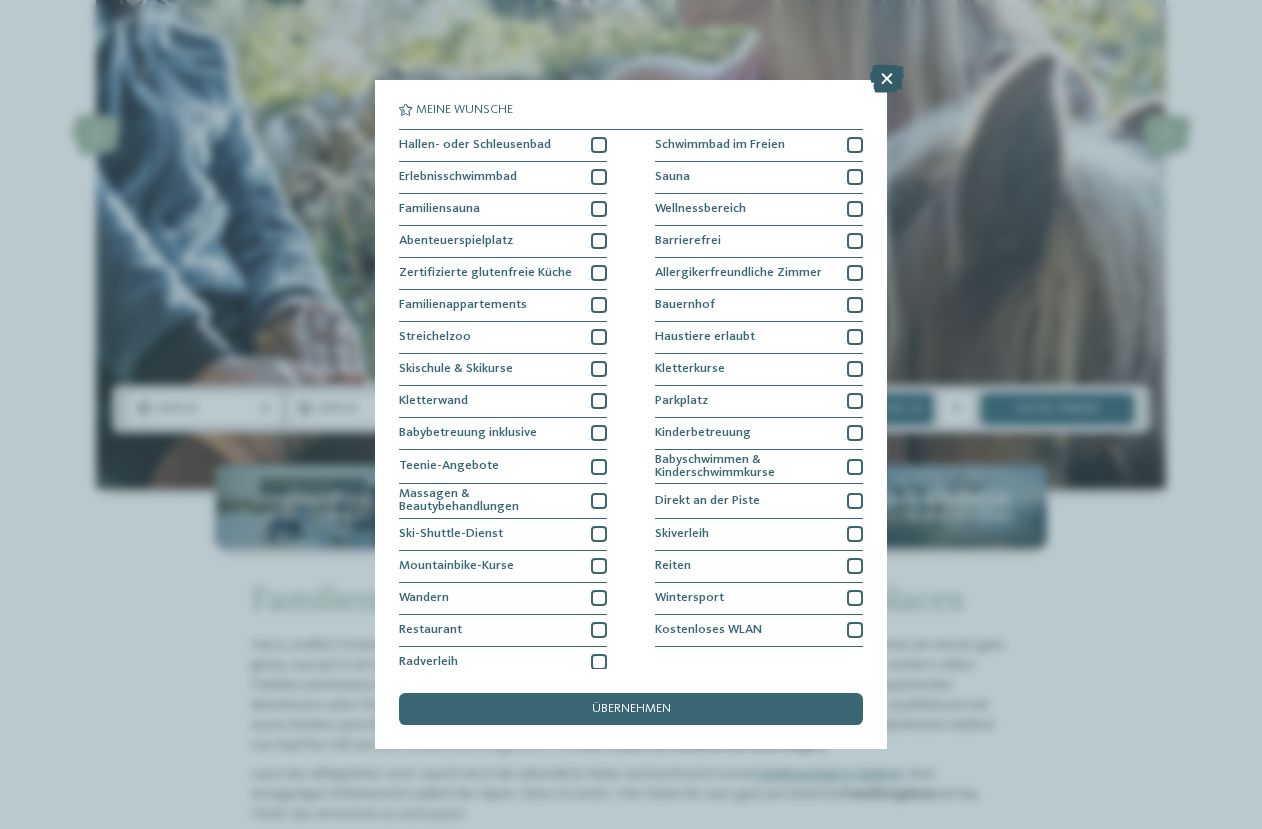 click at bounding box center [887, 79] 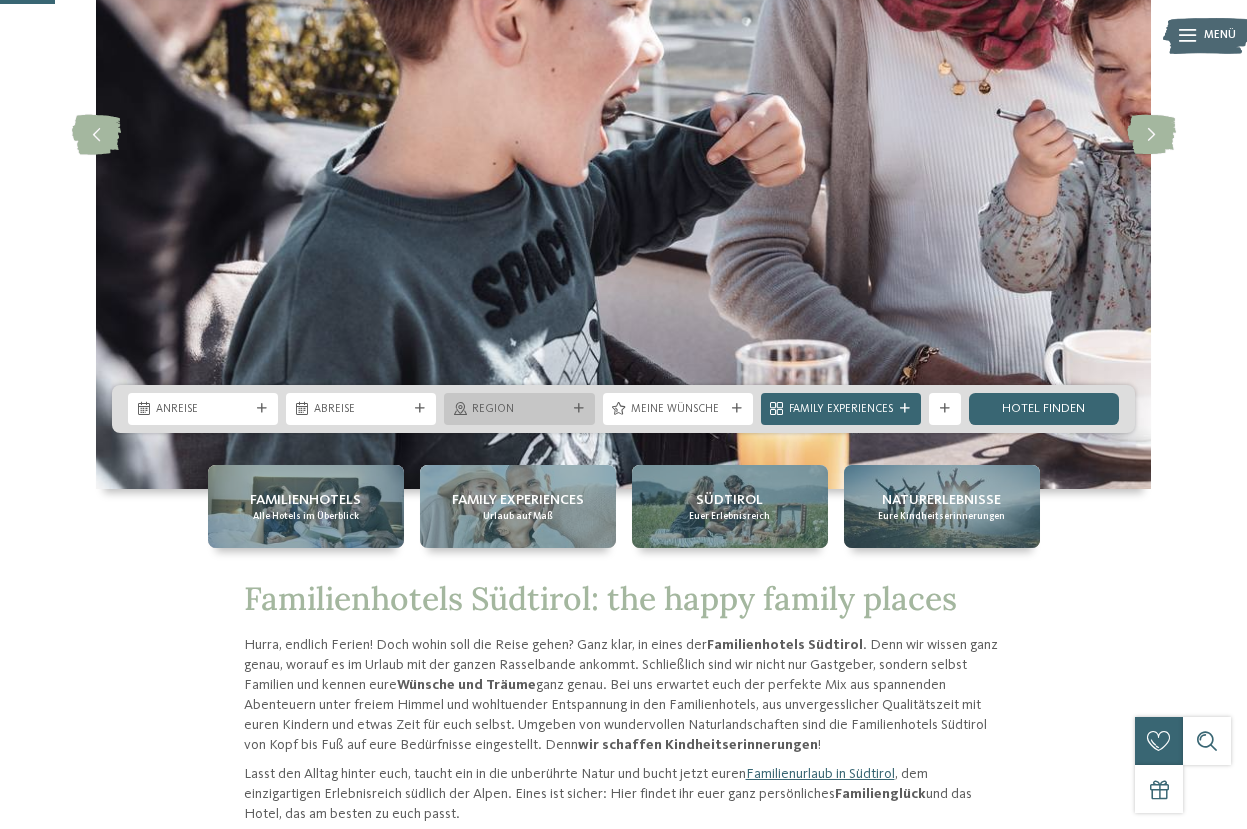 click on "Region" at bounding box center (519, 409) 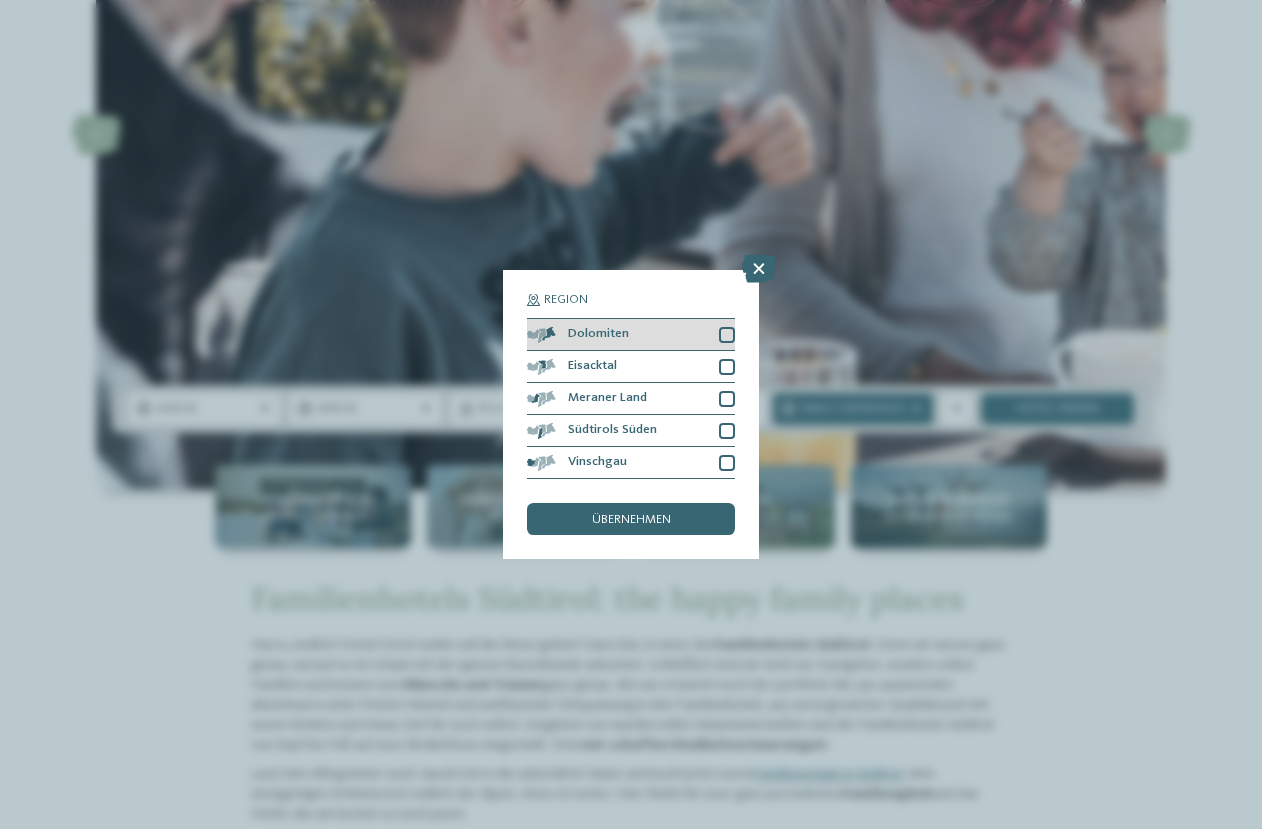 click at bounding box center (727, 335) 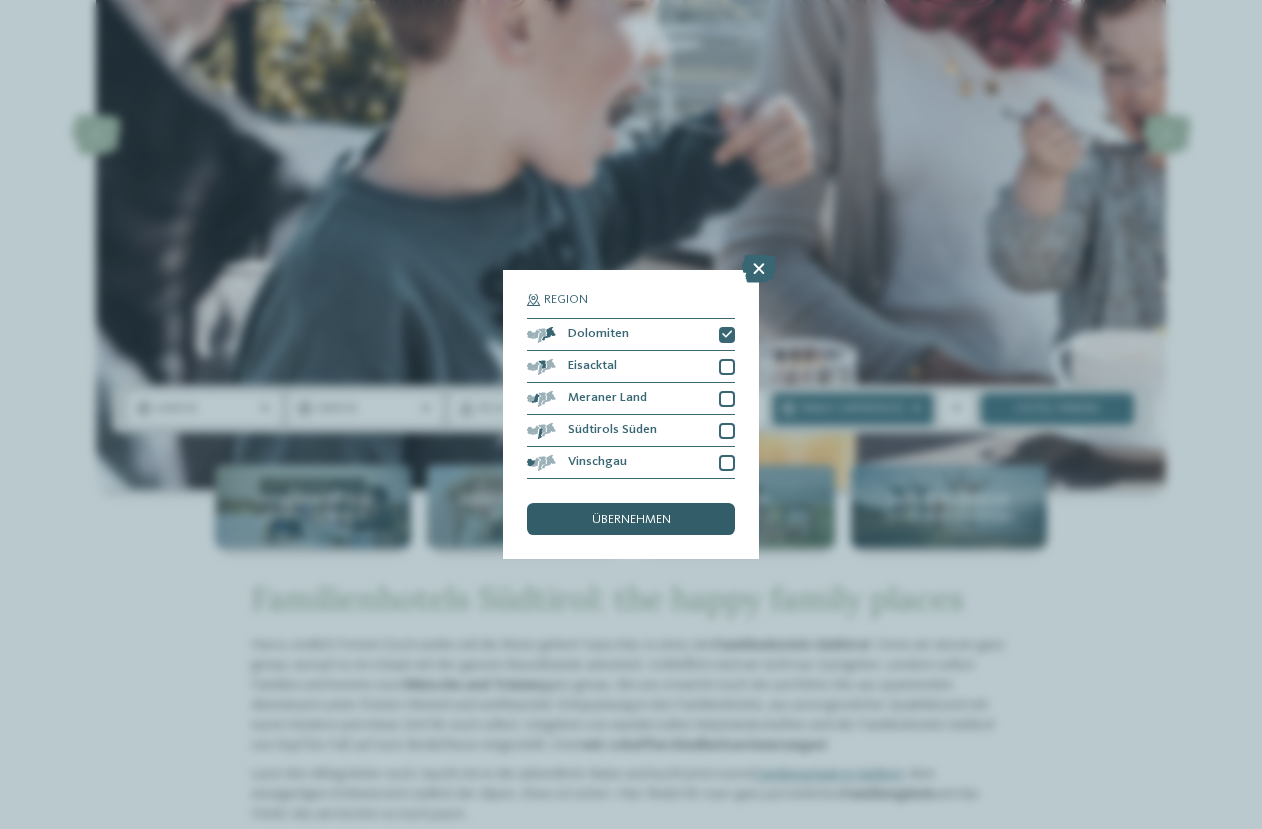 click on "übernehmen" at bounding box center [631, 520] 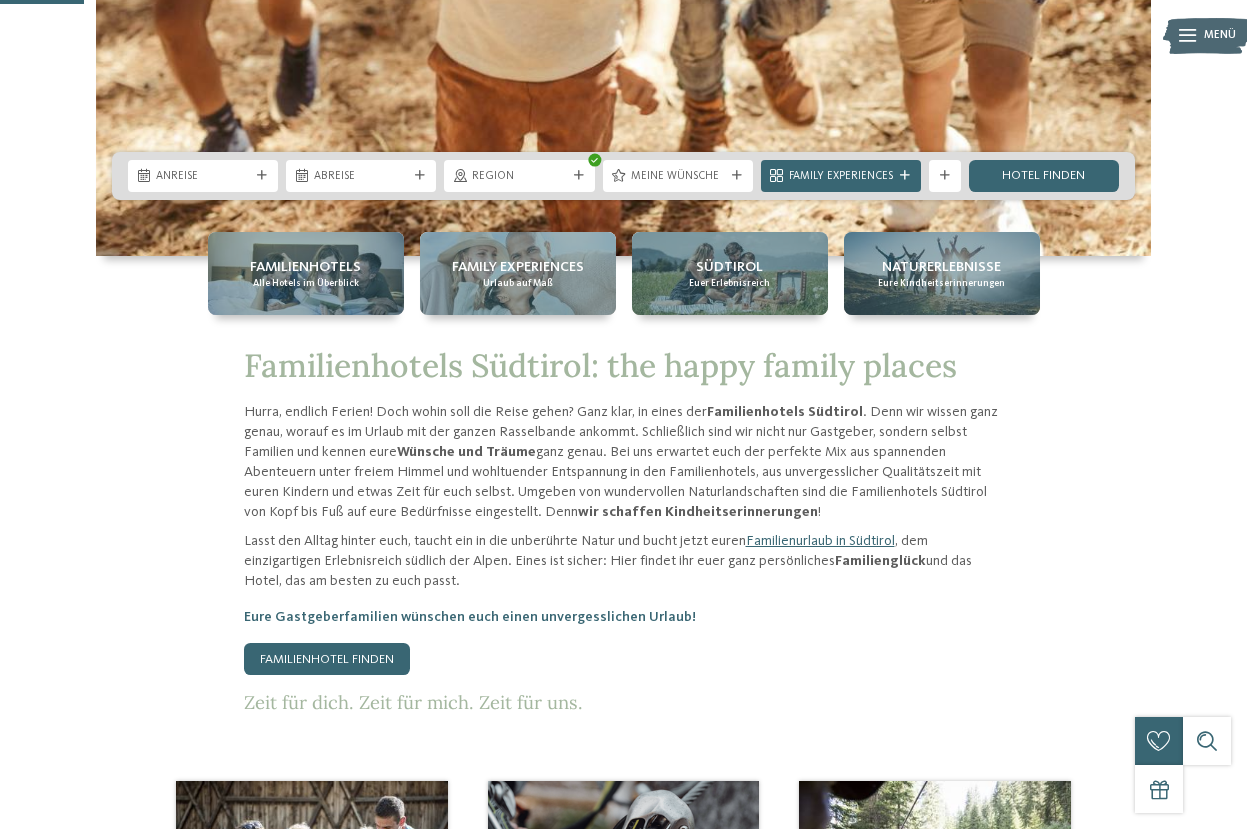 scroll, scrollTop: 400, scrollLeft: 0, axis: vertical 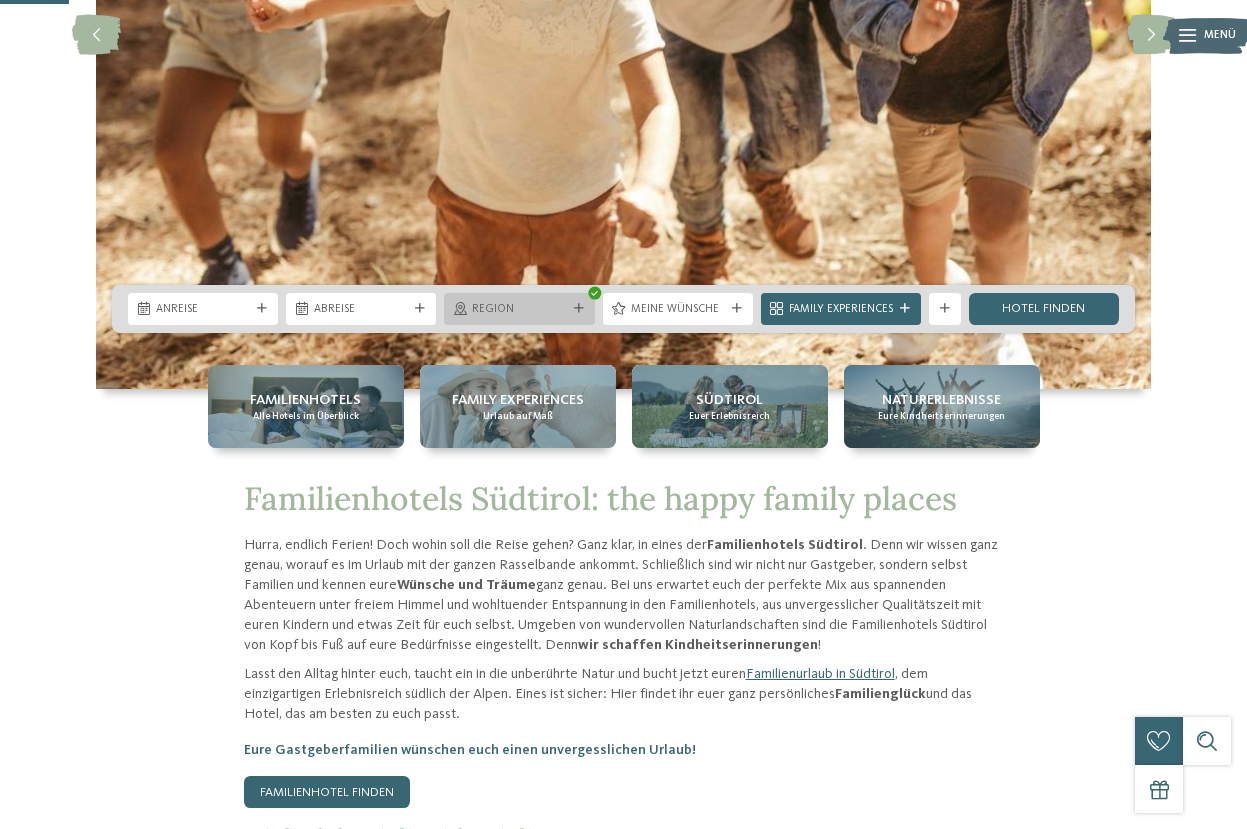 click on "Region" at bounding box center [519, 310] 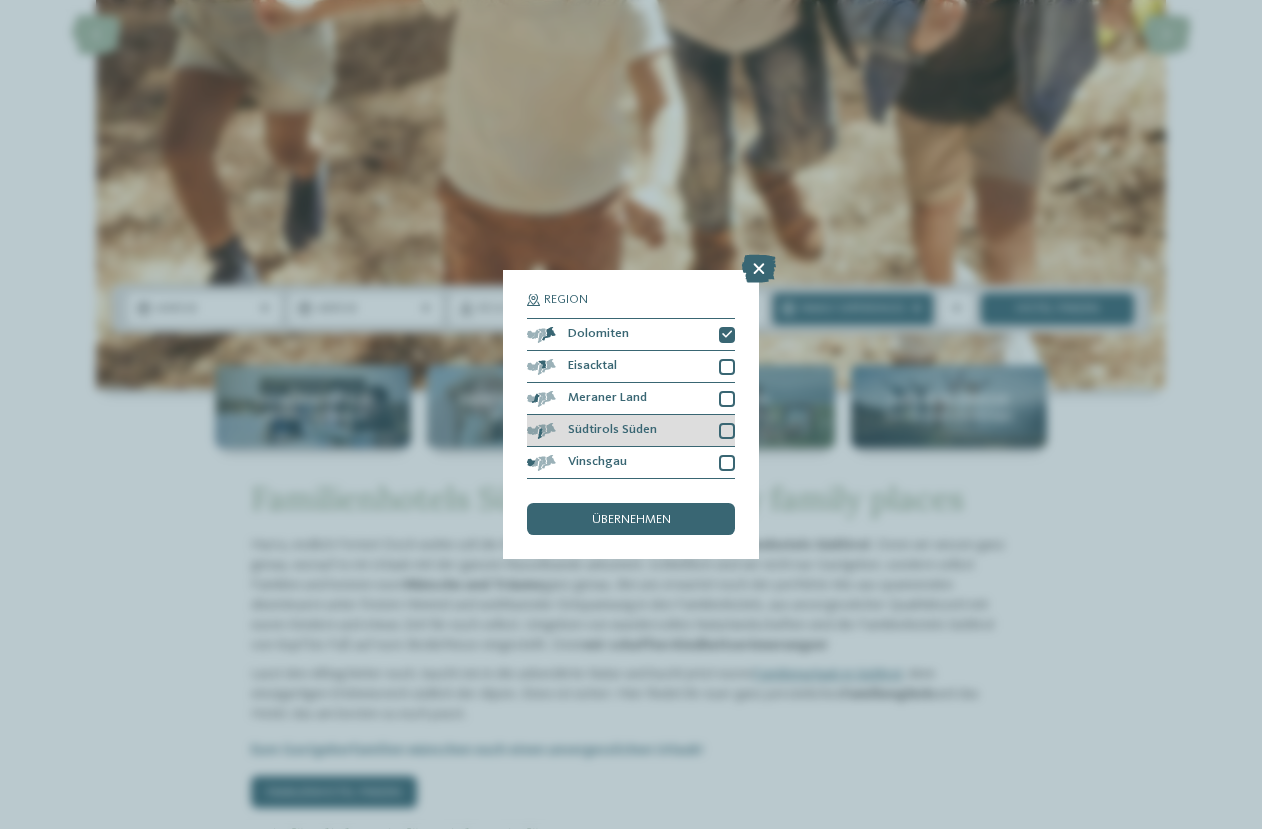 click at bounding box center (727, 431) 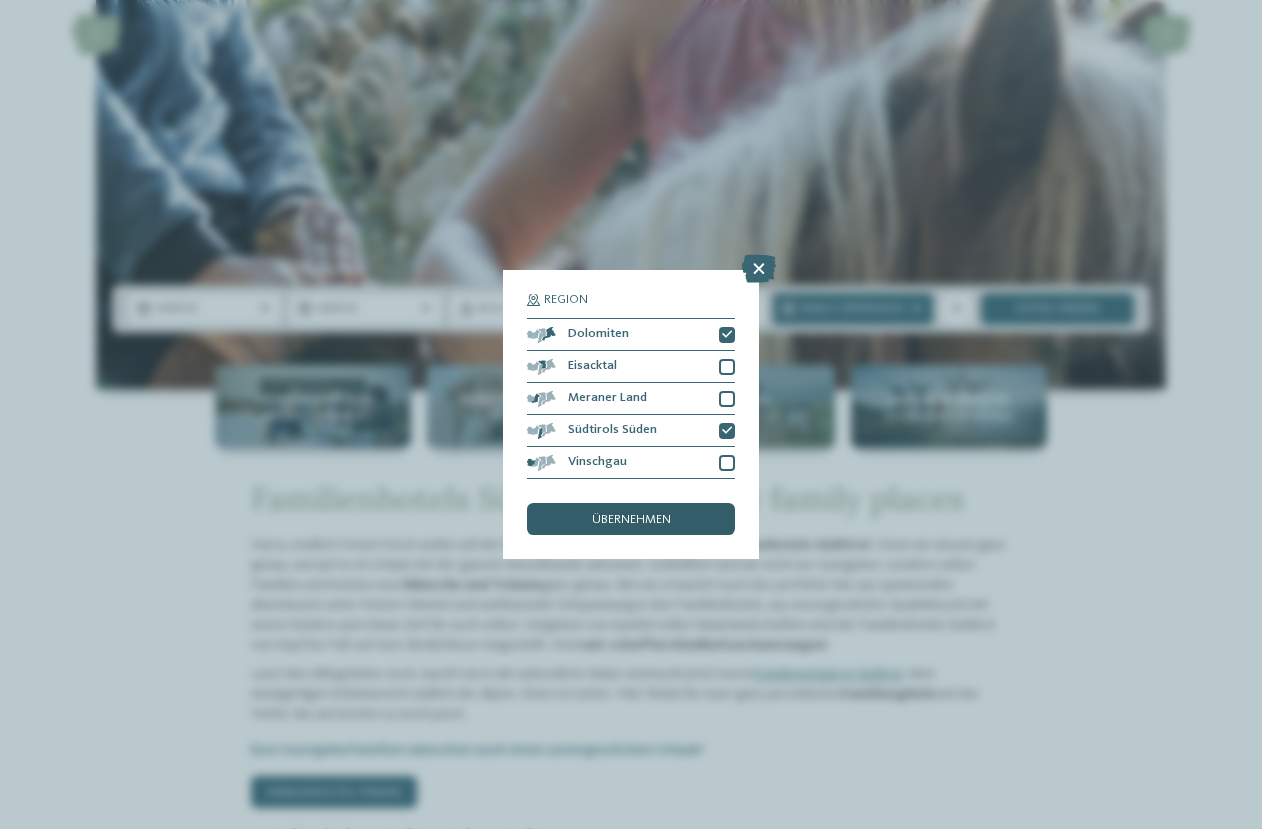 click on "übernehmen" at bounding box center (631, 520) 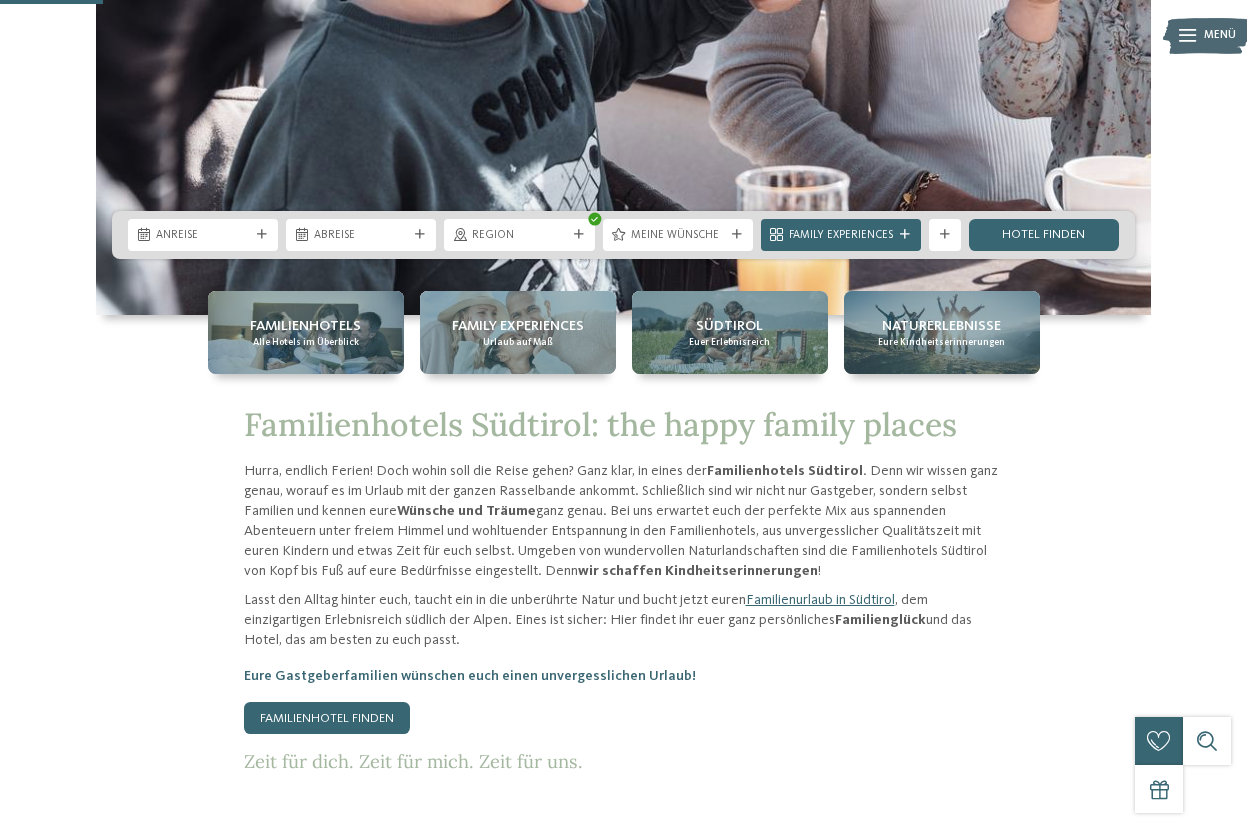 scroll, scrollTop: 300, scrollLeft: 0, axis: vertical 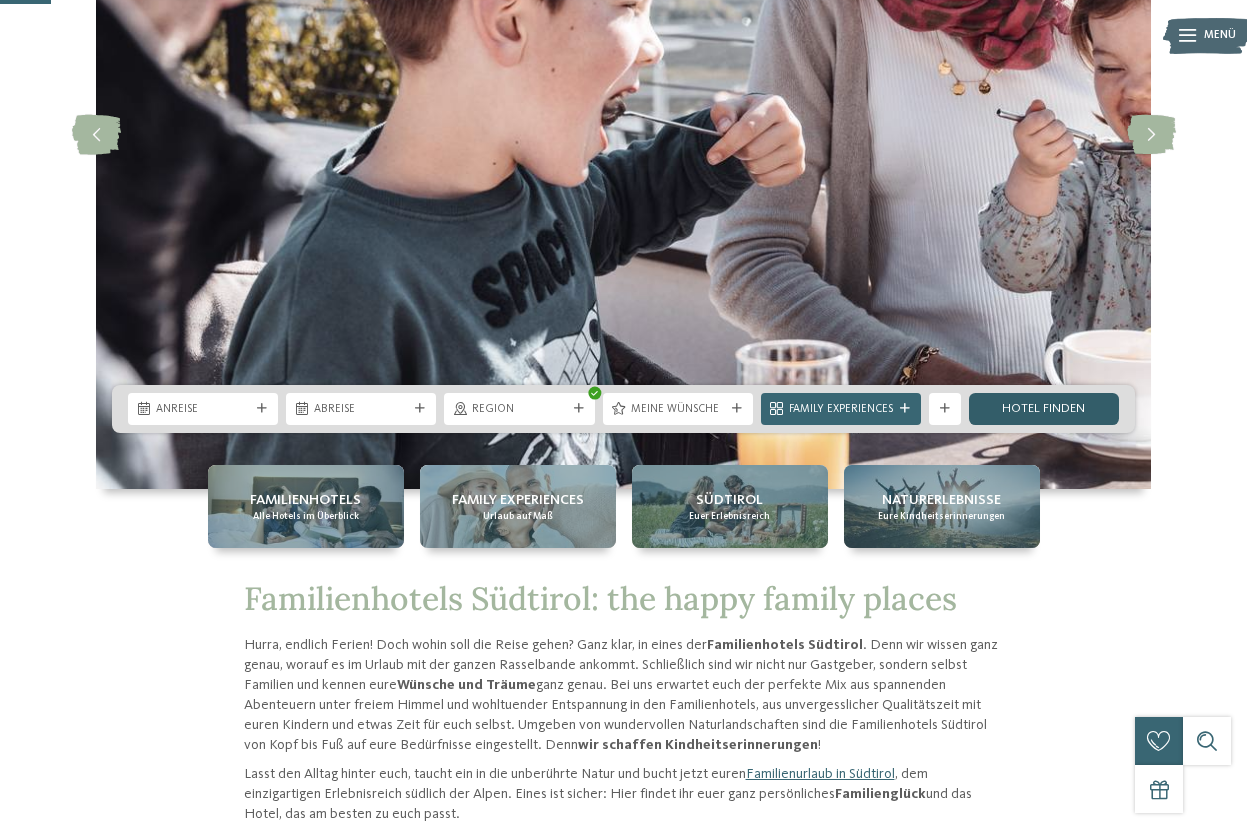 click on "Hotel finden" at bounding box center [1044, 409] 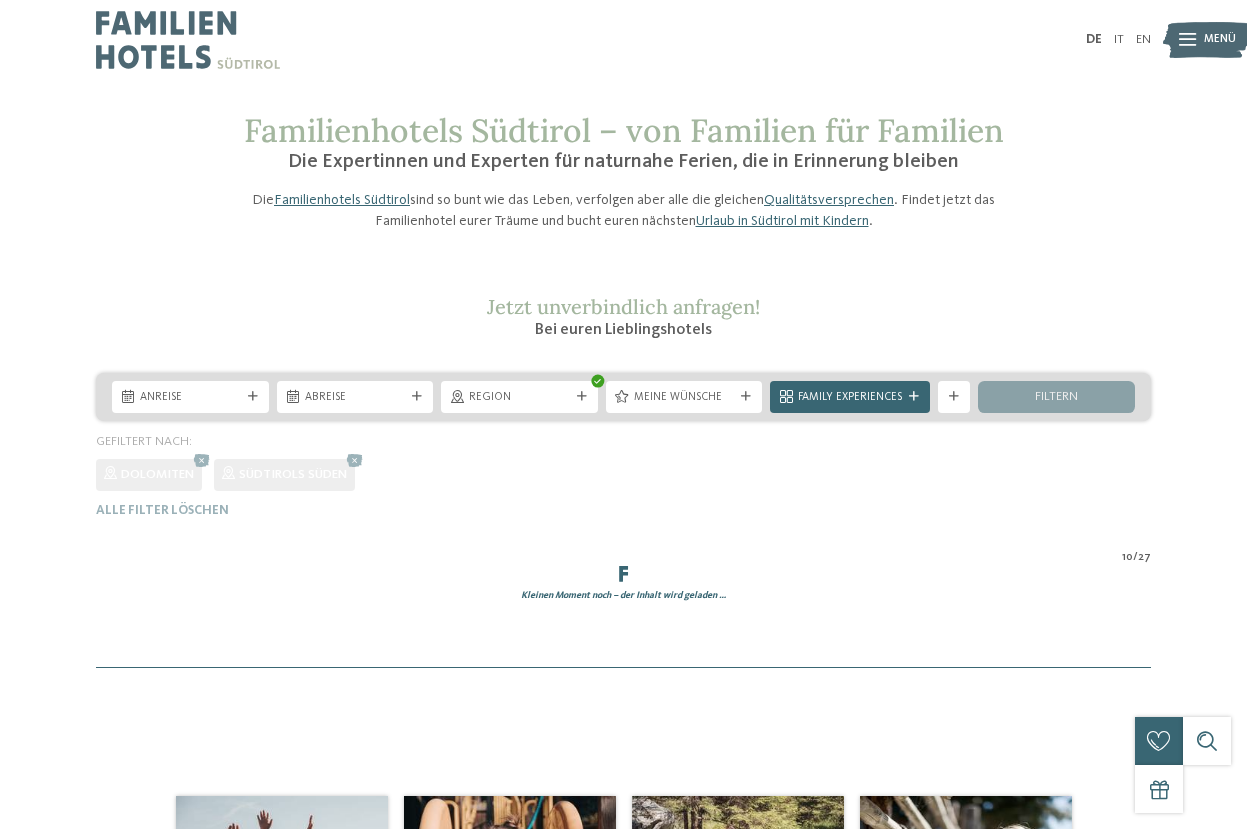 scroll, scrollTop: 0, scrollLeft: 0, axis: both 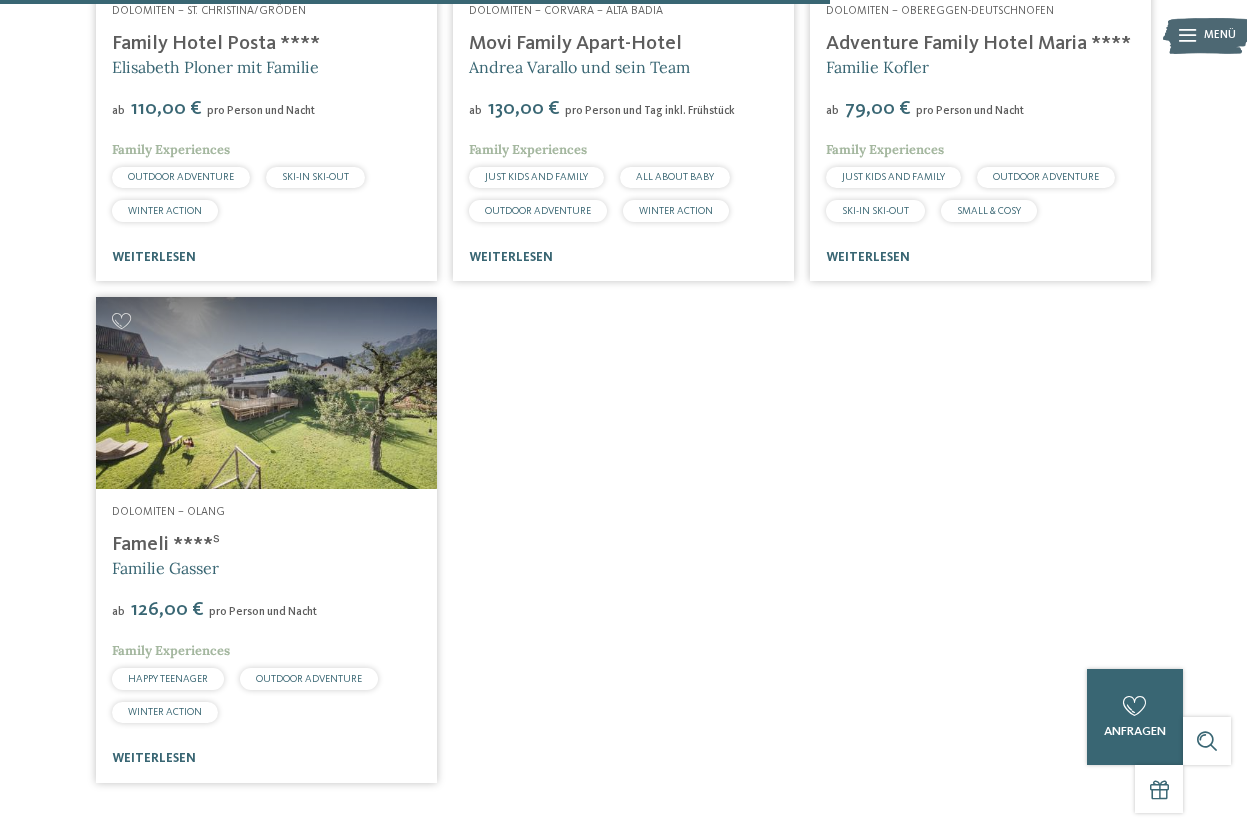 click on "Fameli ****ˢ" at bounding box center (166, 545) 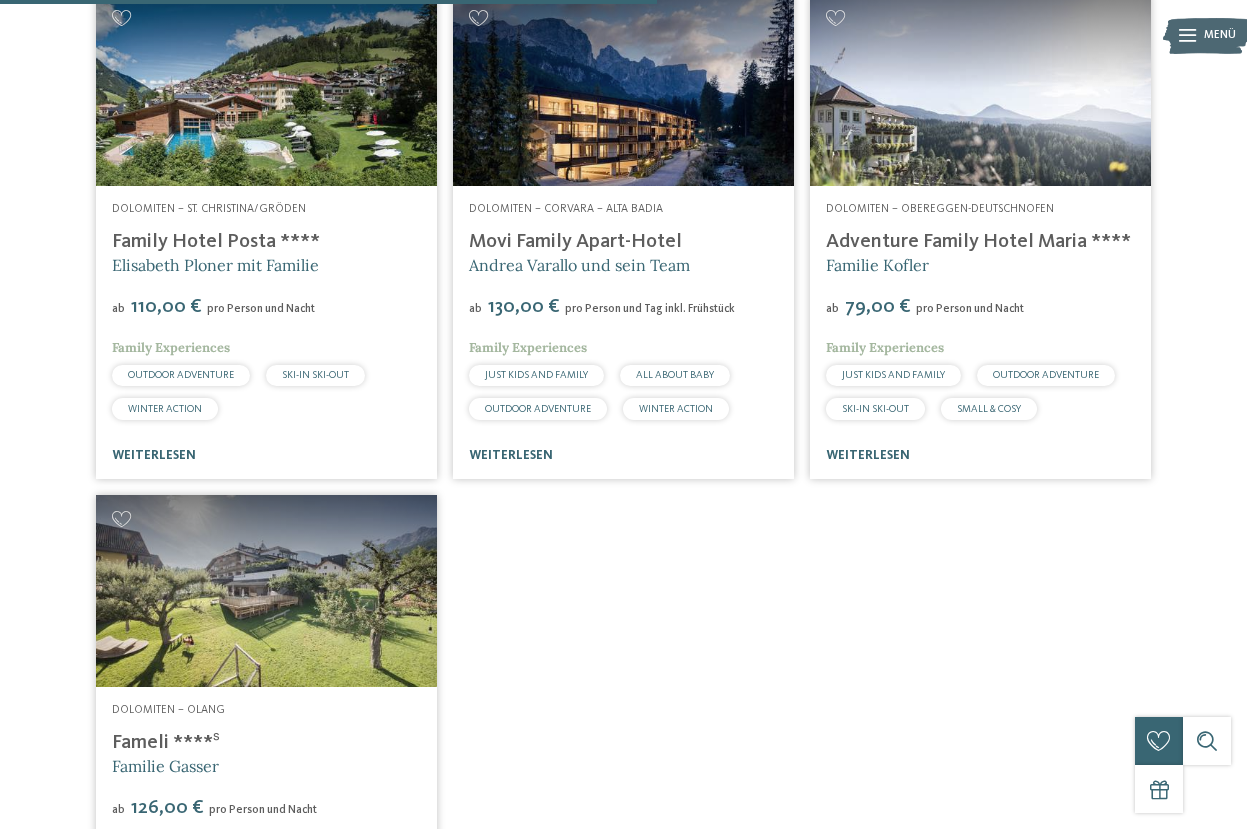 scroll, scrollTop: 1494, scrollLeft: 0, axis: vertical 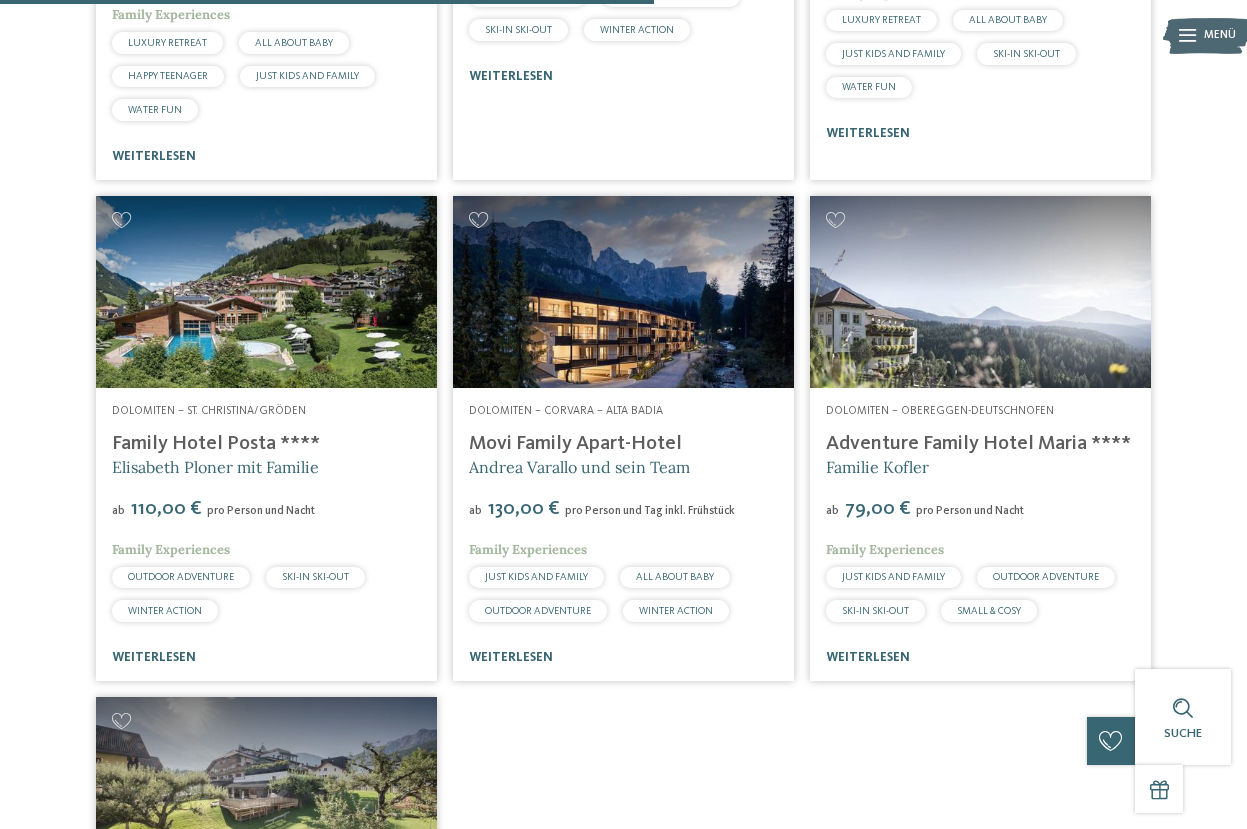 click on "Family Hotel Posta ****" at bounding box center (216, 444) 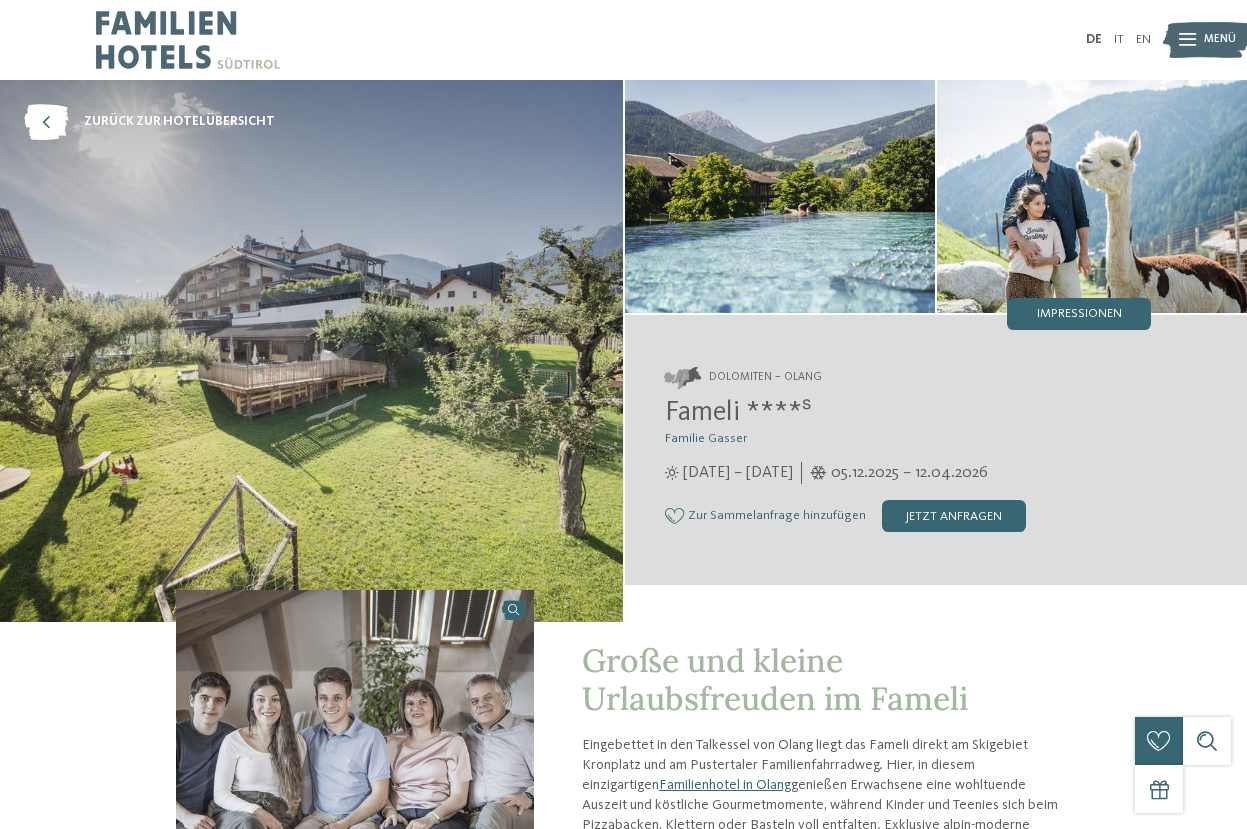 scroll, scrollTop: 0, scrollLeft: 0, axis: both 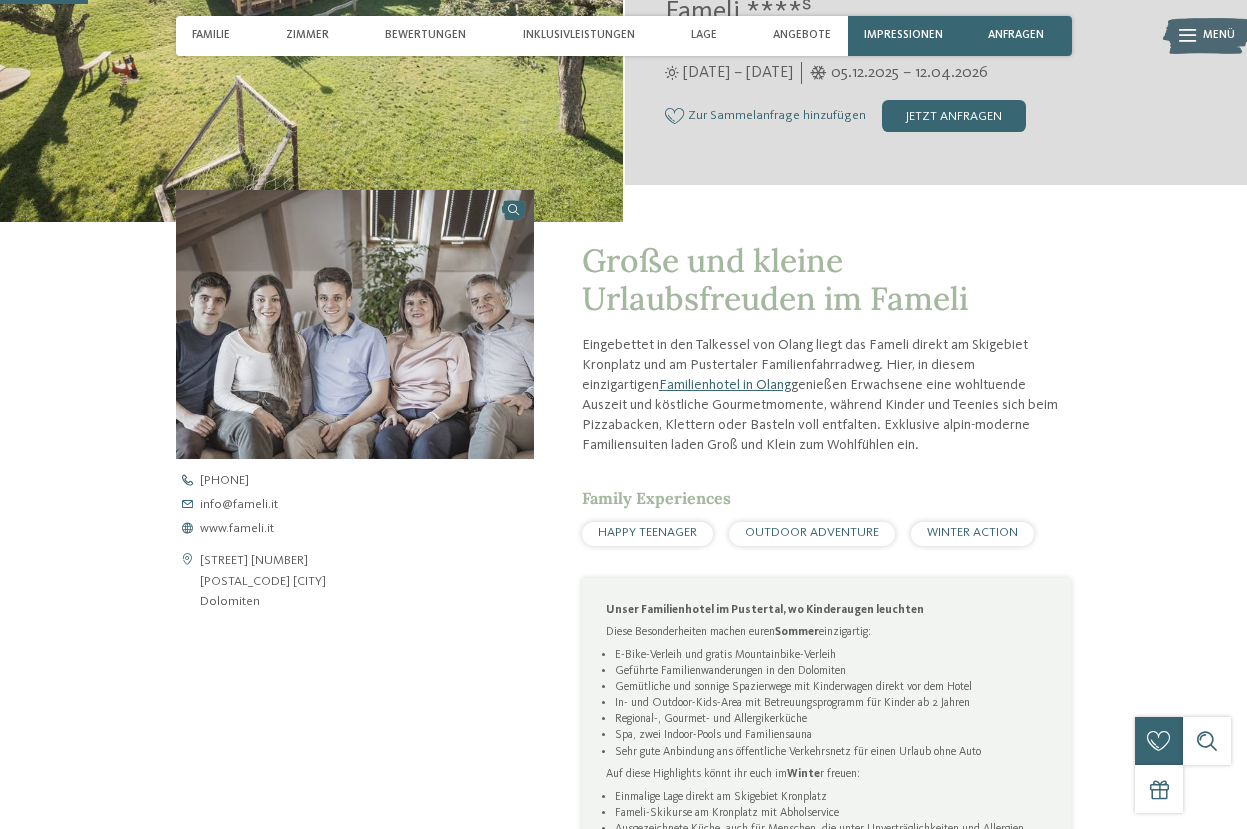 drag, startPoint x: 281, startPoint y: 586, endPoint x: 195, endPoint y: 581, distance: 86.145226 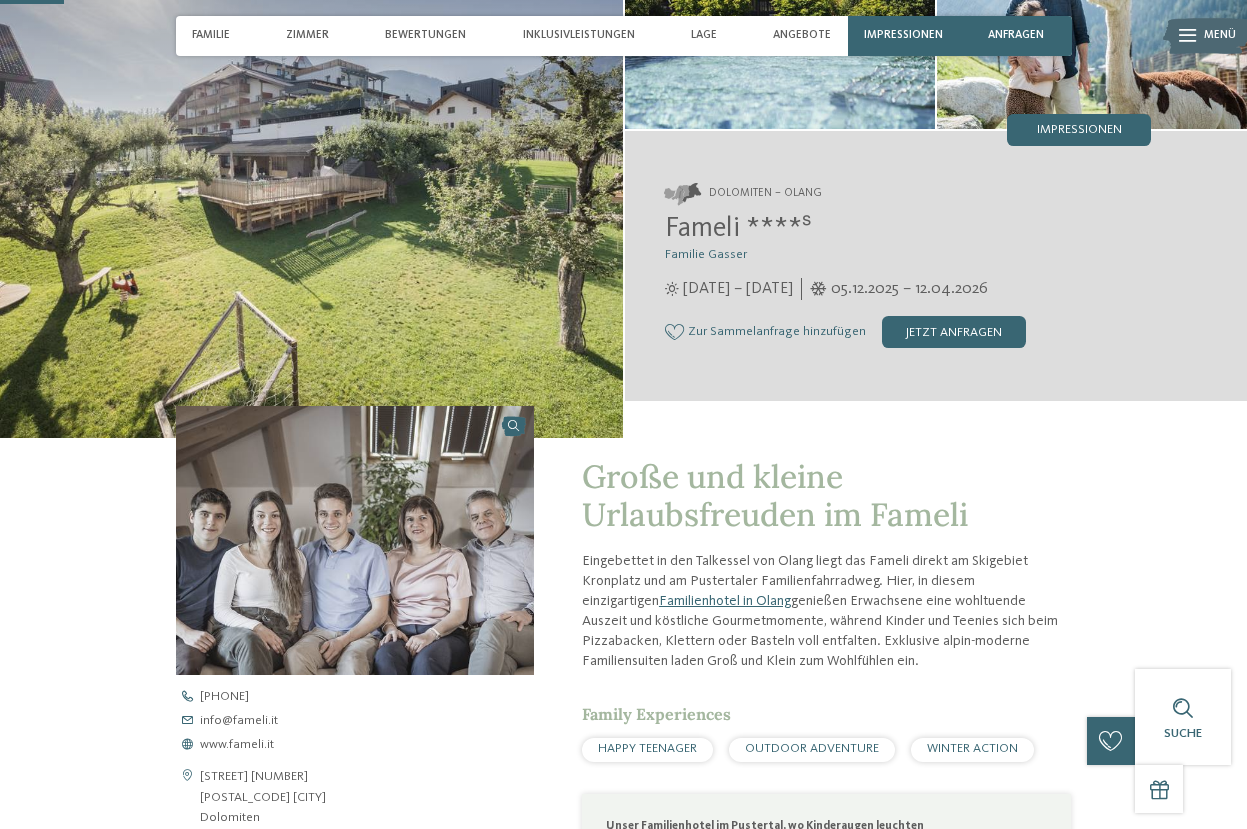 scroll, scrollTop: 300, scrollLeft: 0, axis: vertical 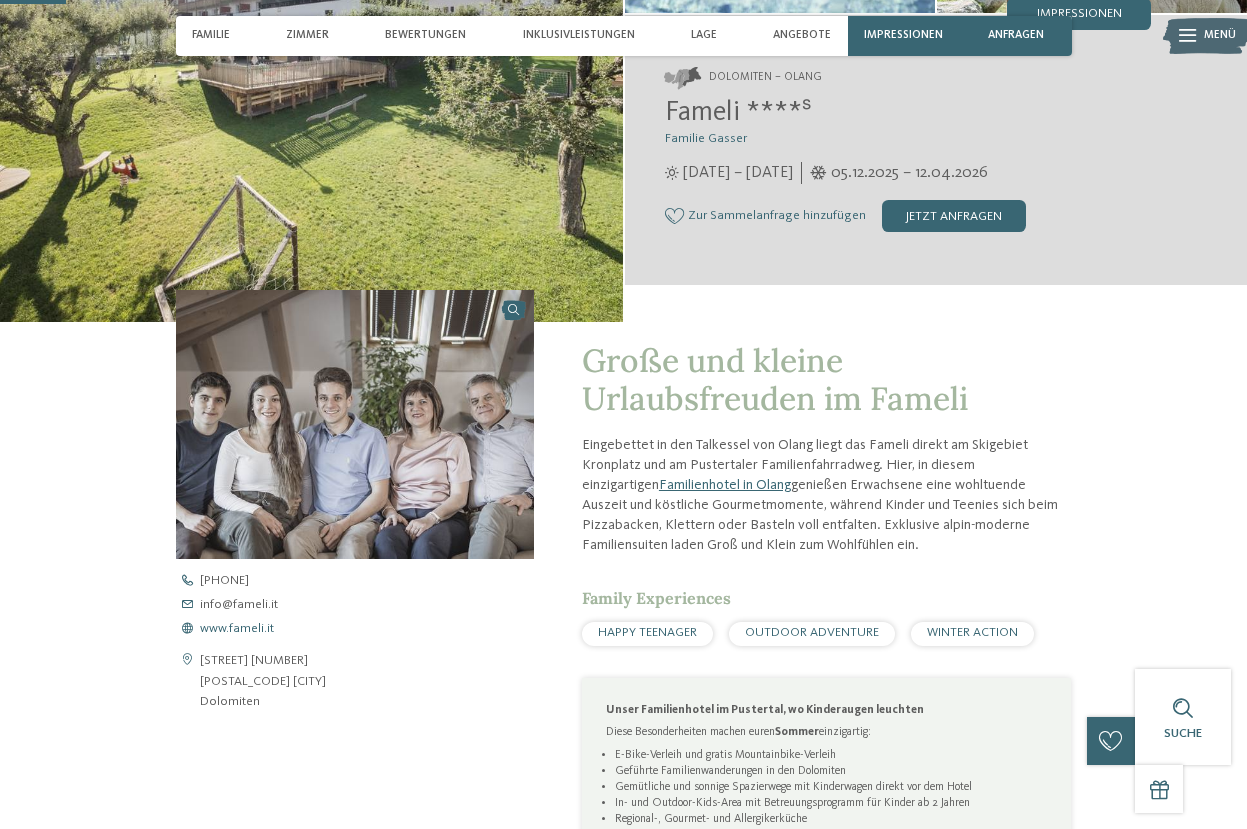 click on "www.fameli.it" at bounding box center [237, 629] 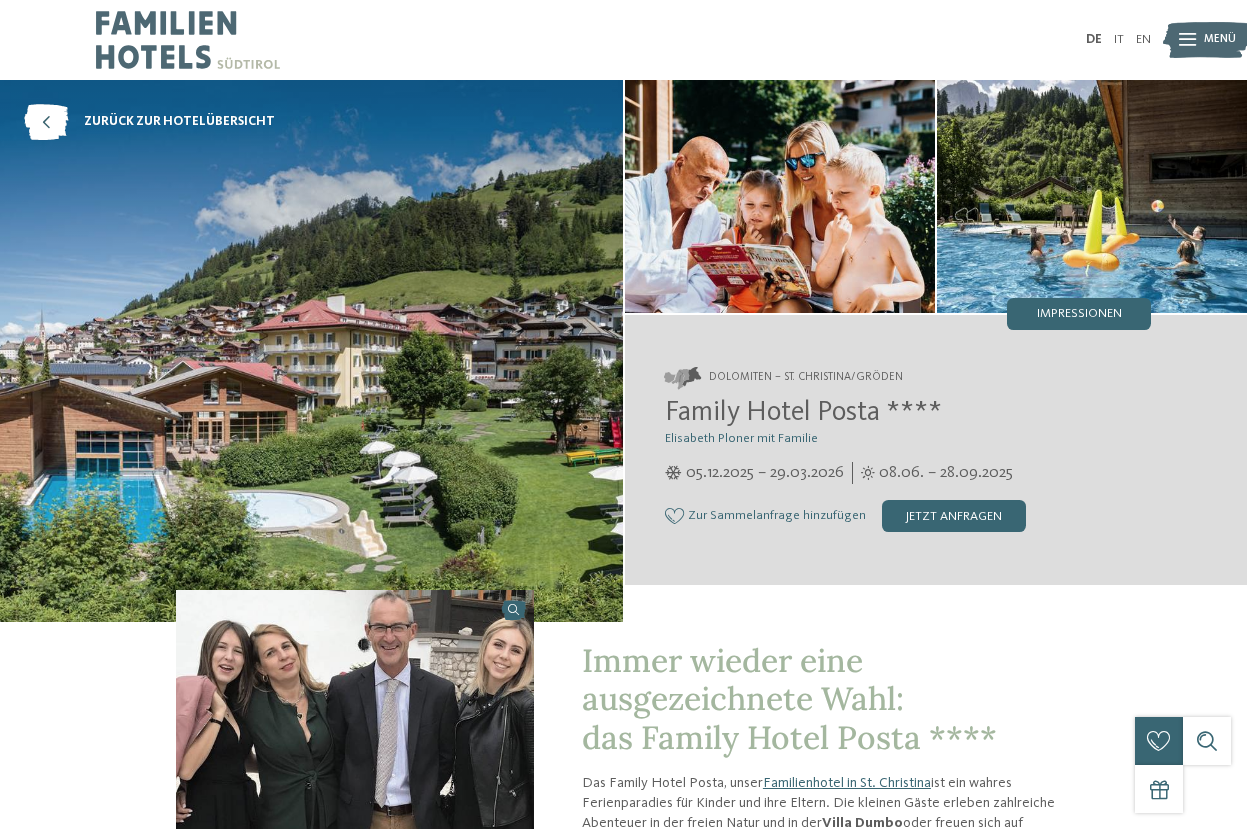 scroll, scrollTop: 0, scrollLeft: 0, axis: both 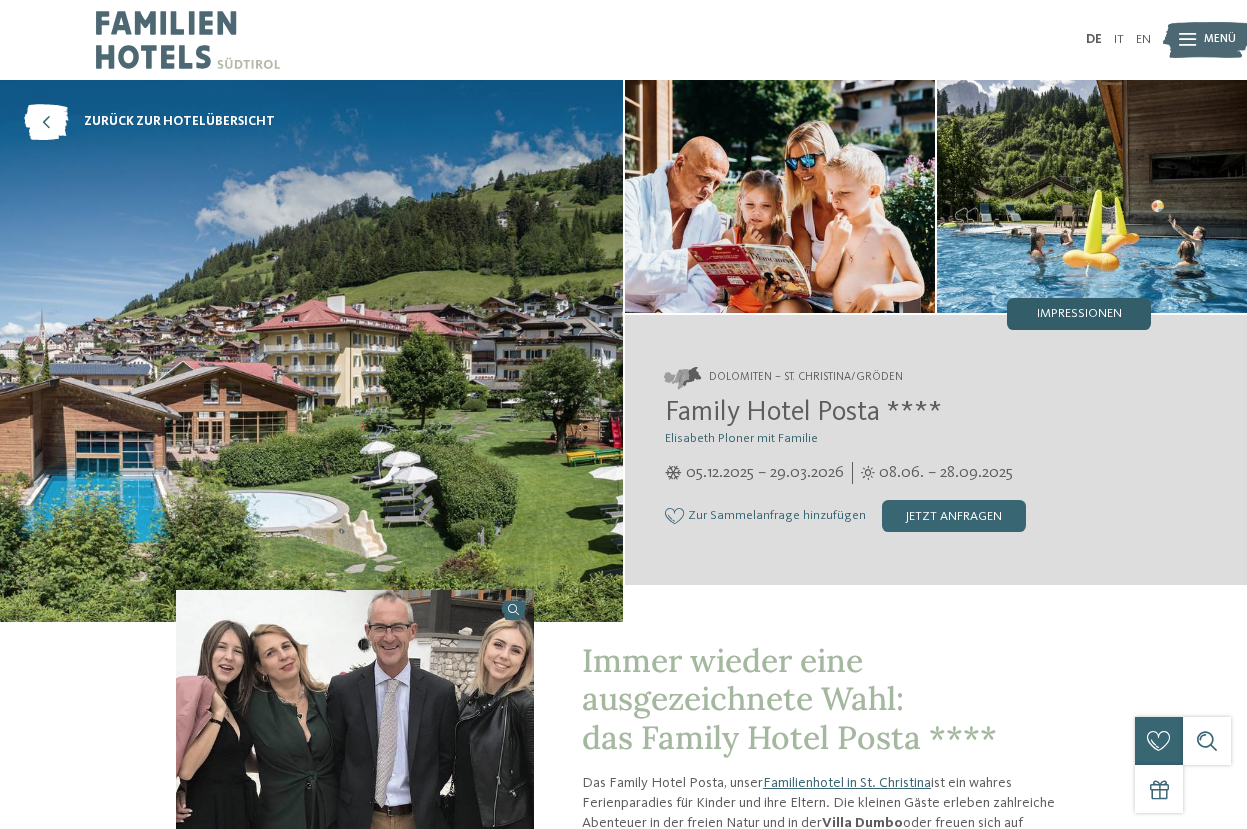 click on "Impressionen" at bounding box center (1079, 314) 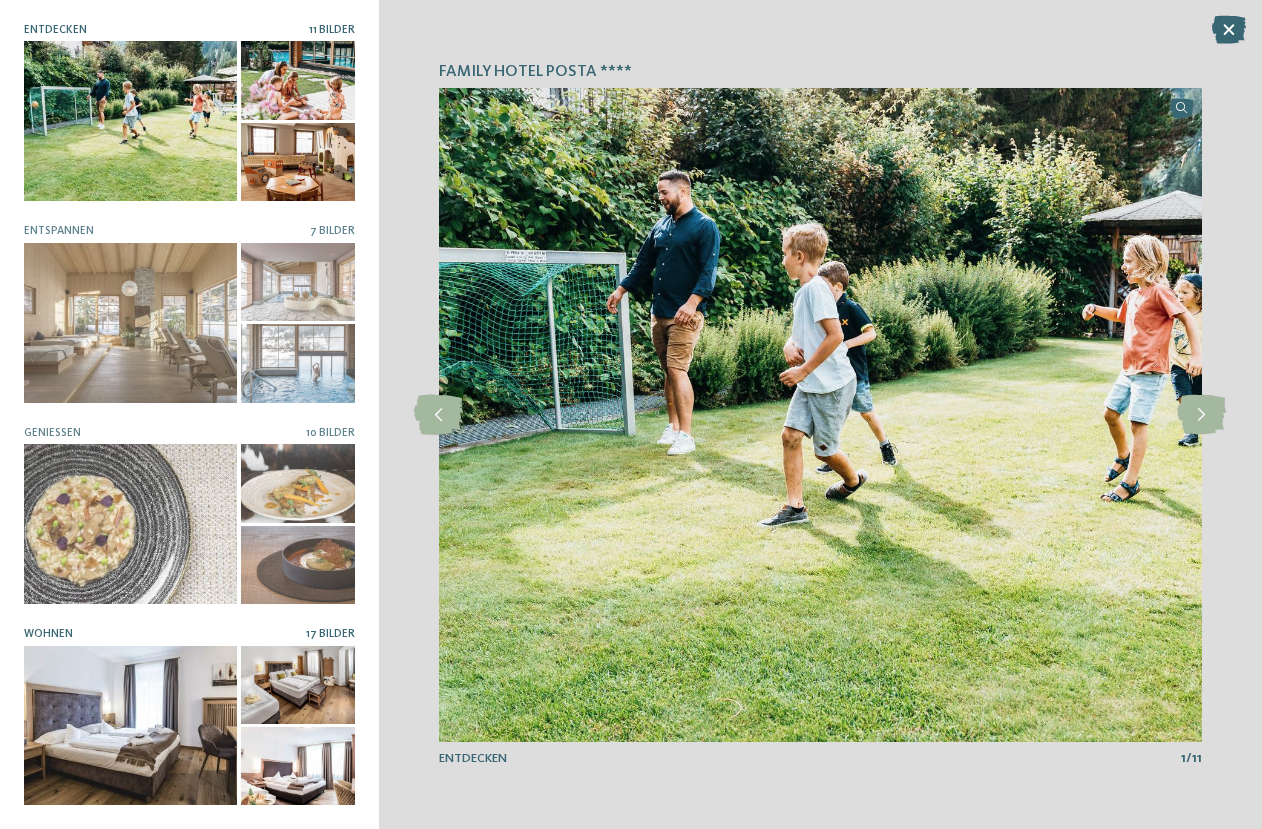 click at bounding box center [130, 726] 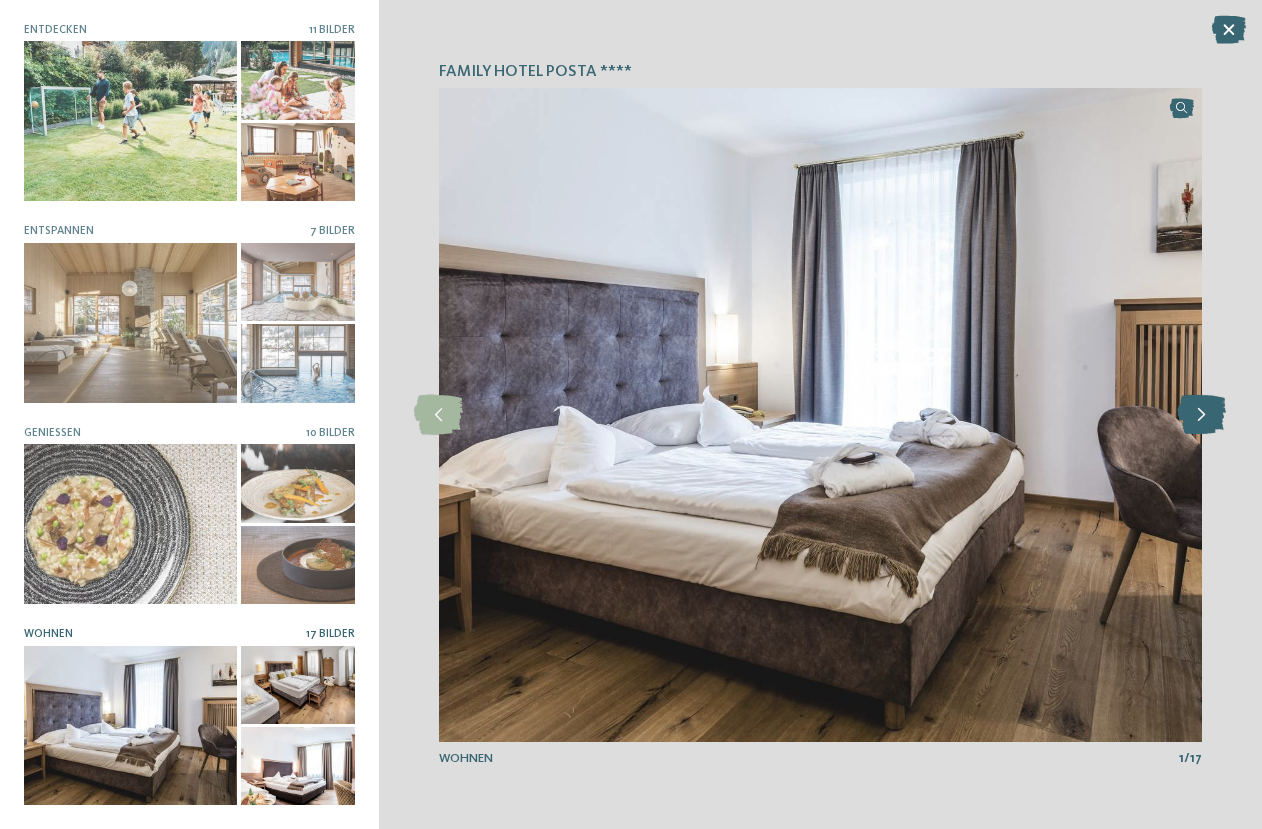 click at bounding box center [1201, 415] 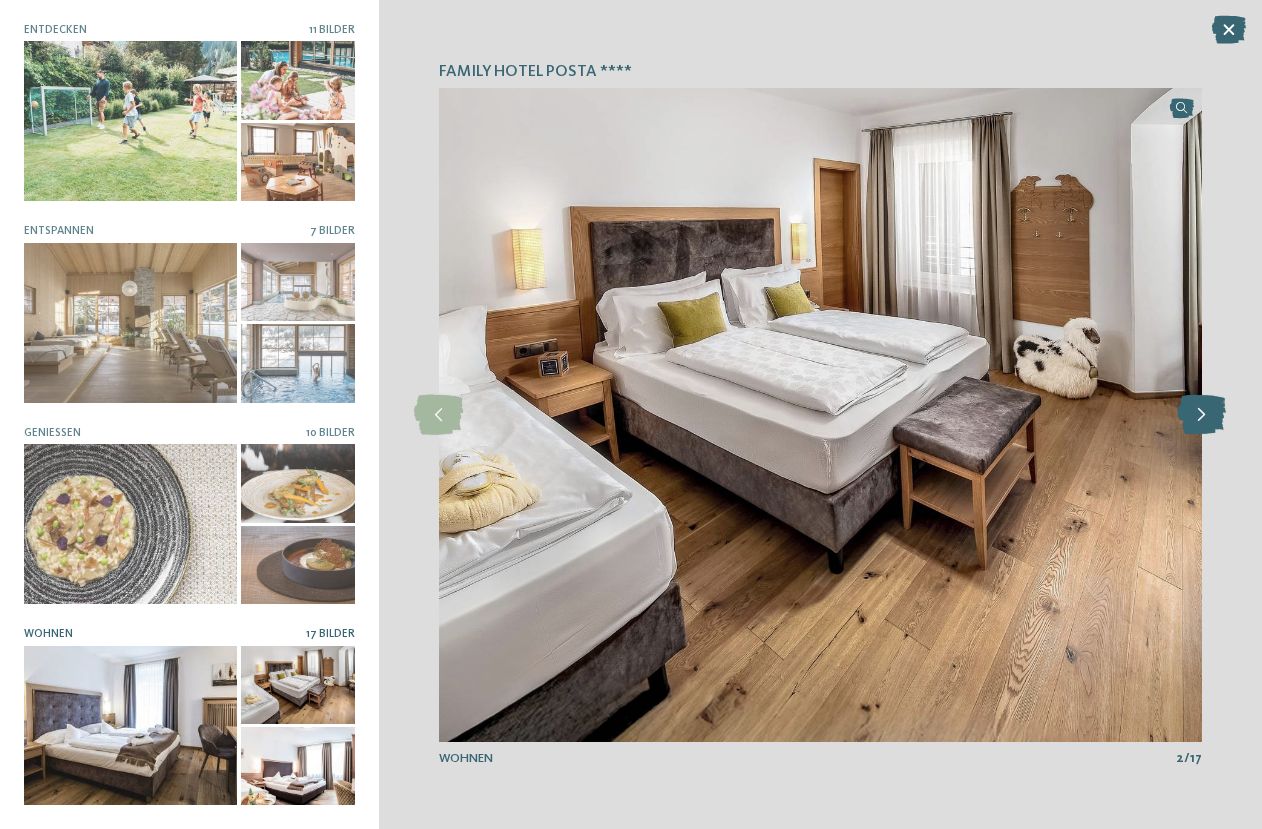 click at bounding box center [1201, 415] 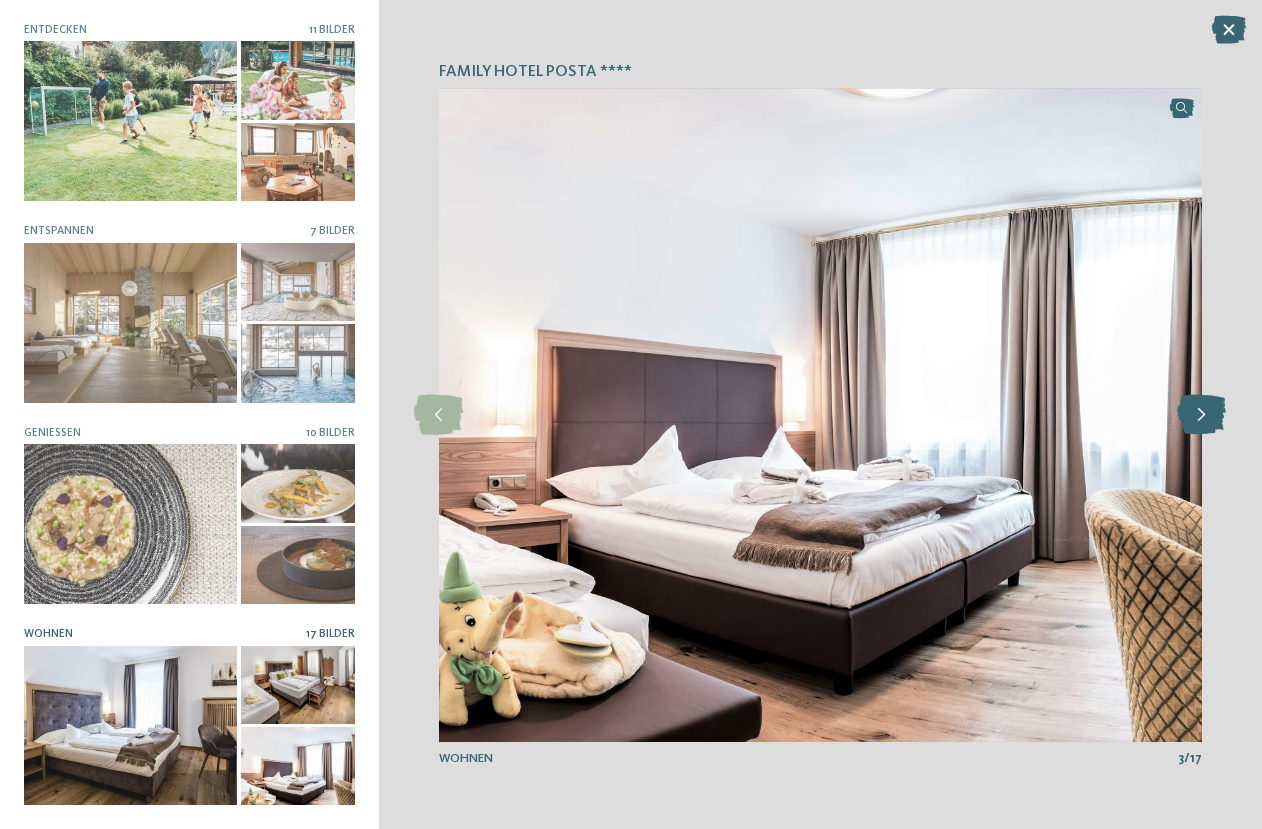 click at bounding box center [1201, 415] 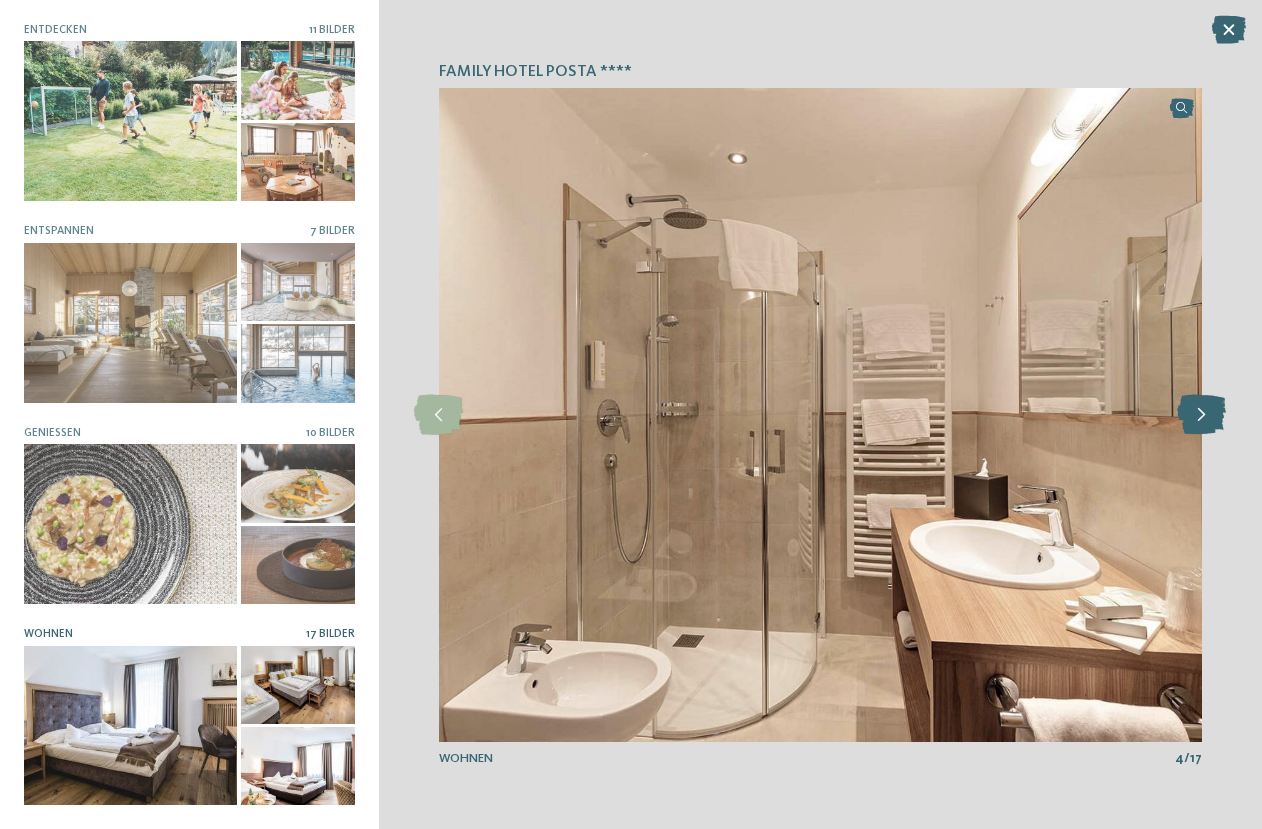 click at bounding box center [1201, 415] 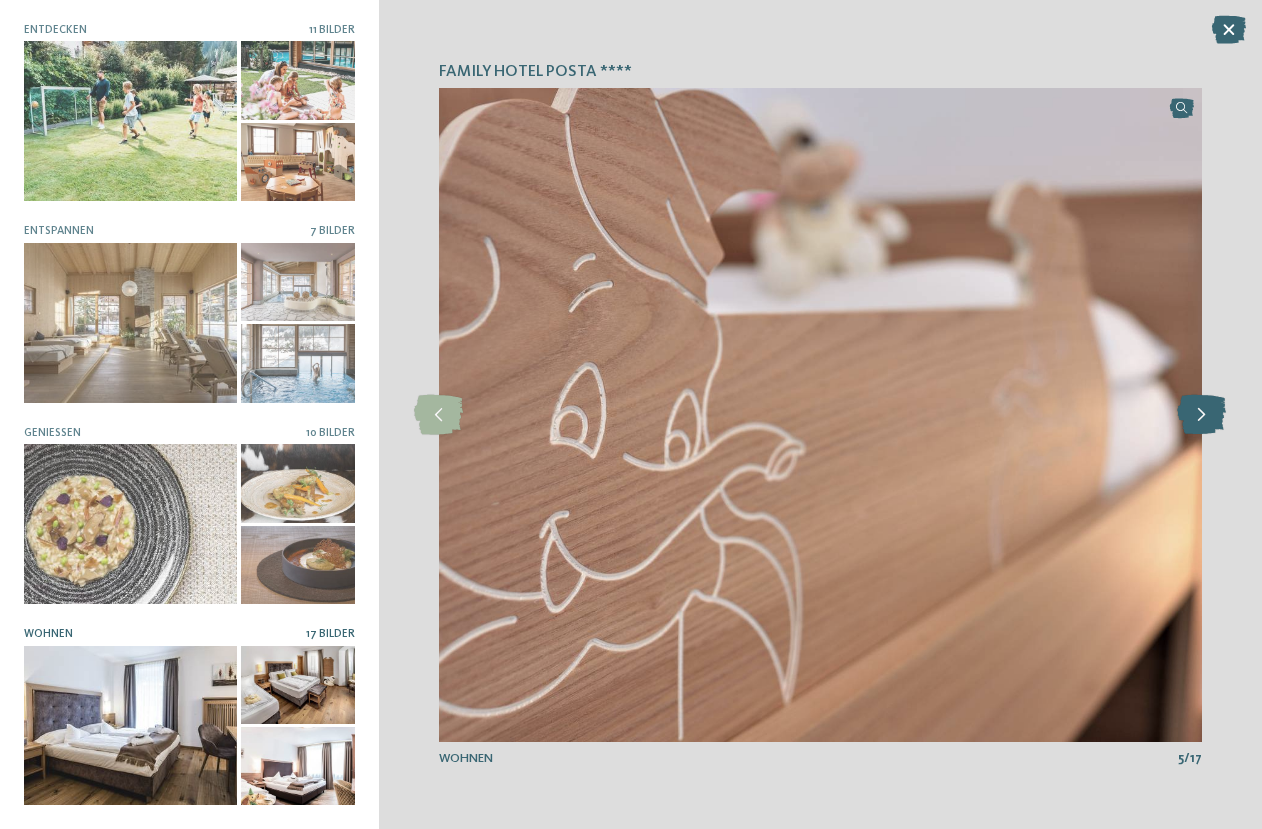 click at bounding box center (1201, 415) 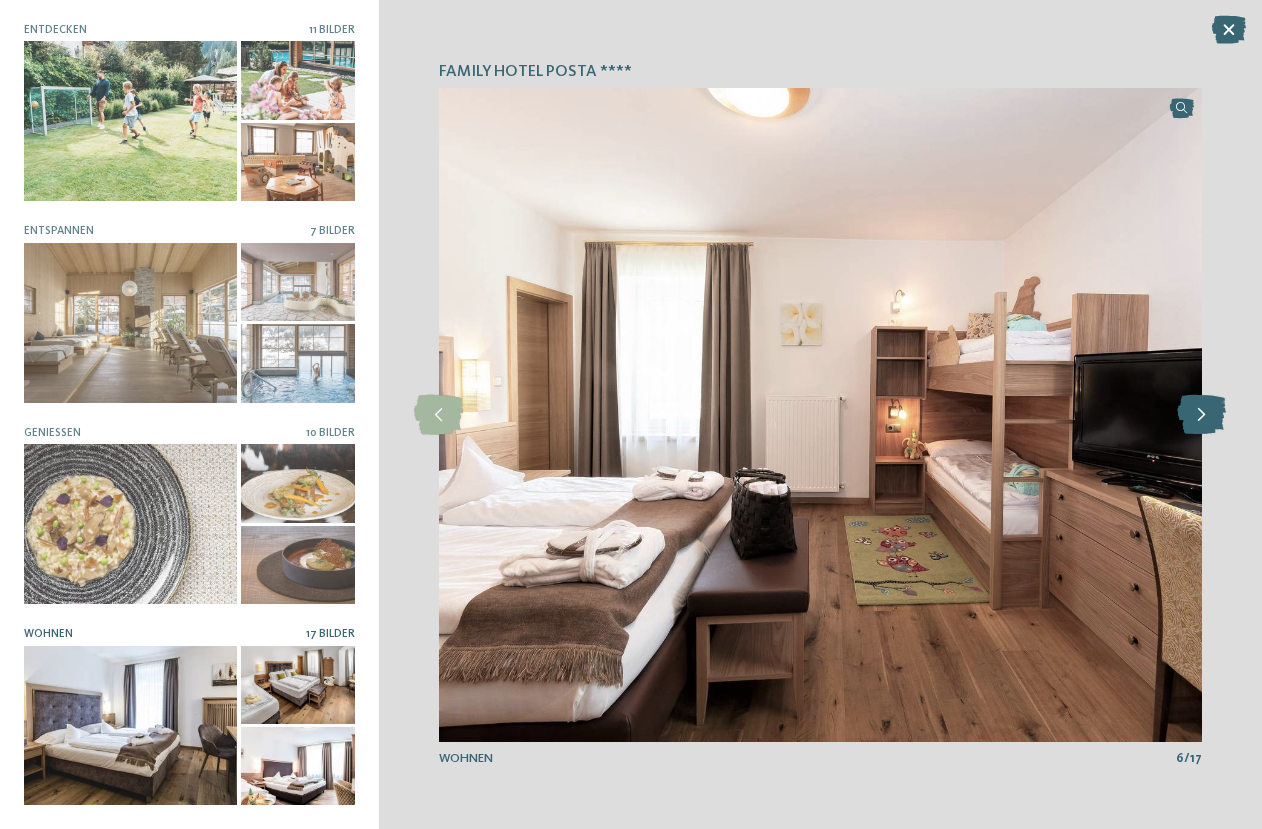 click at bounding box center (1201, 415) 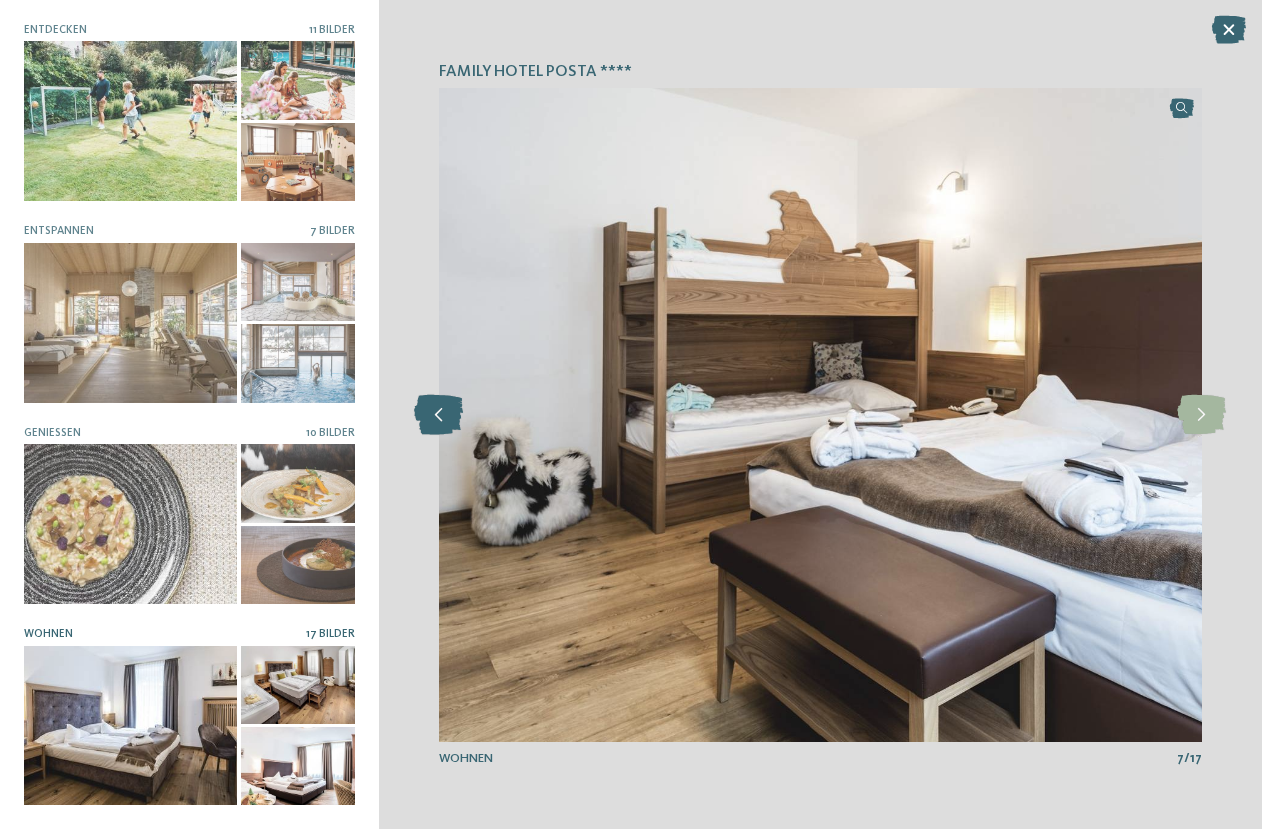 click at bounding box center [438, 415] 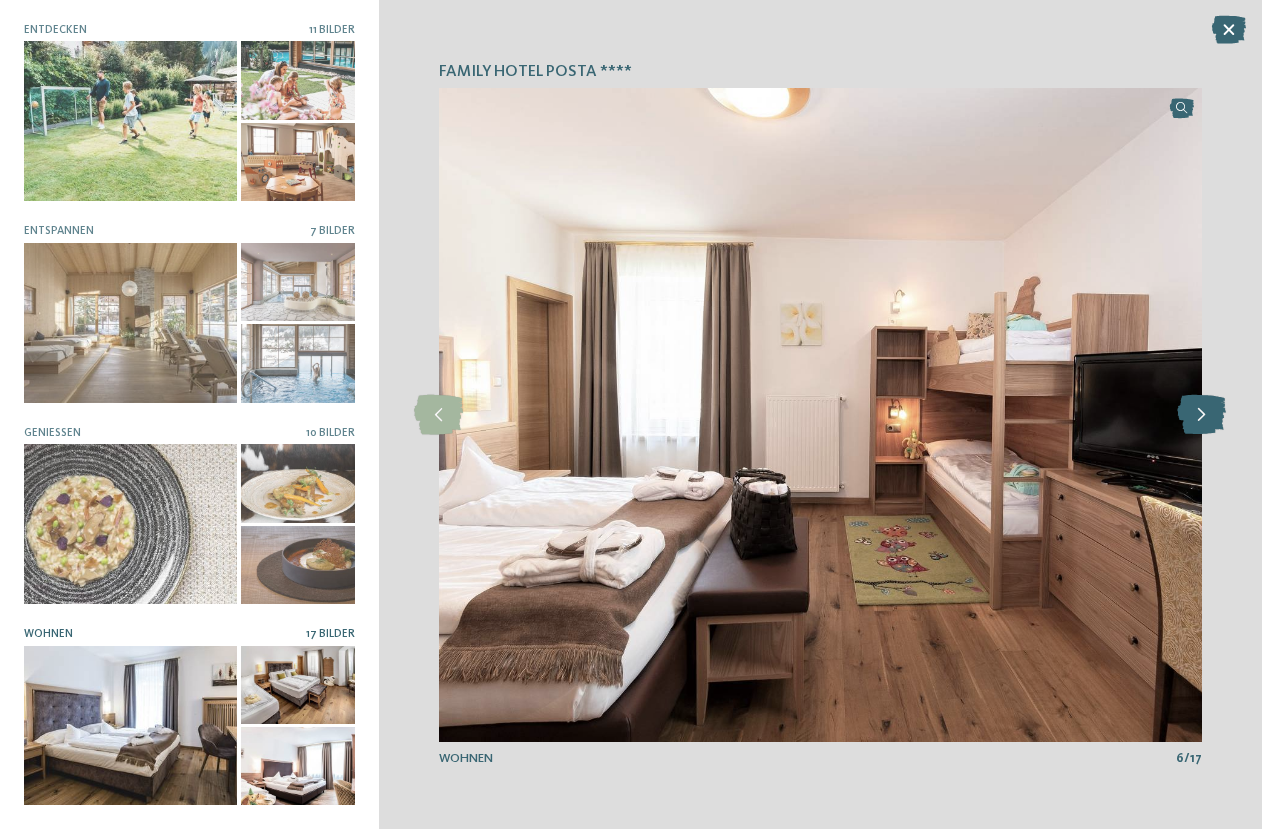 click at bounding box center (1201, 415) 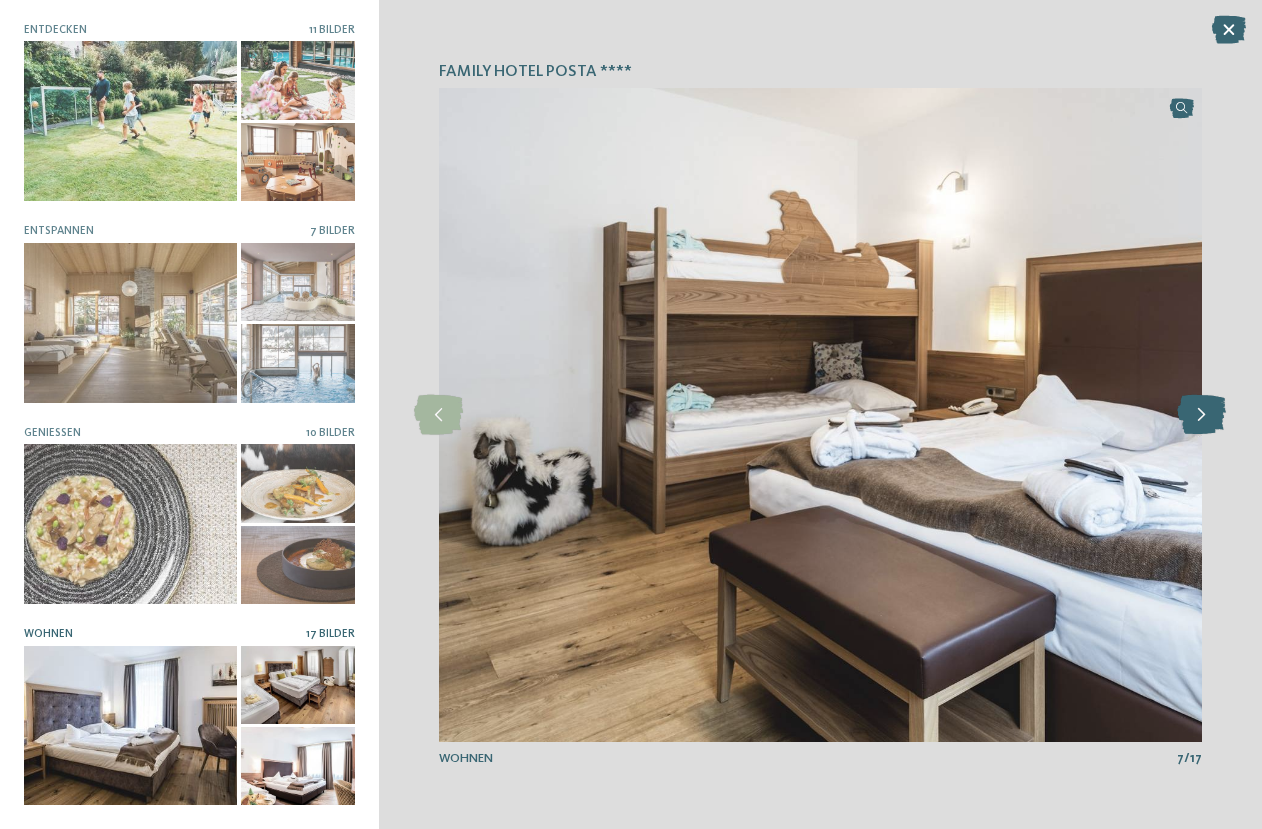 click at bounding box center (1201, 415) 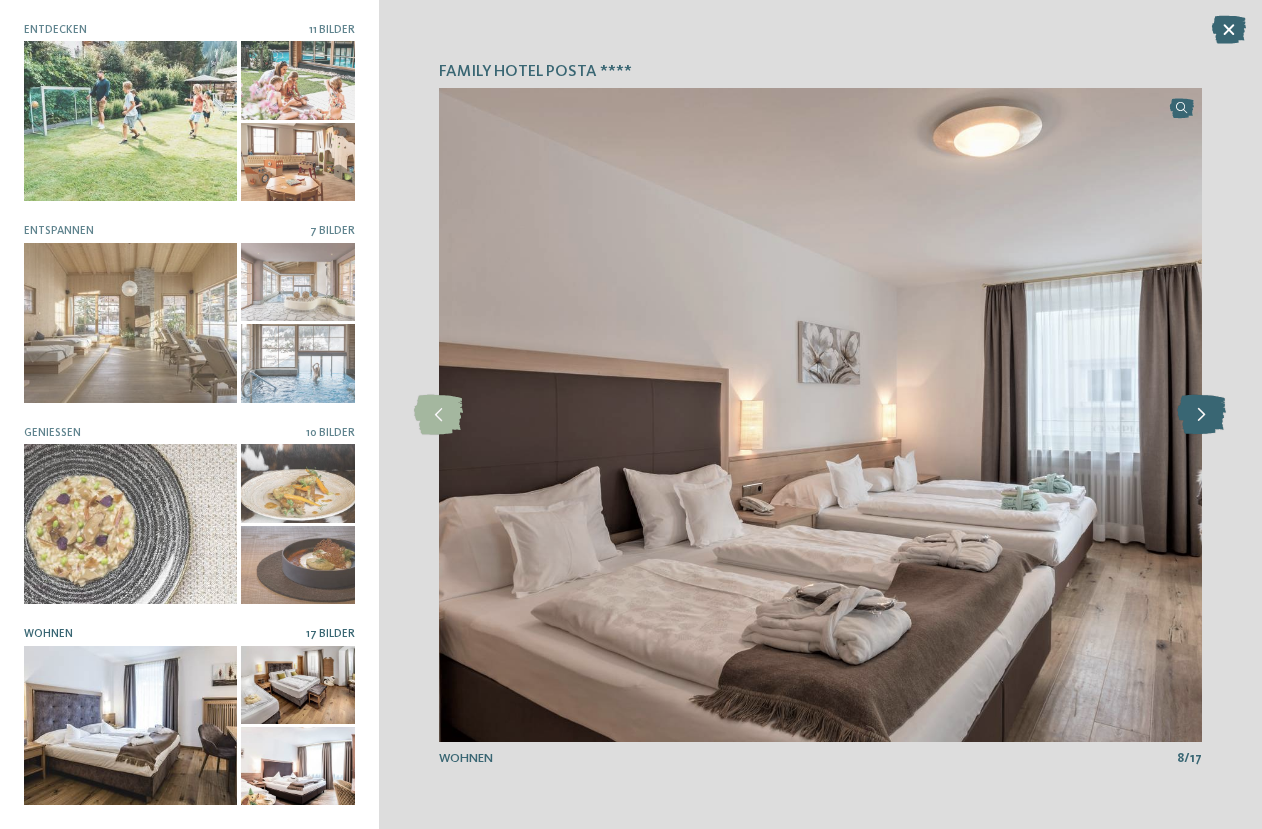 click at bounding box center [1201, 415] 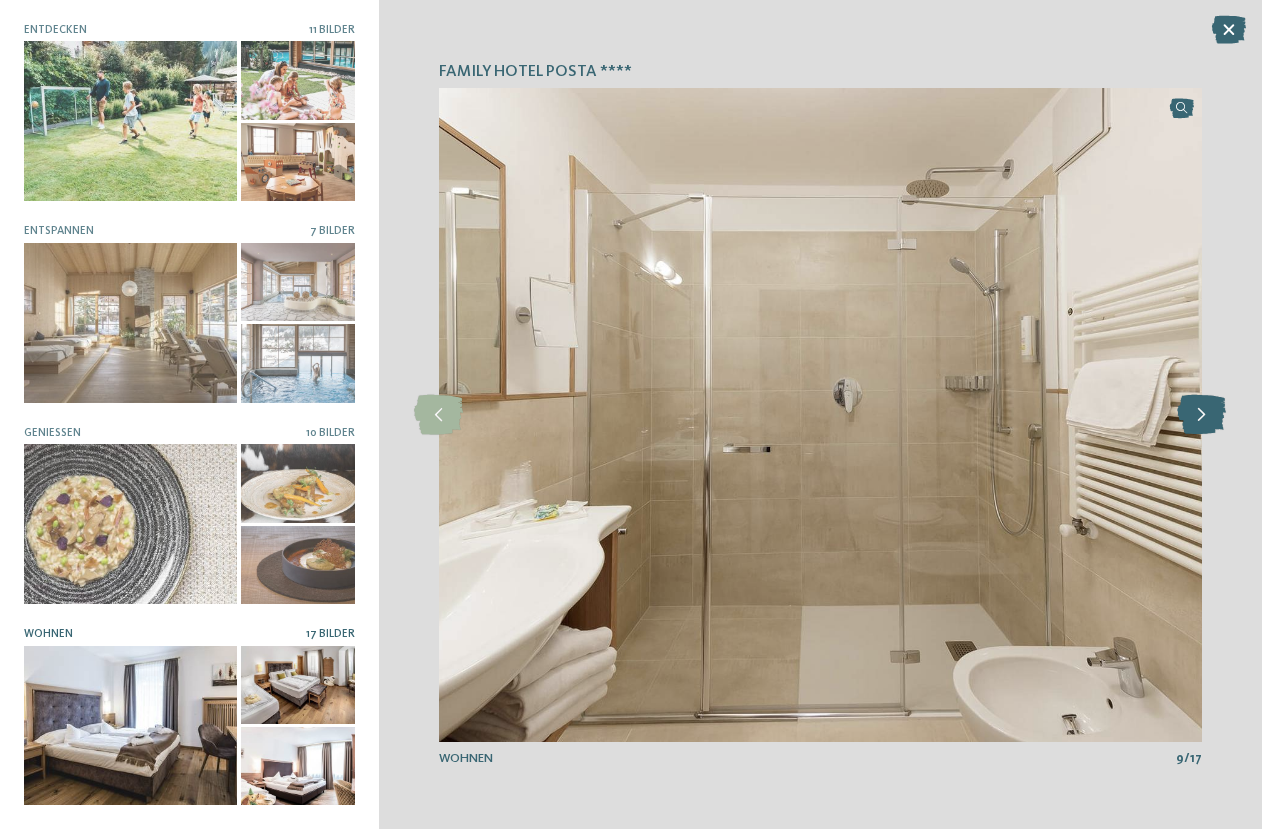 click at bounding box center (1201, 415) 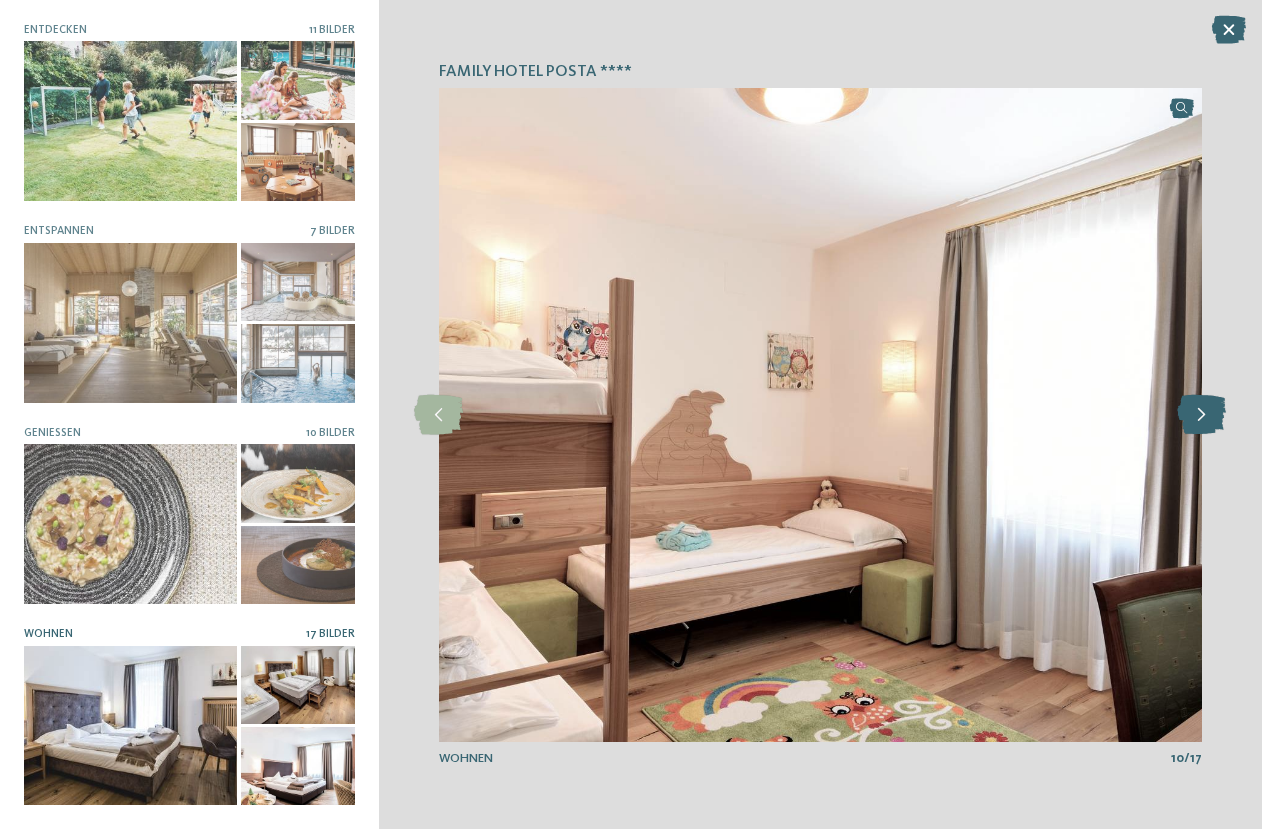 click at bounding box center (1201, 415) 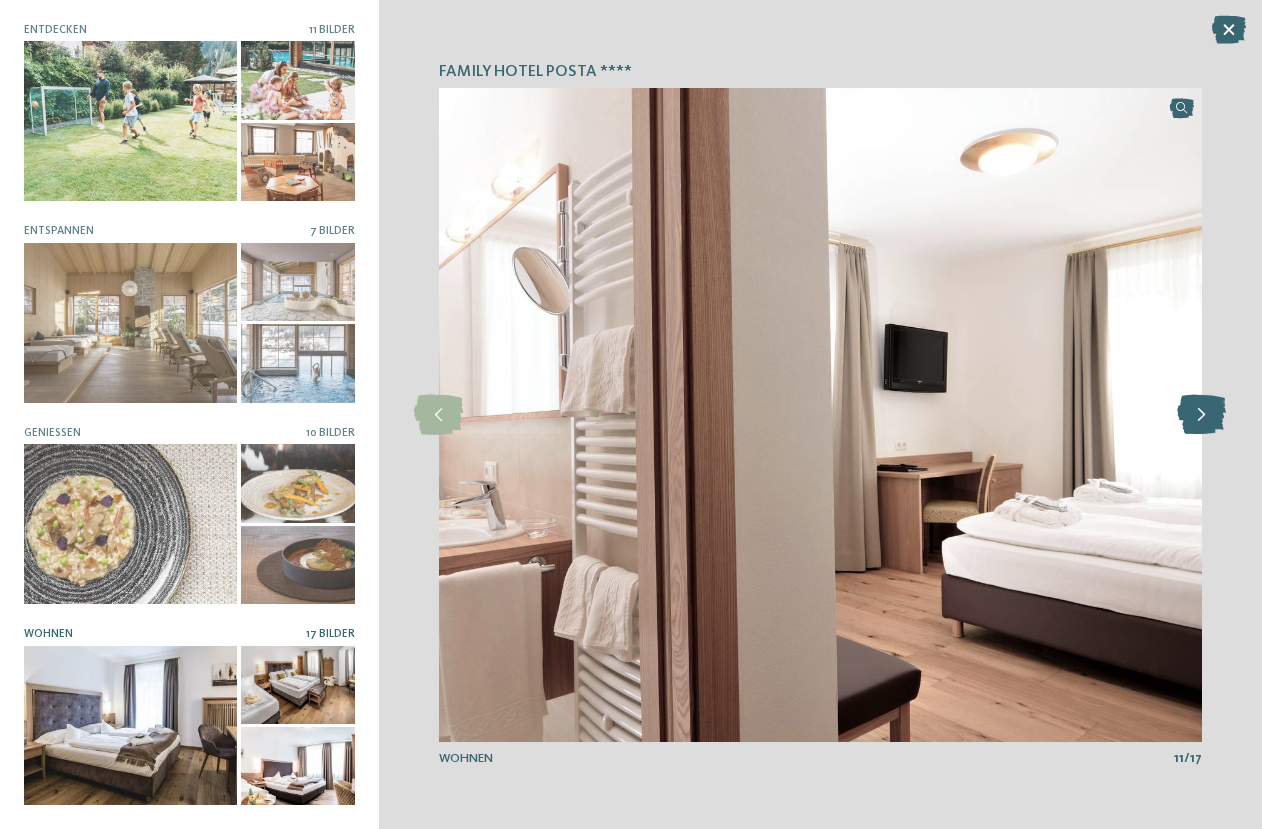 click at bounding box center [1201, 415] 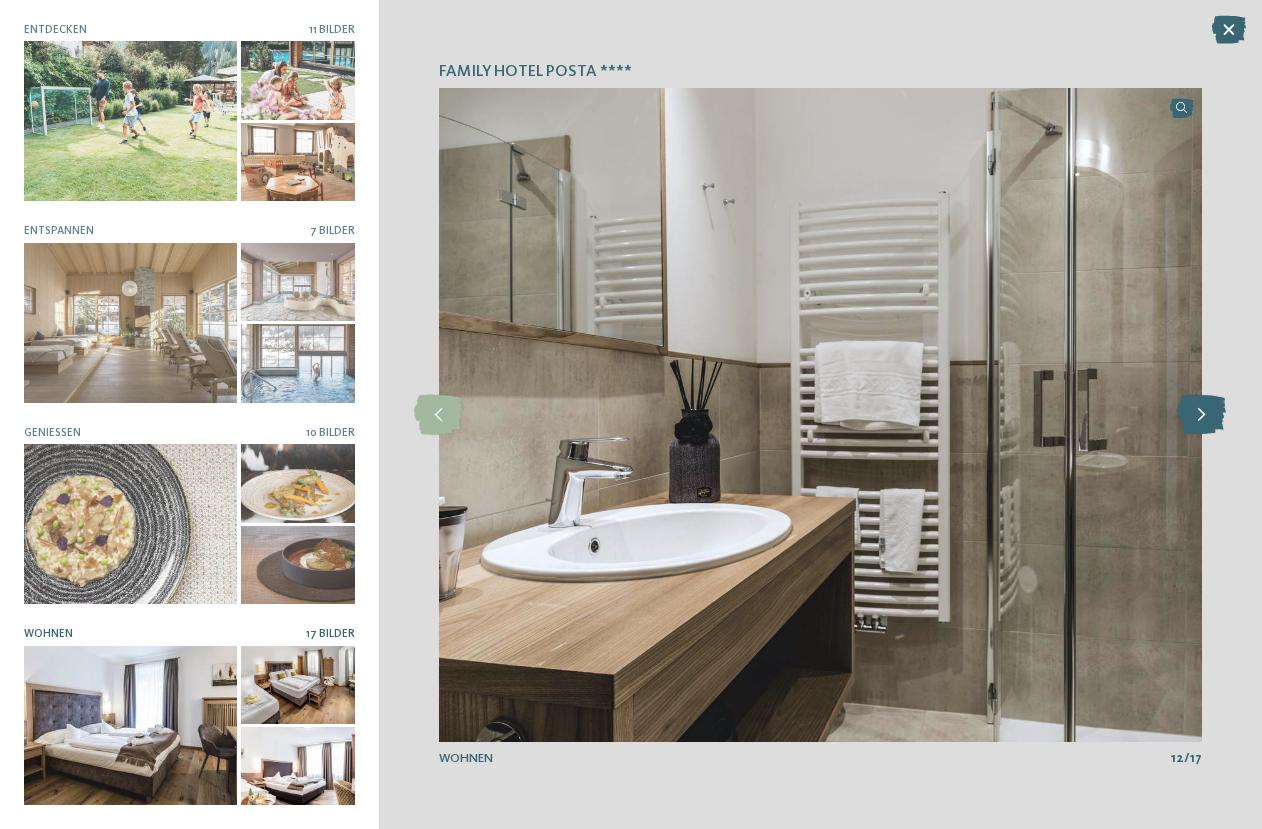 click at bounding box center (1201, 415) 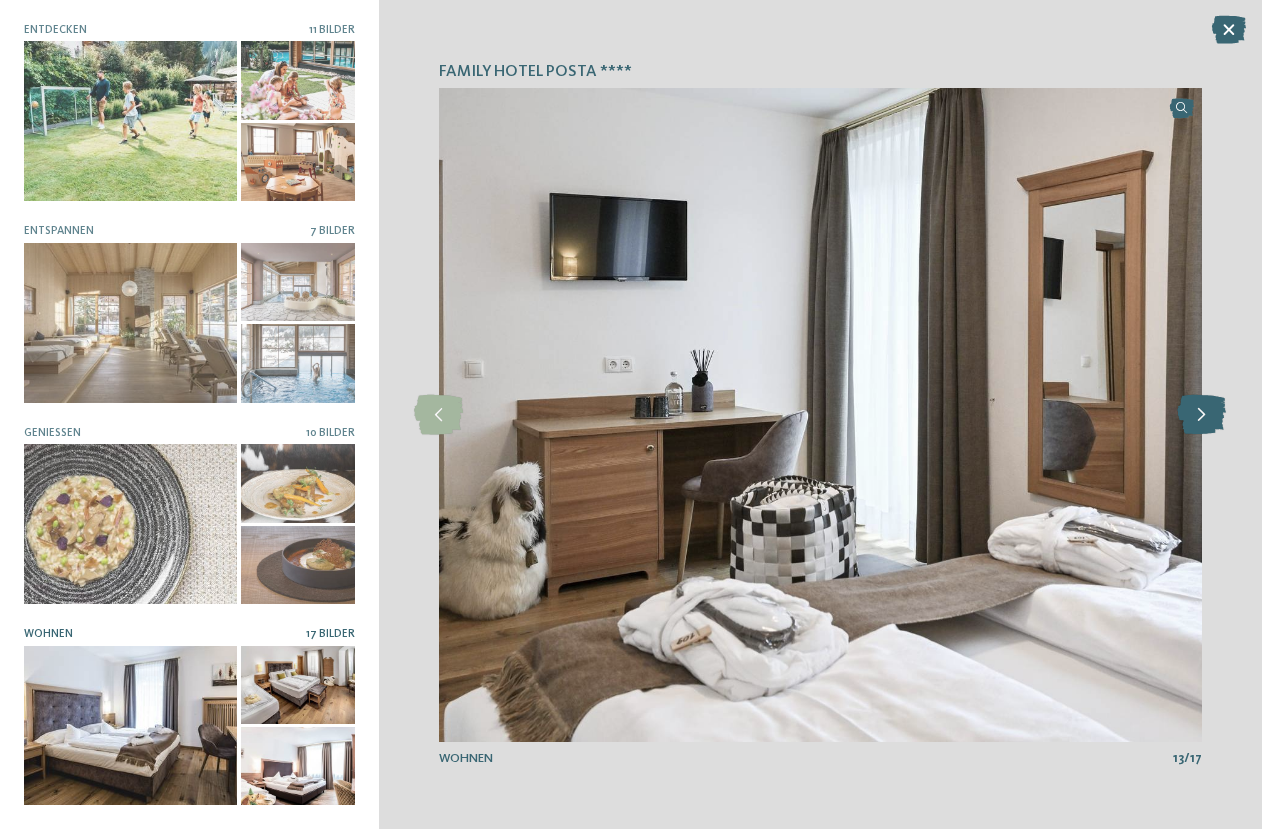 click at bounding box center (1201, 415) 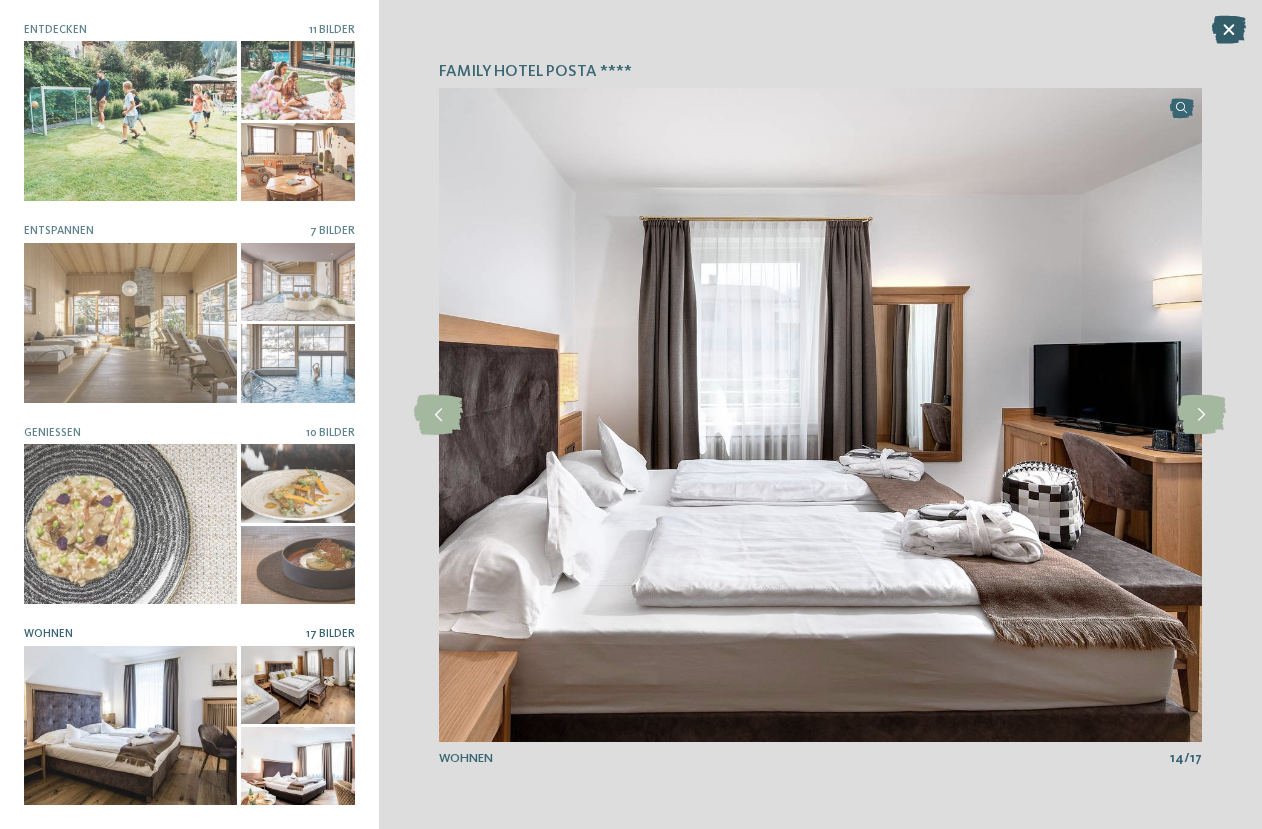 click at bounding box center [1229, 30] 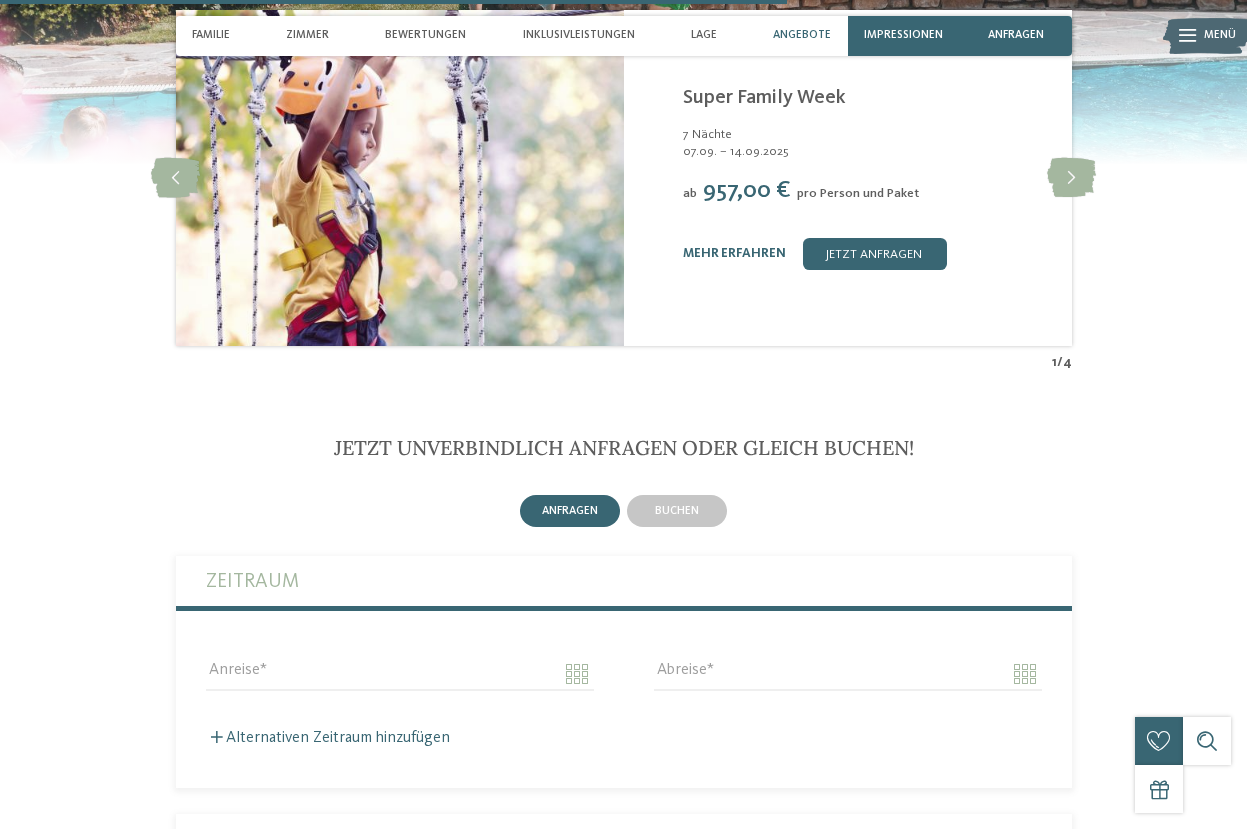 scroll, scrollTop: 3400, scrollLeft: 0, axis: vertical 